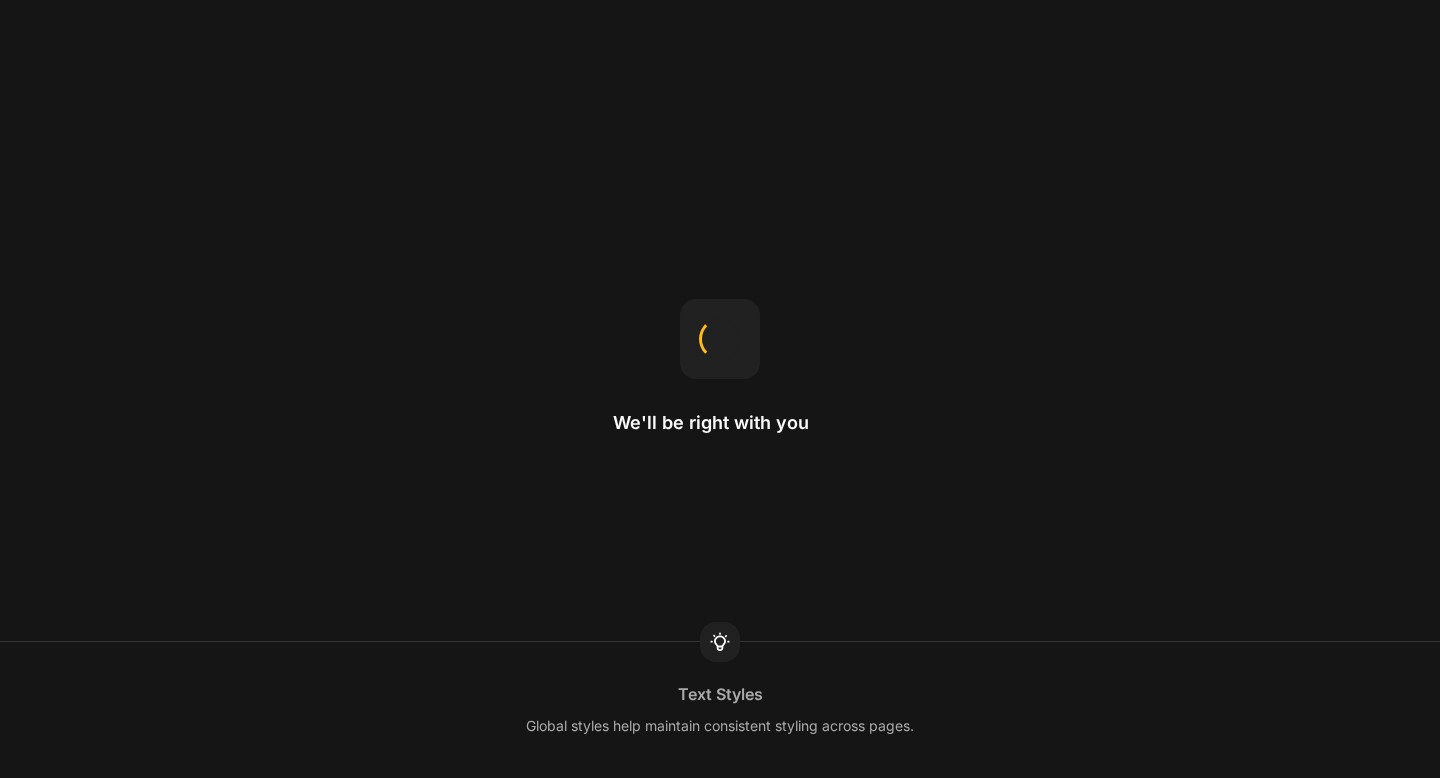 scroll, scrollTop: 0, scrollLeft: 0, axis: both 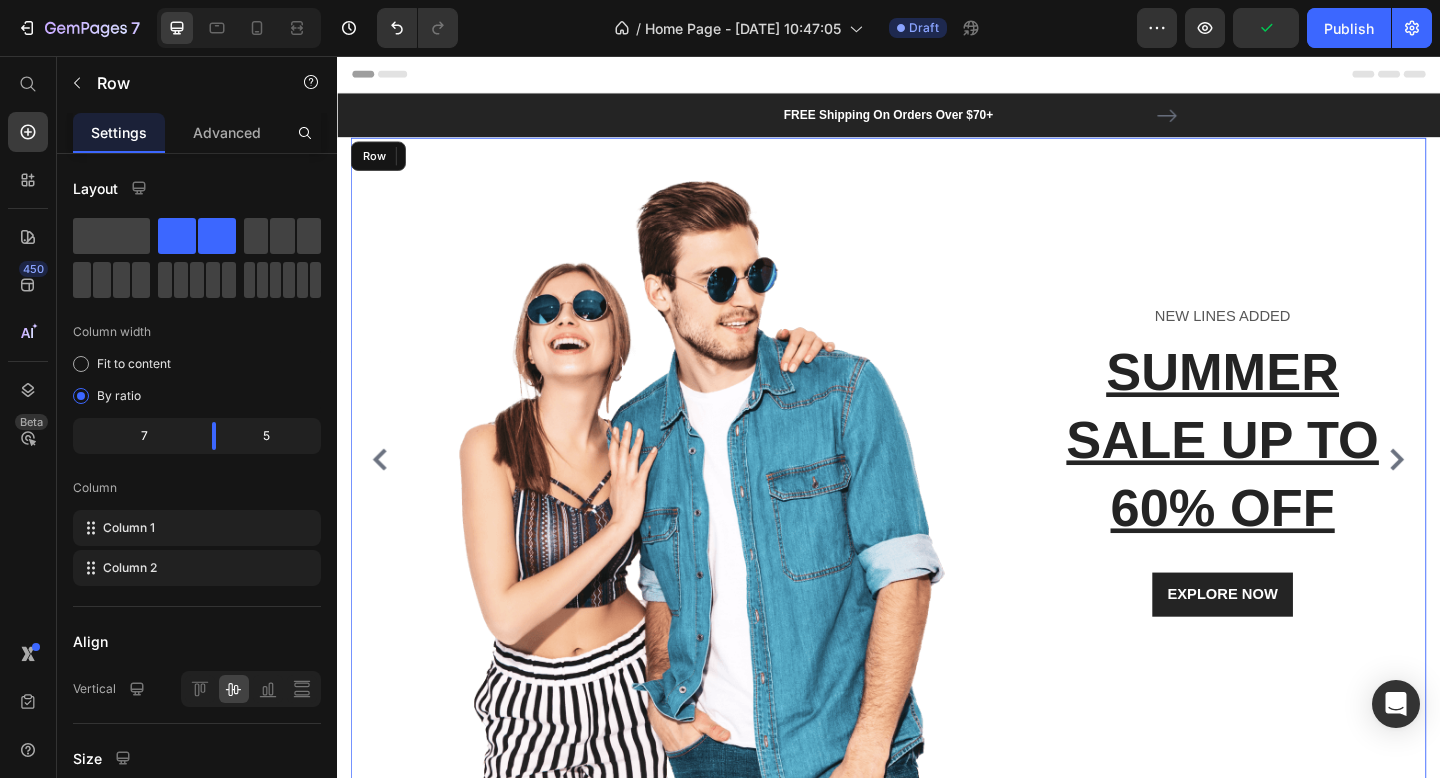 click on "Image NEW LINES ADDED Text block SUMMER SALE UP TO 60% OFF Heading EXPLORE NOW [GEOGRAPHIC_DATA]" at bounding box center (937, 495) 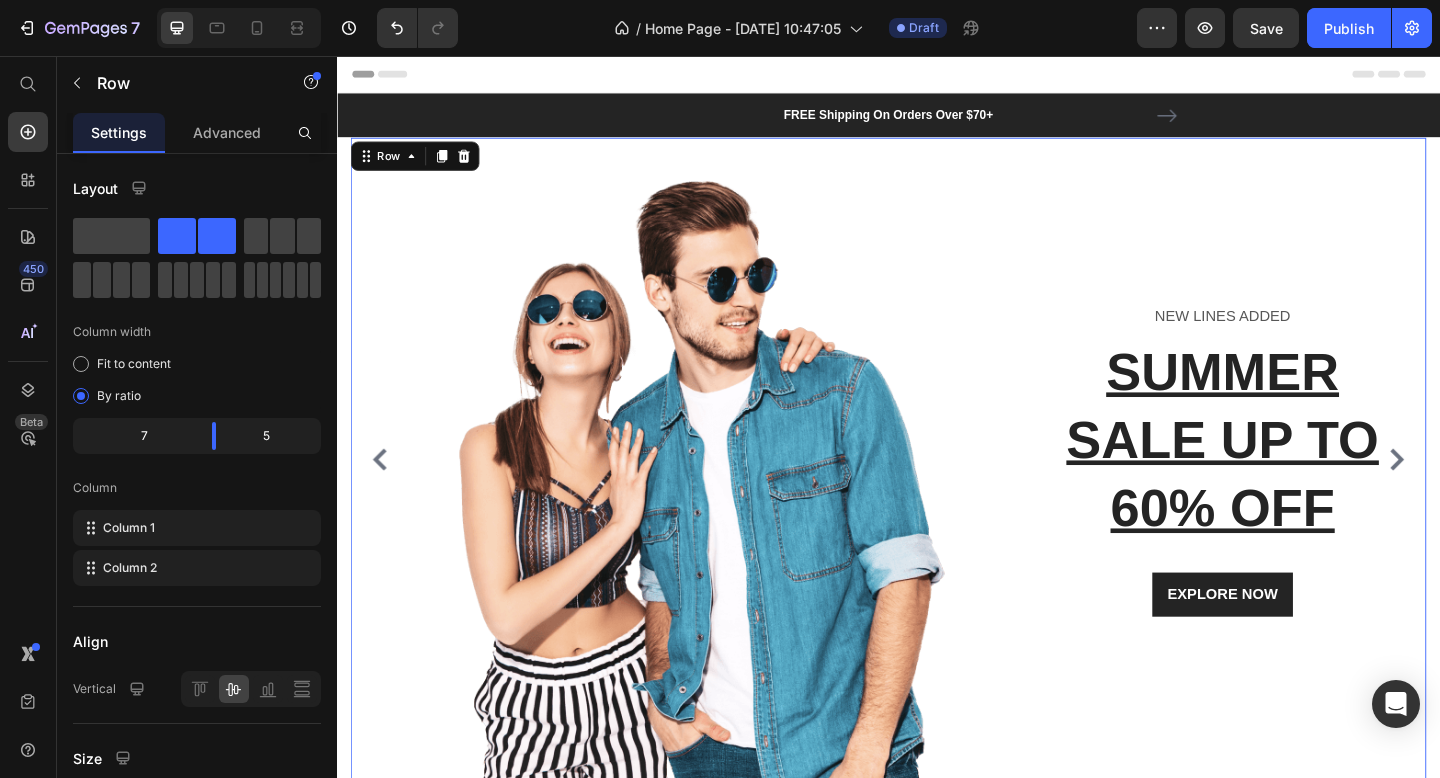 click on "NEW LINES ADDED Text block SUMMER SALE UP TO 60% OFF Heading EXPLORE NOW Button Row" at bounding box center (1284, 495) 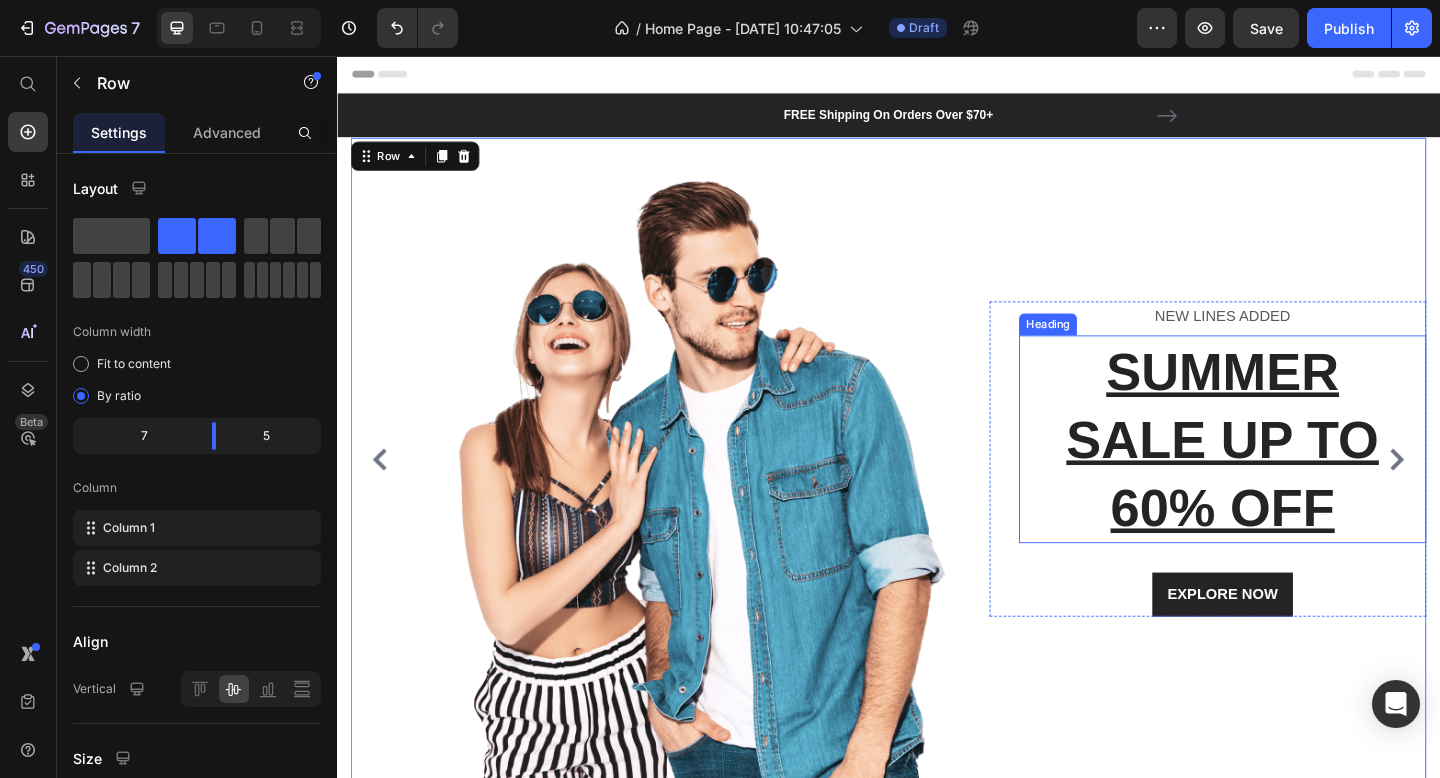 click on "SUMMER SALE UP TO 60% OFF" at bounding box center [1300, 473] 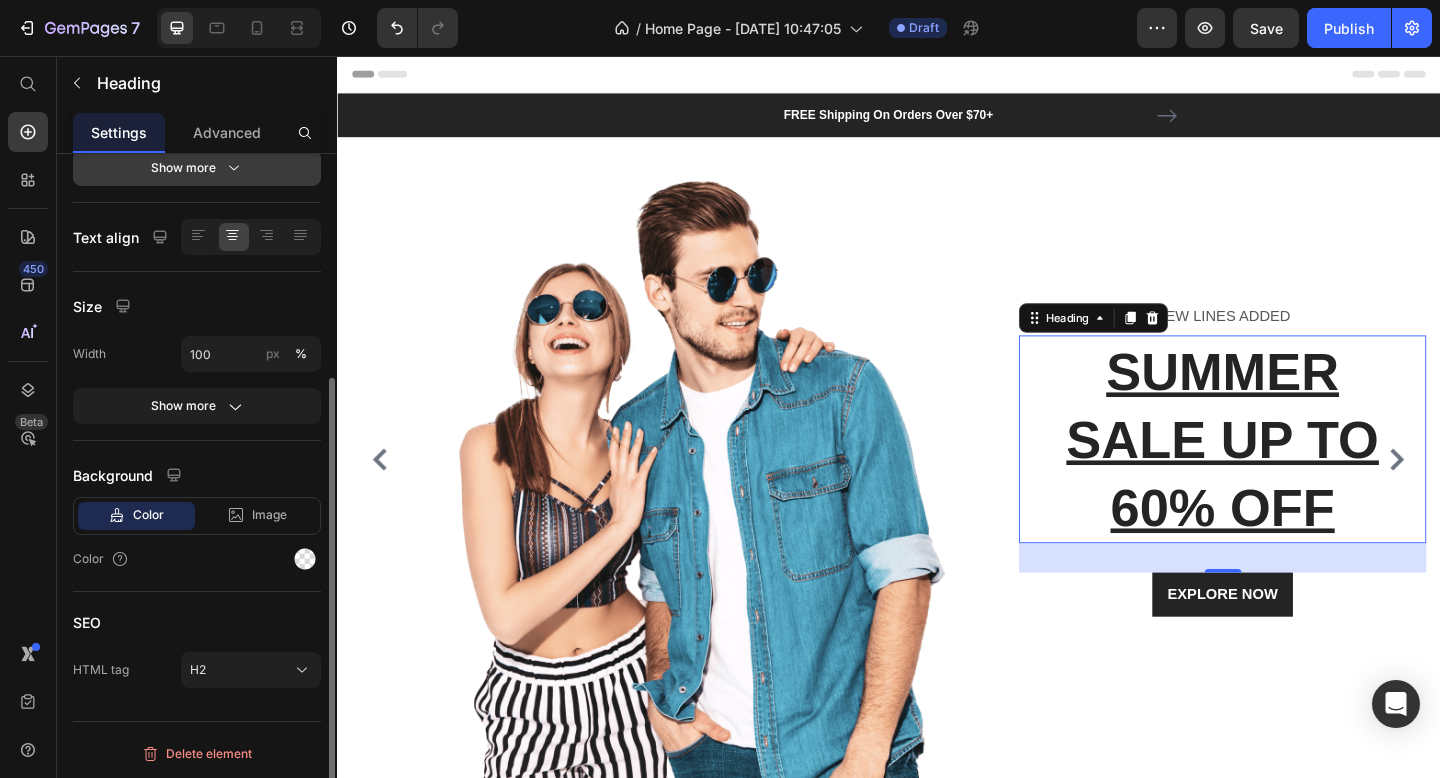 scroll, scrollTop: 331, scrollLeft: 0, axis: vertical 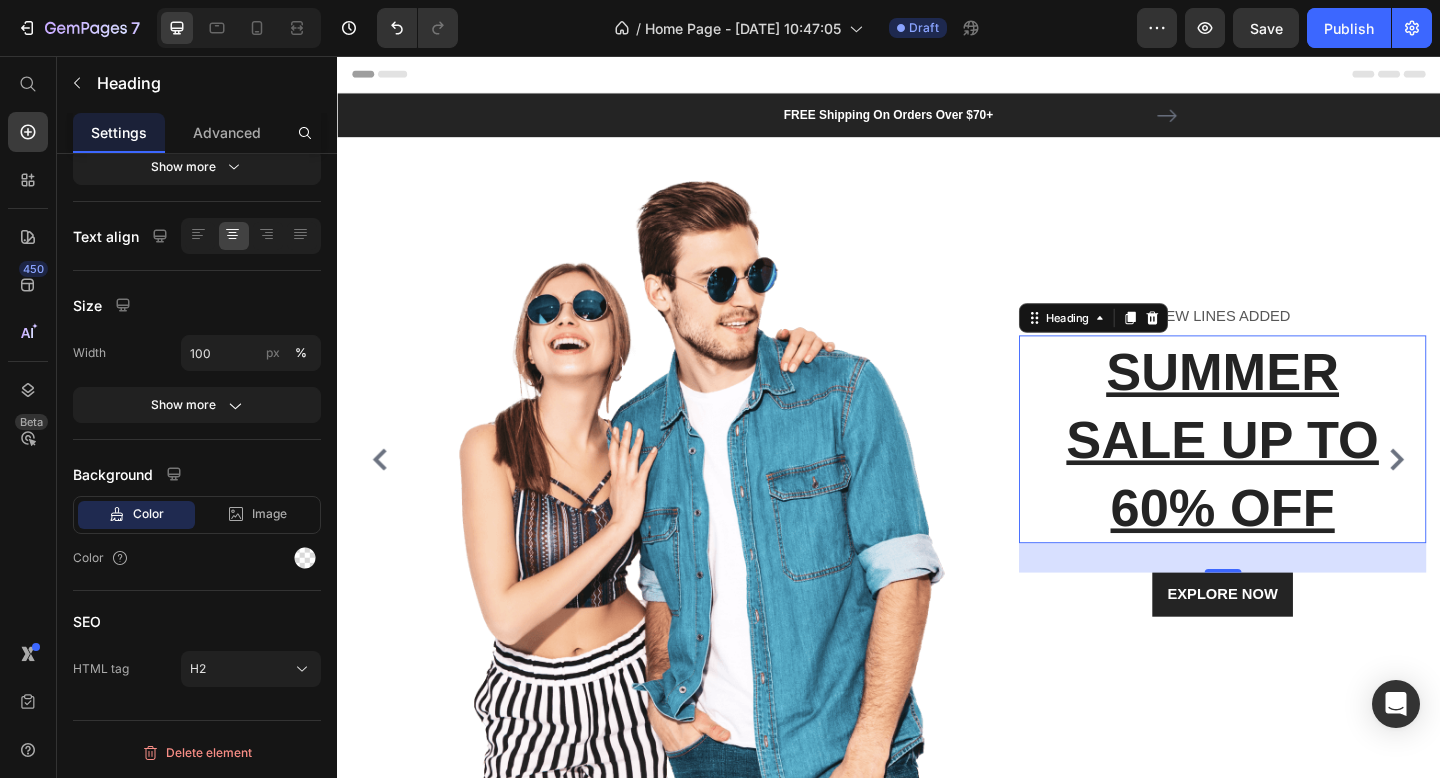 click on "SUMMER SALE UP TO 60% OFF" at bounding box center [1300, 473] 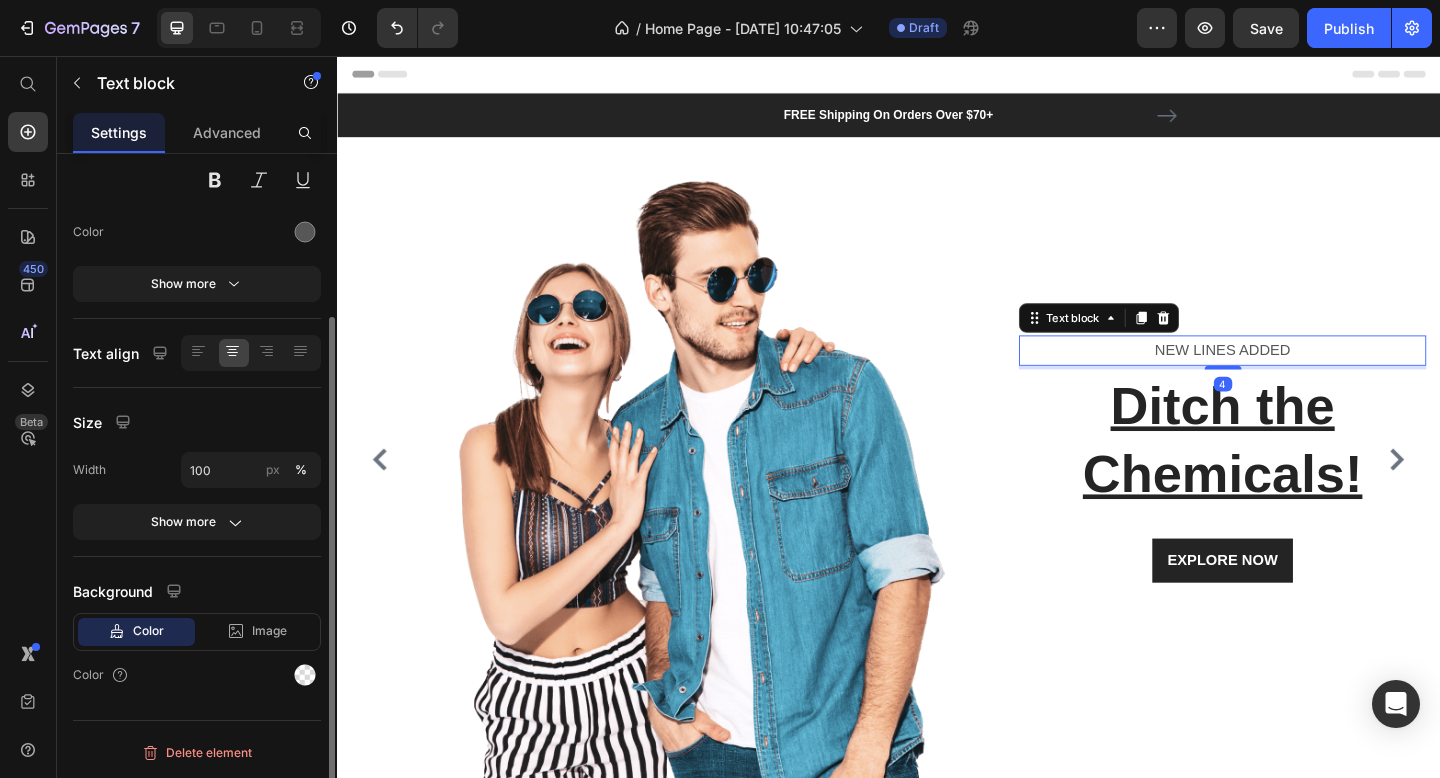 click on "NEW LINES ADDED" at bounding box center (1300, 376) 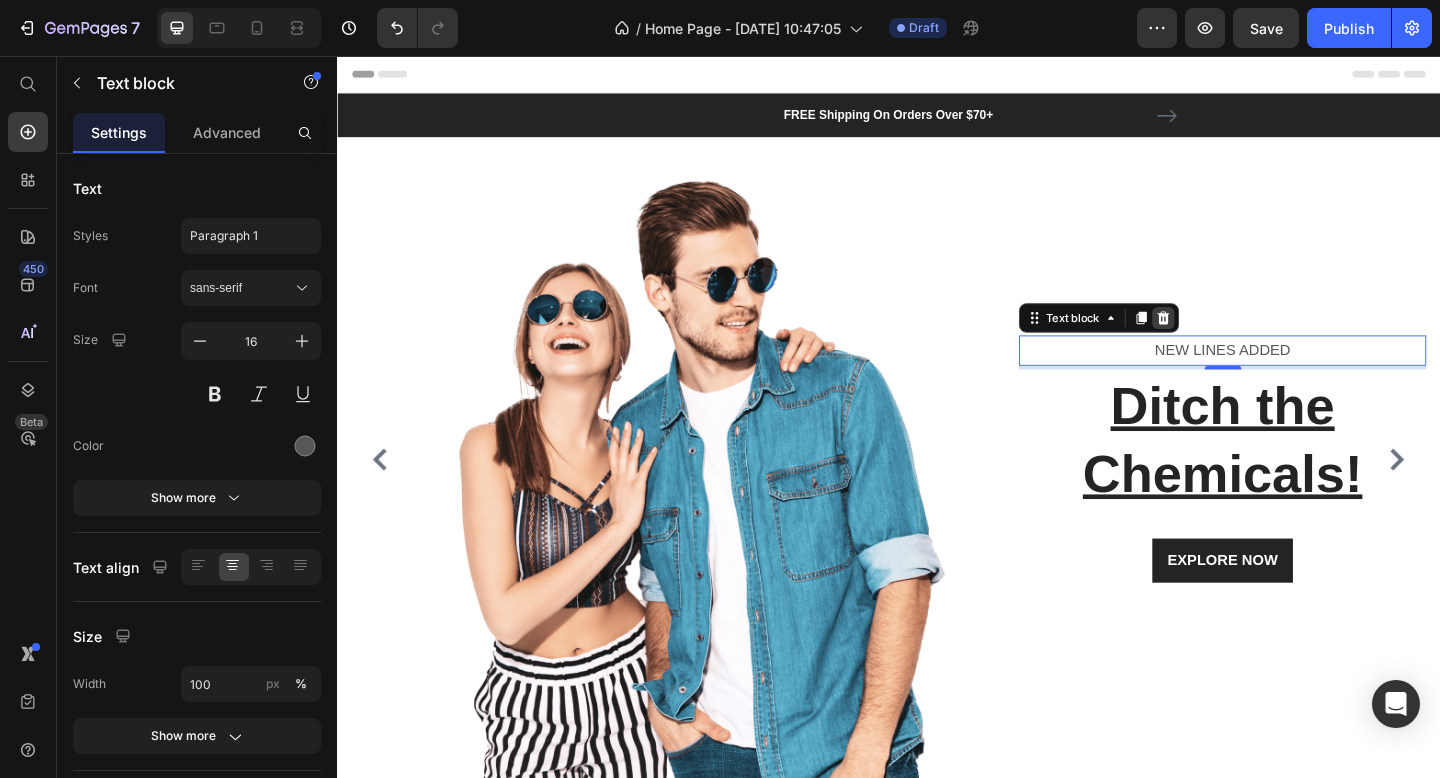 click 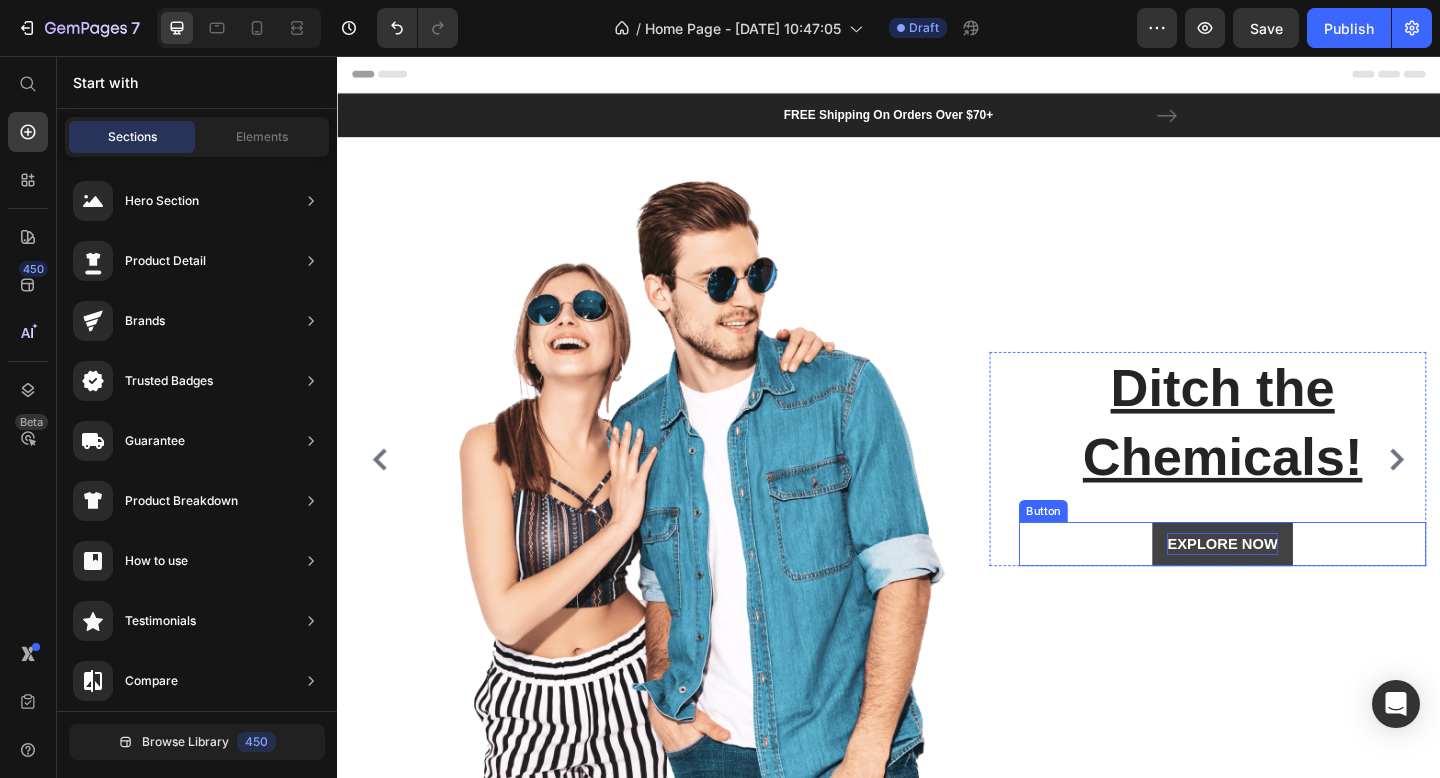 click on "EXPLORE NOW" at bounding box center (1300, 587) 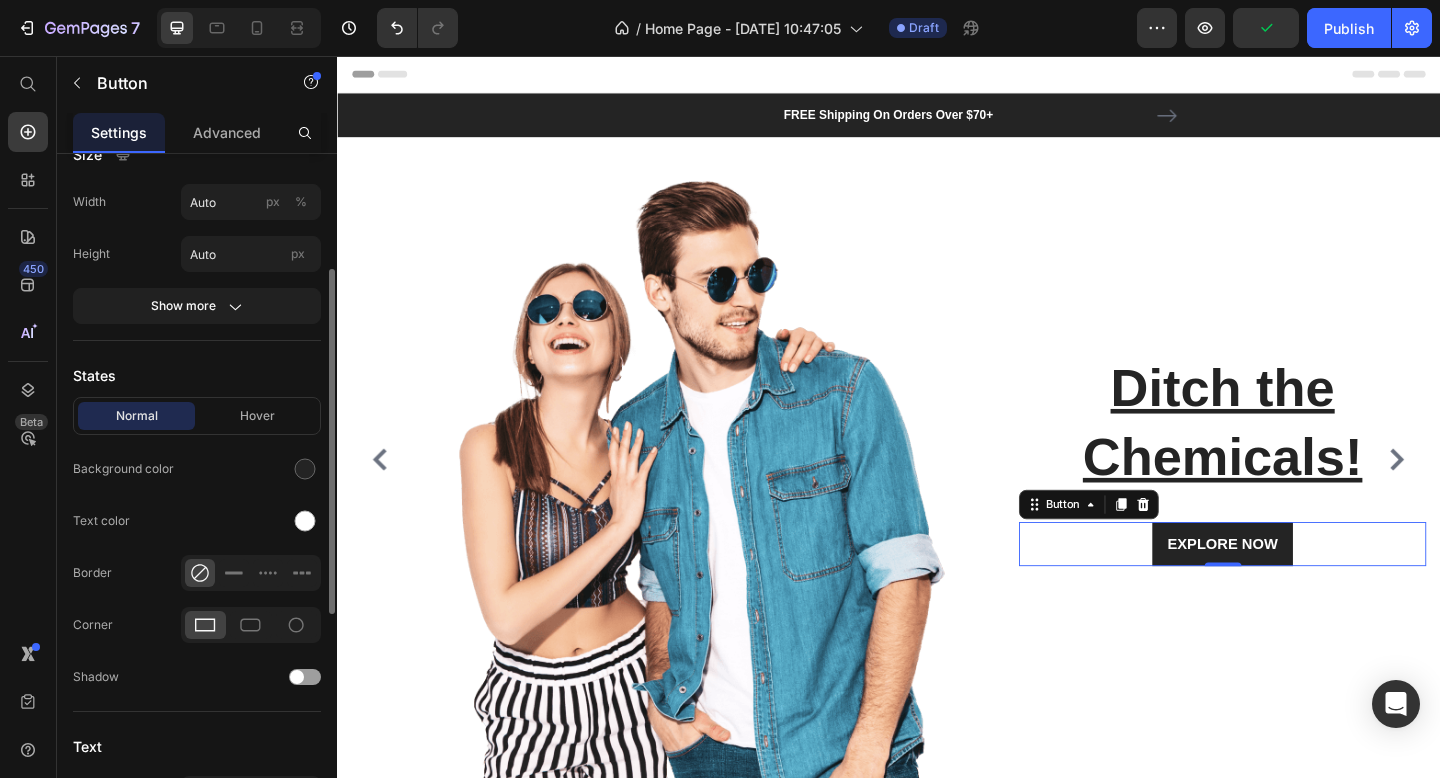 scroll, scrollTop: 271, scrollLeft: 0, axis: vertical 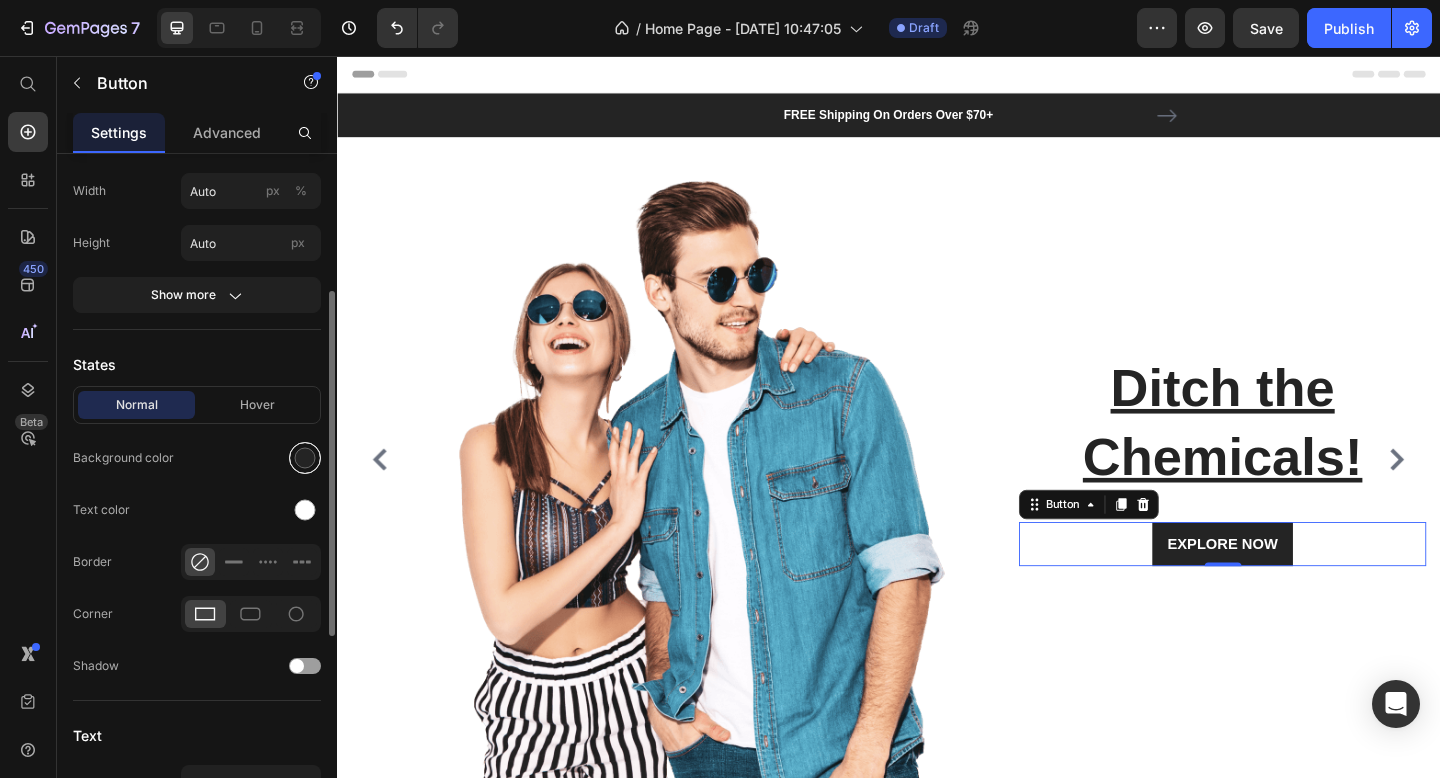 click at bounding box center [305, 458] 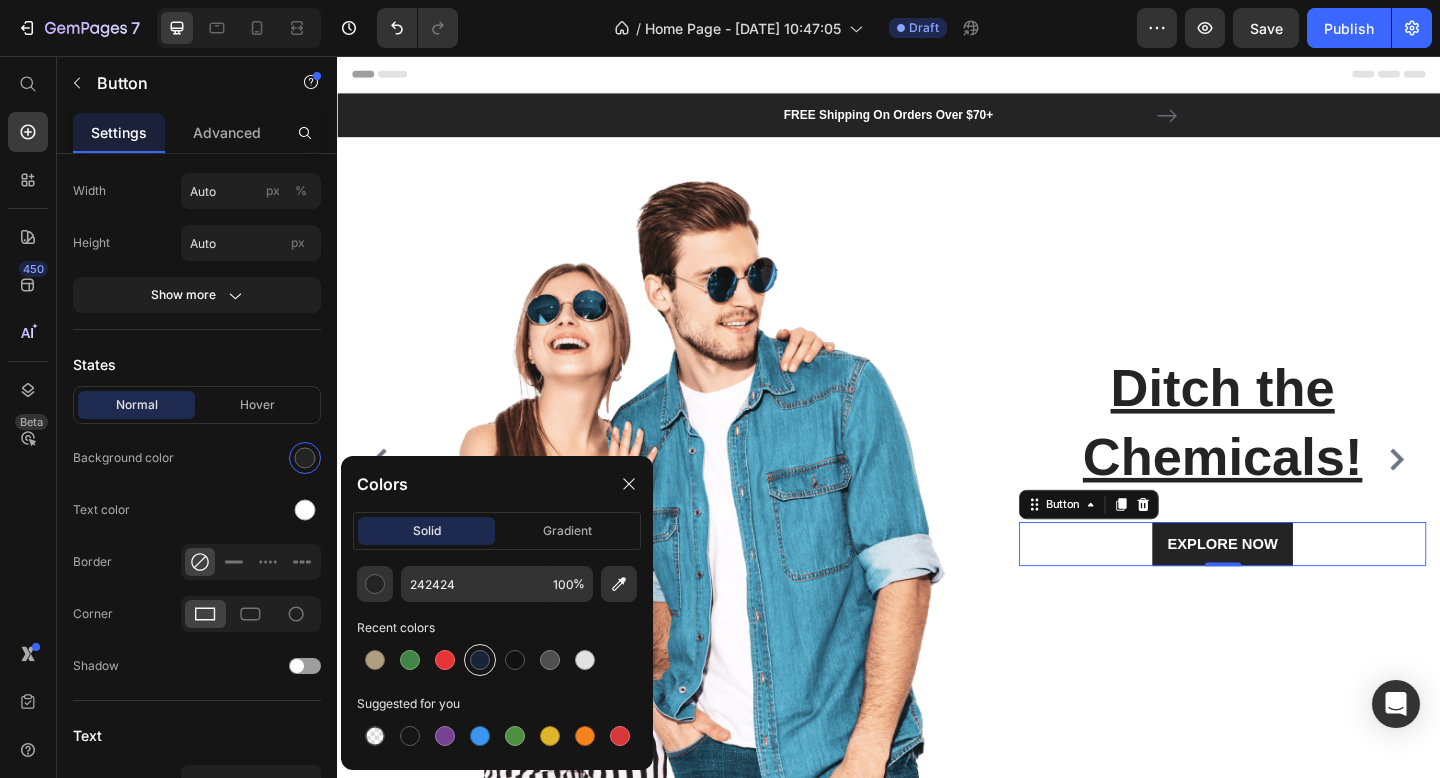 click at bounding box center (480, 660) 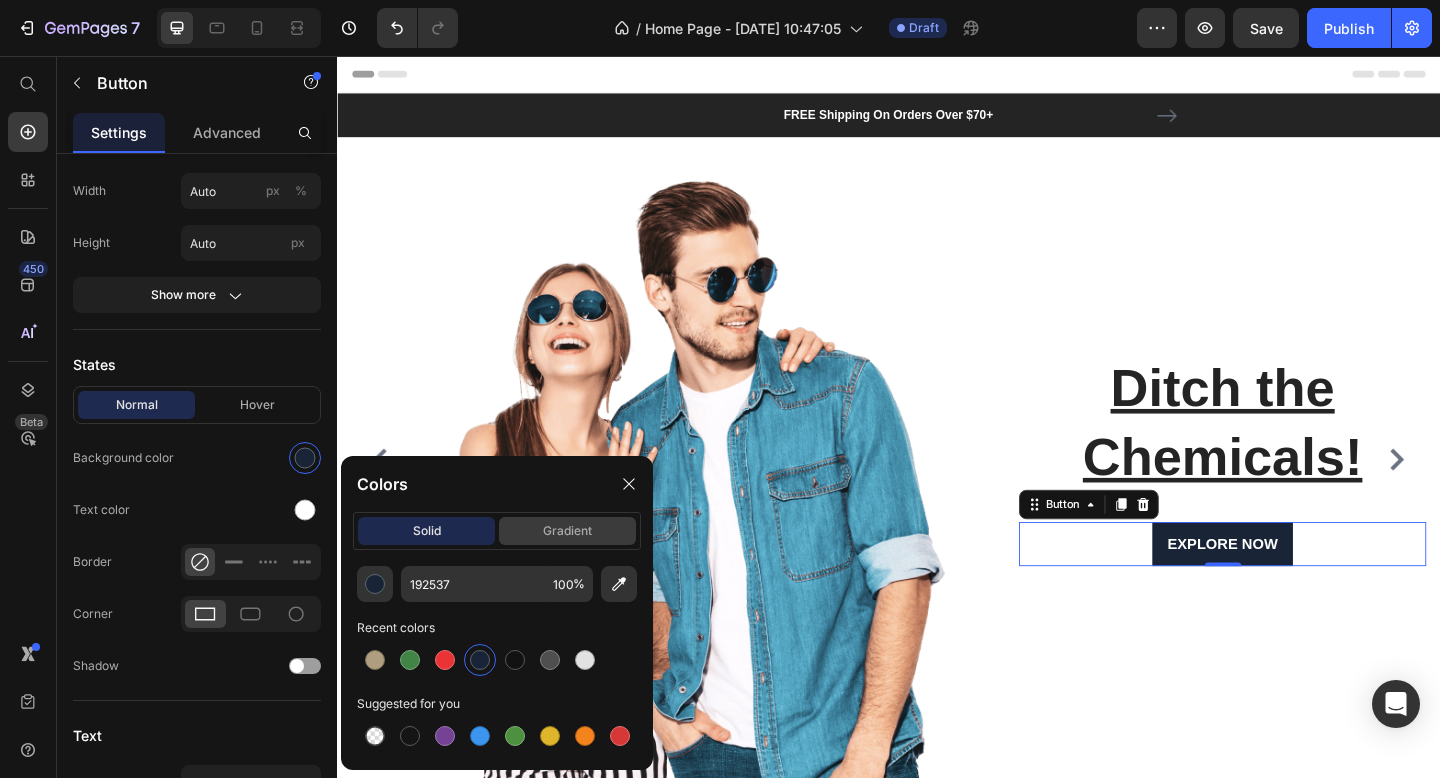 click on "gradient" 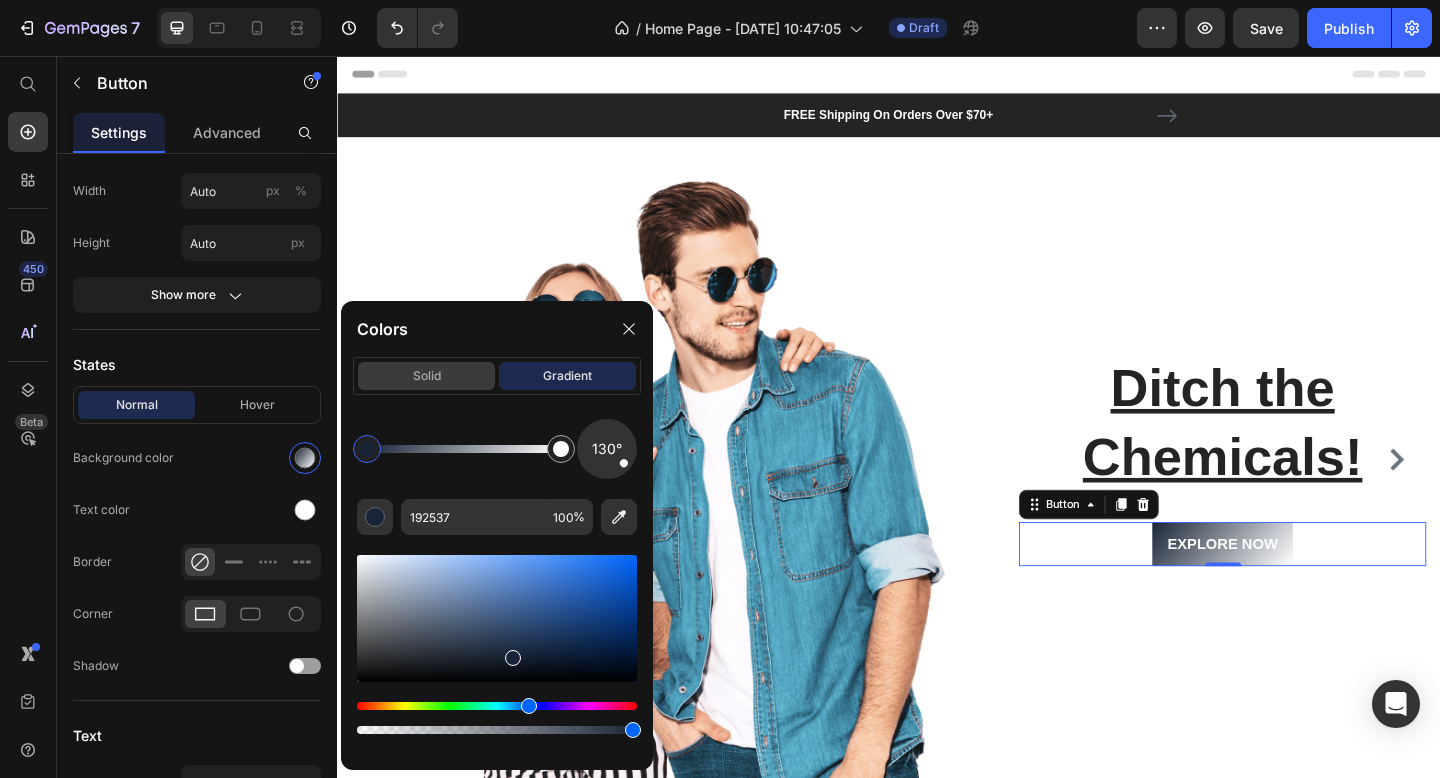 click on "solid" 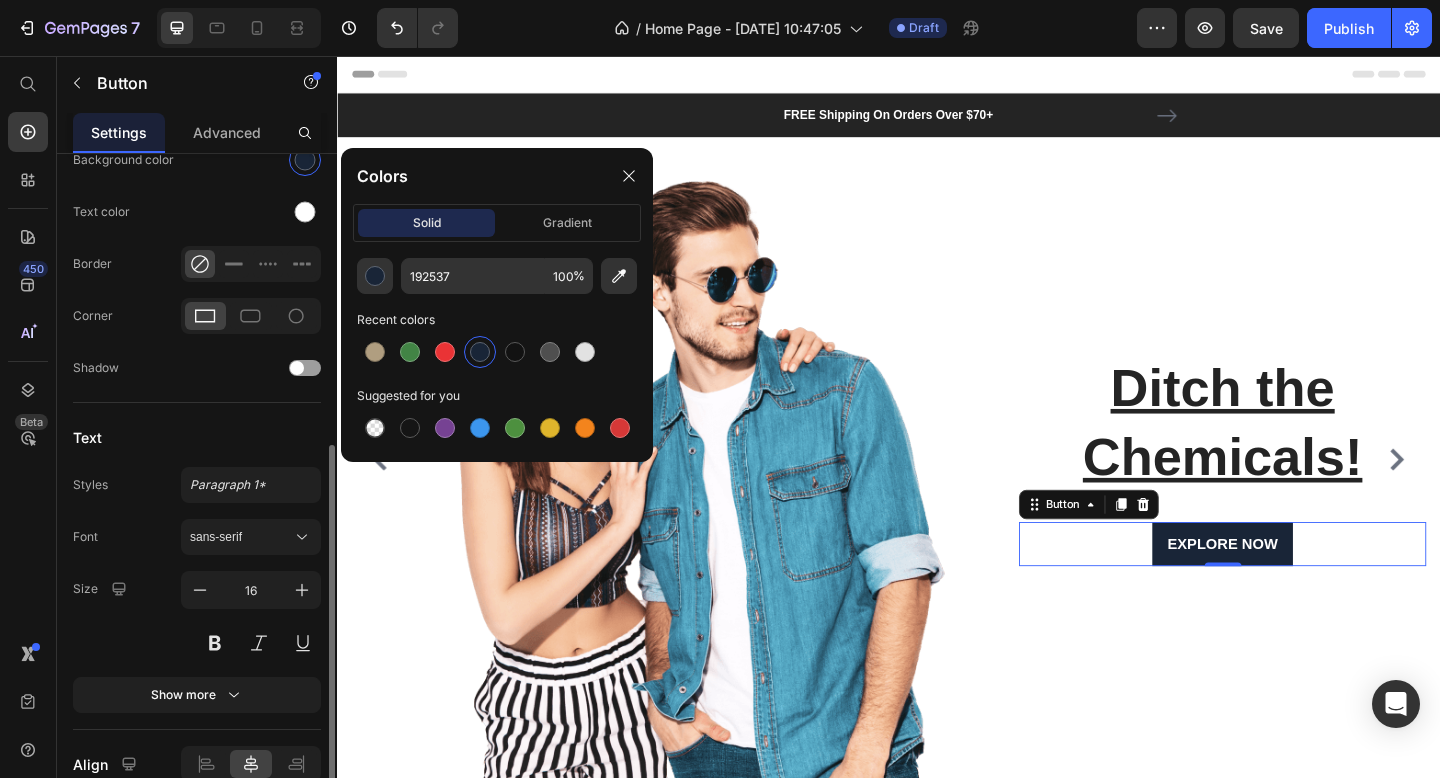 scroll, scrollTop: 570, scrollLeft: 0, axis: vertical 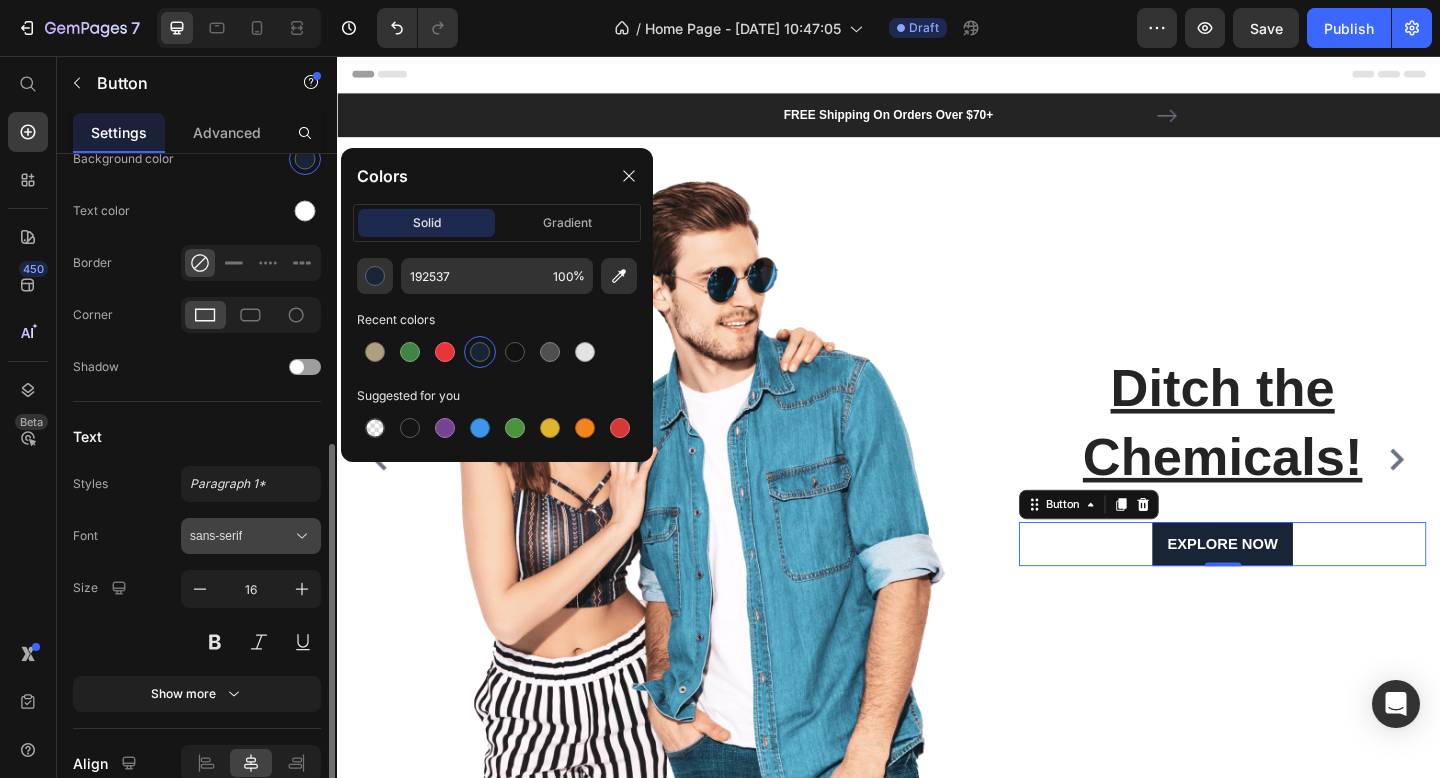 click 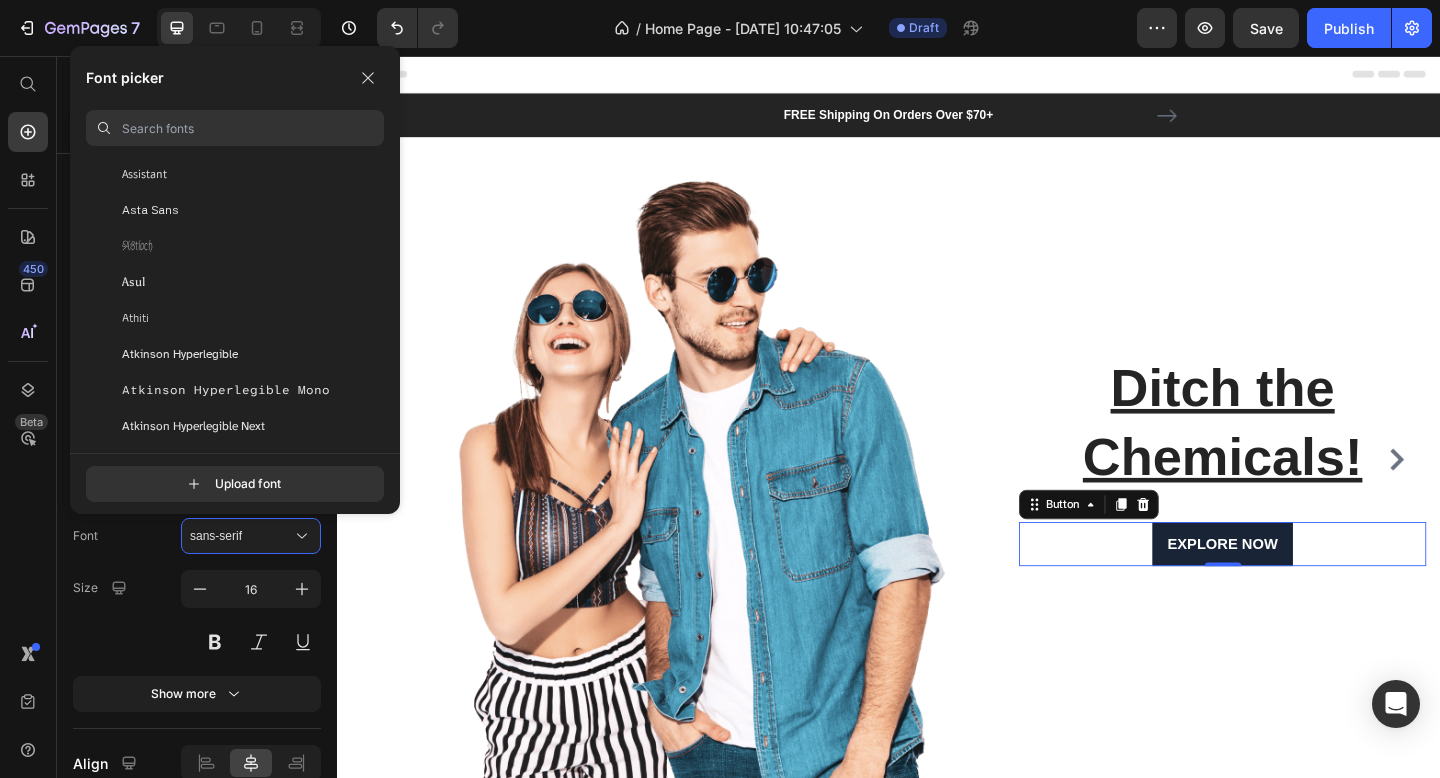 scroll, scrollTop: 4406, scrollLeft: 0, axis: vertical 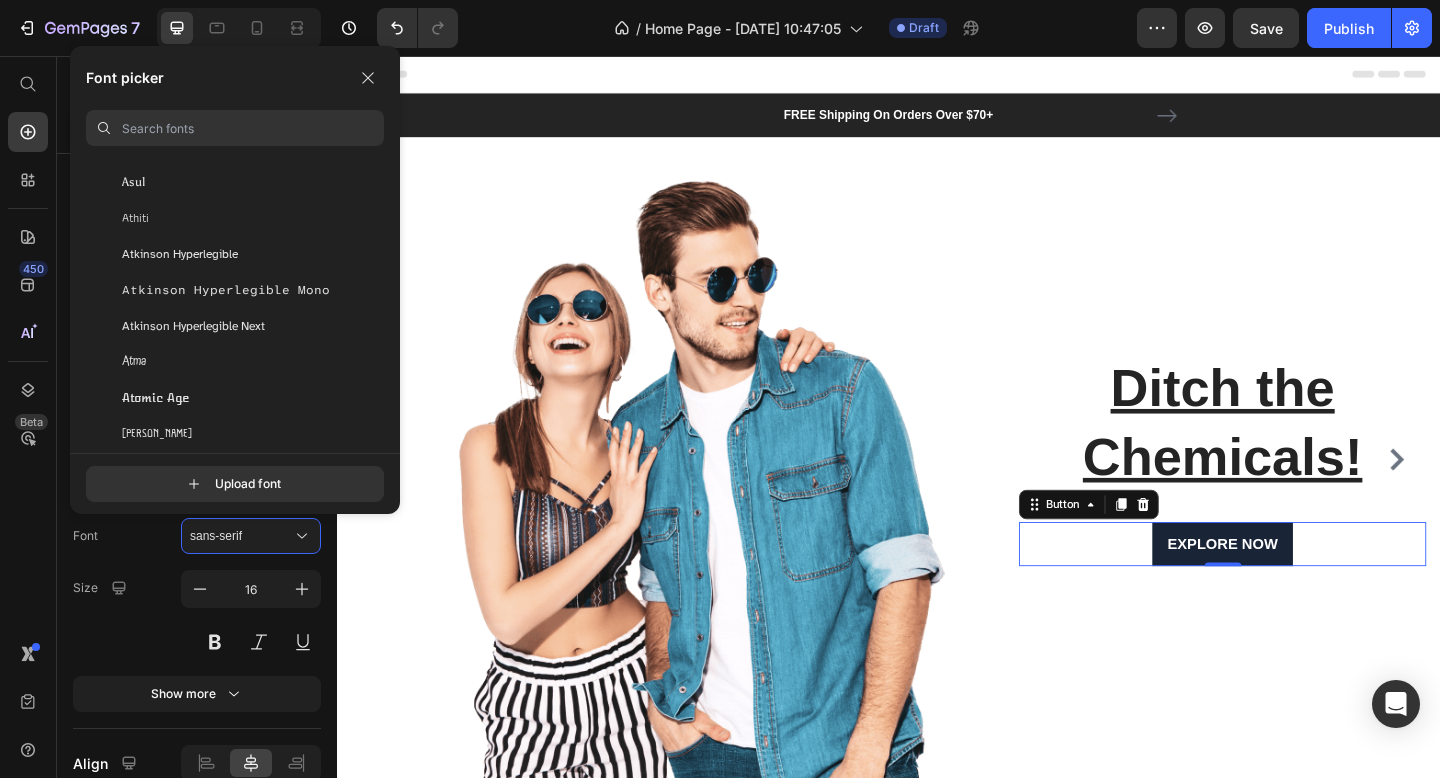 click at bounding box center (253, 128) 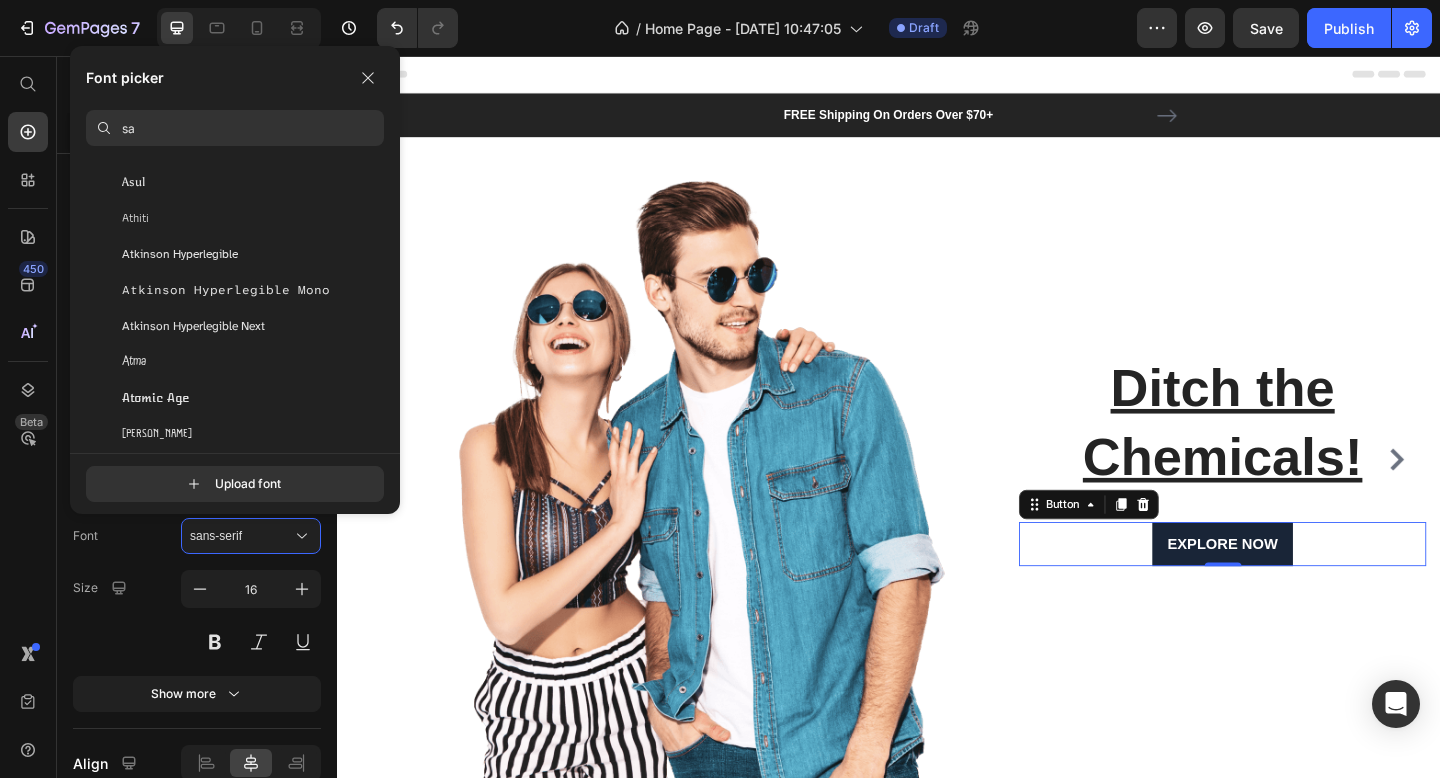 scroll, scrollTop: 0, scrollLeft: 0, axis: both 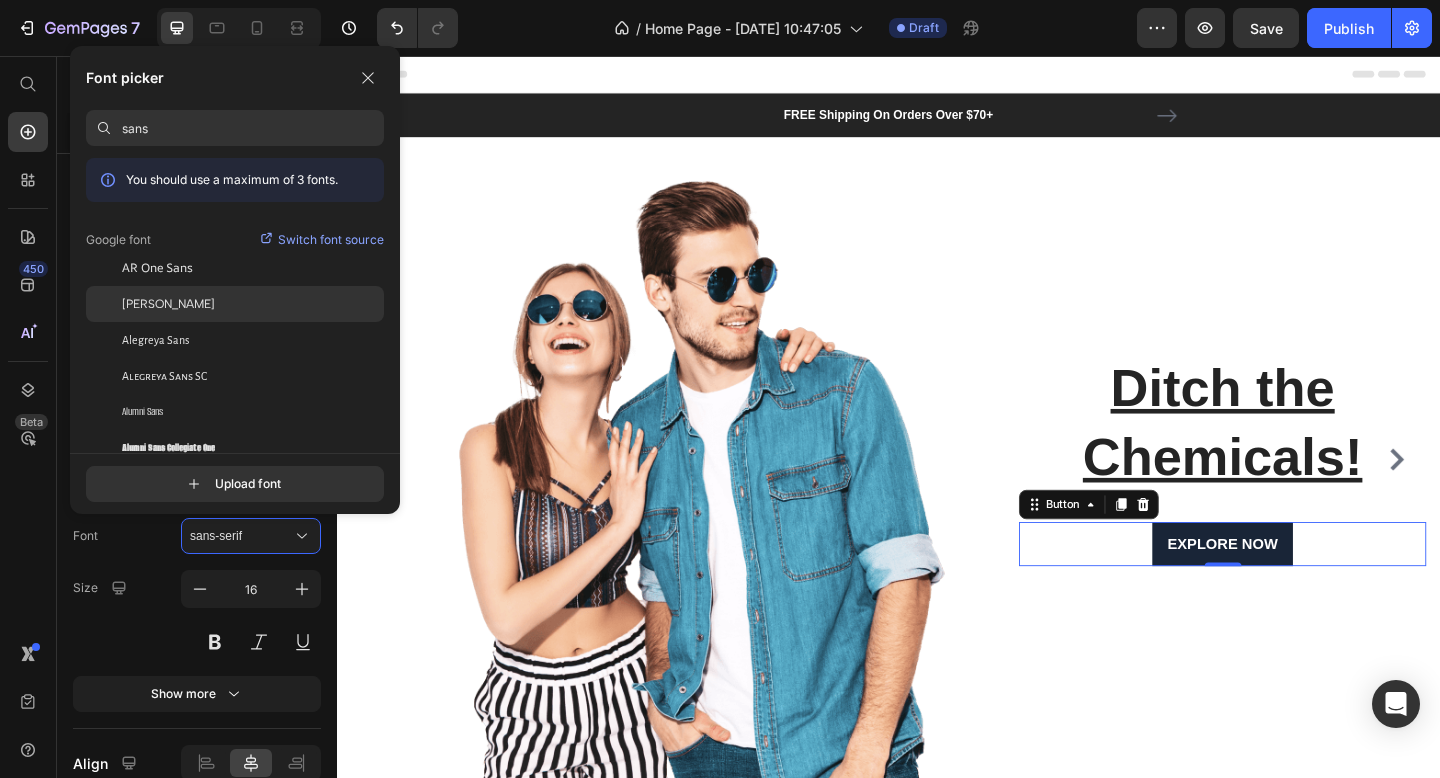 type on "sans" 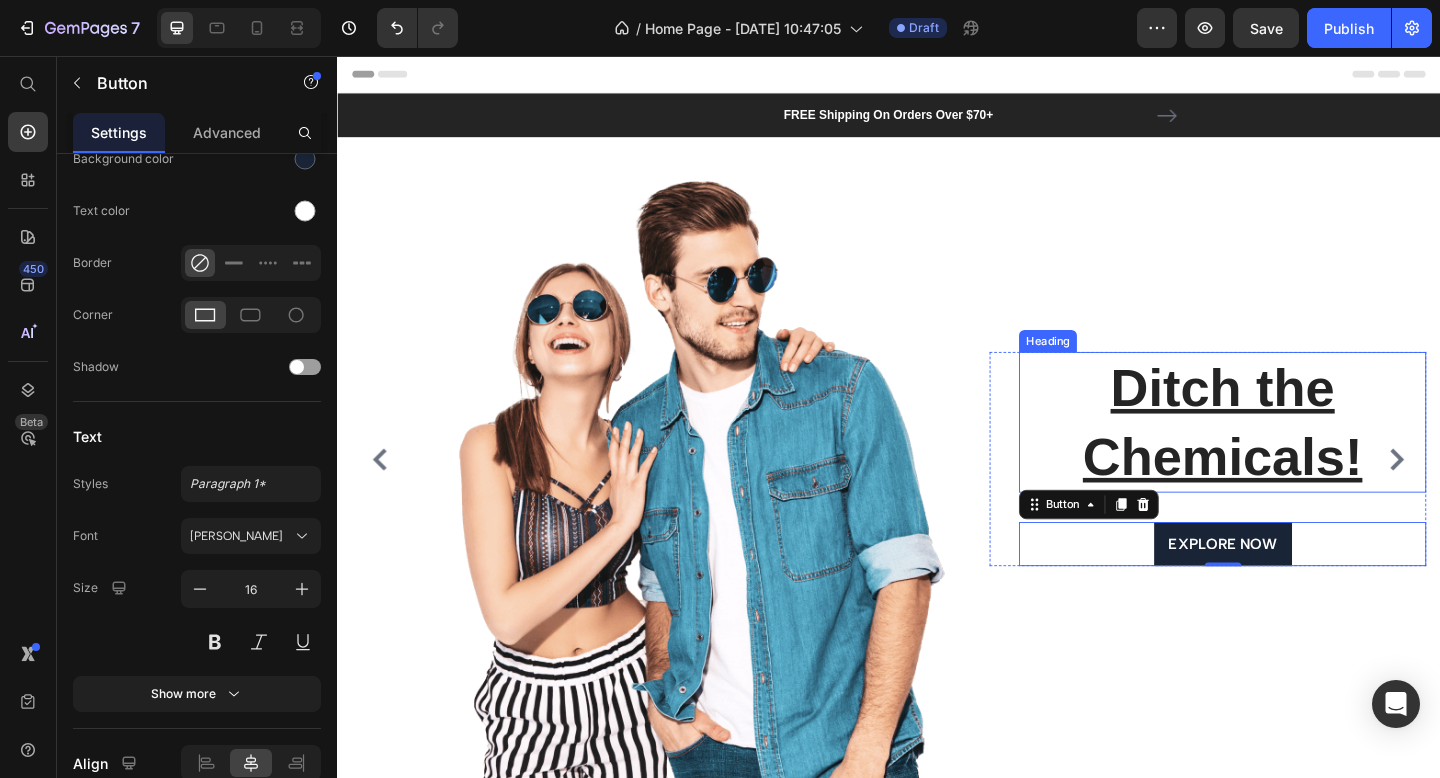 click on "Ditch the Chemicals!" at bounding box center [1300, 454] 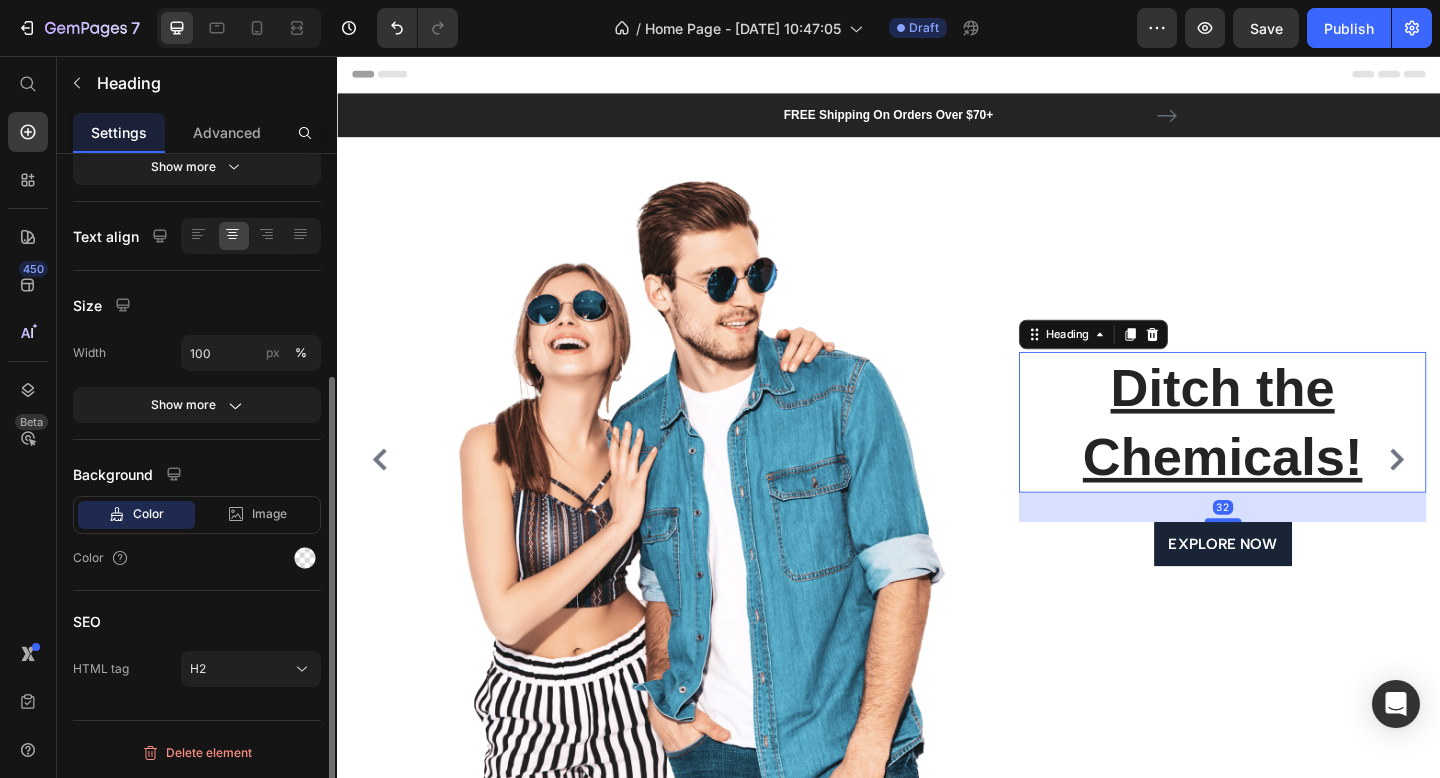 scroll, scrollTop: 0, scrollLeft: 0, axis: both 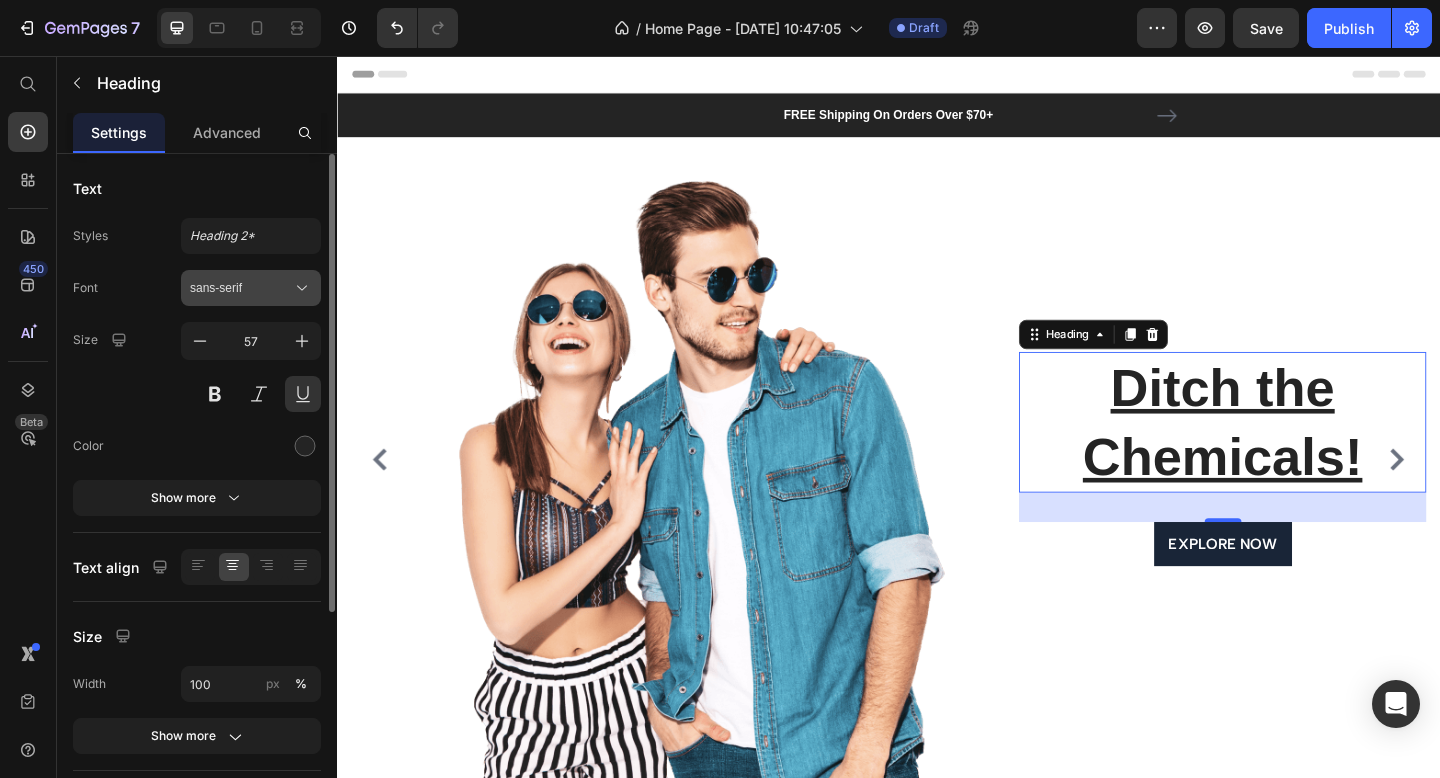 click 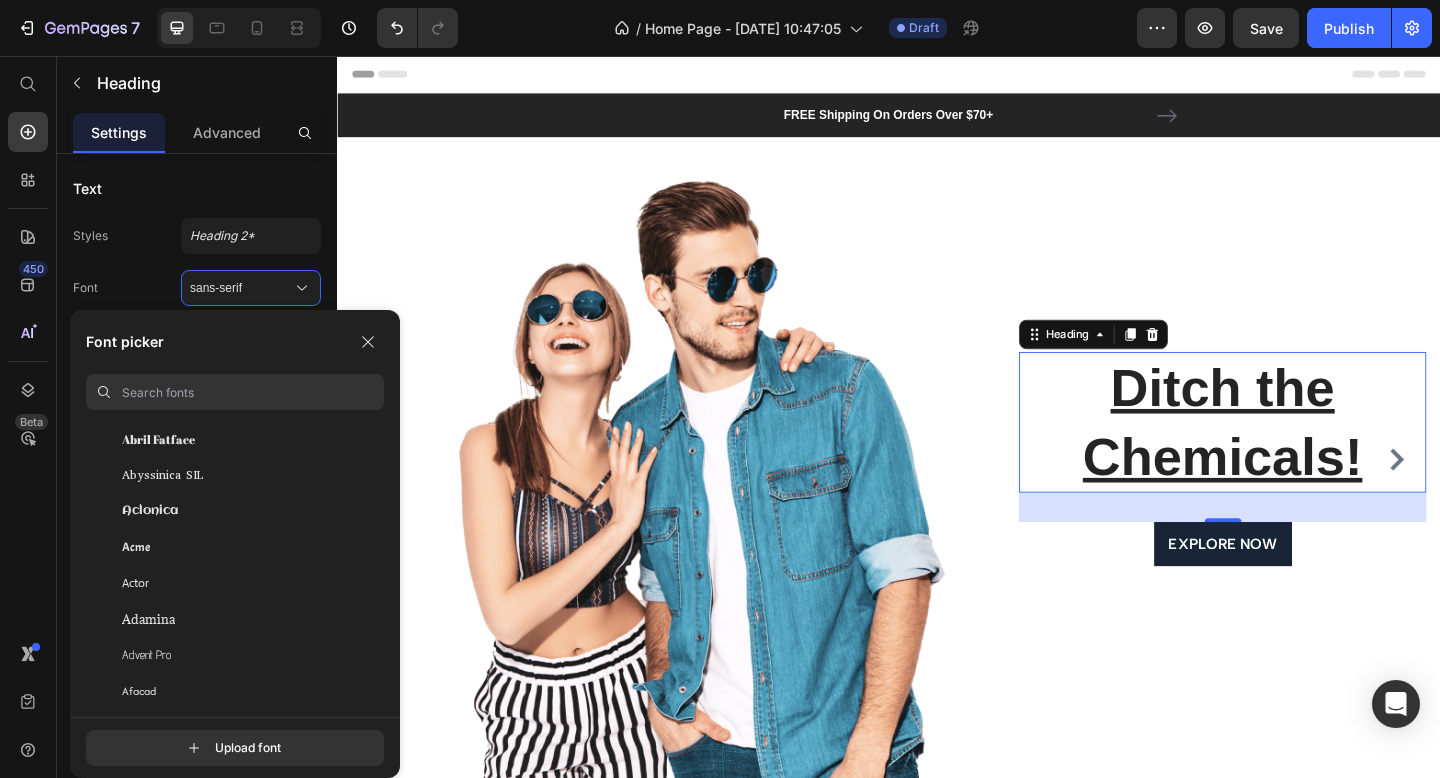 scroll, scrollTop: 405, scrollLeft: 0, axis: vertical 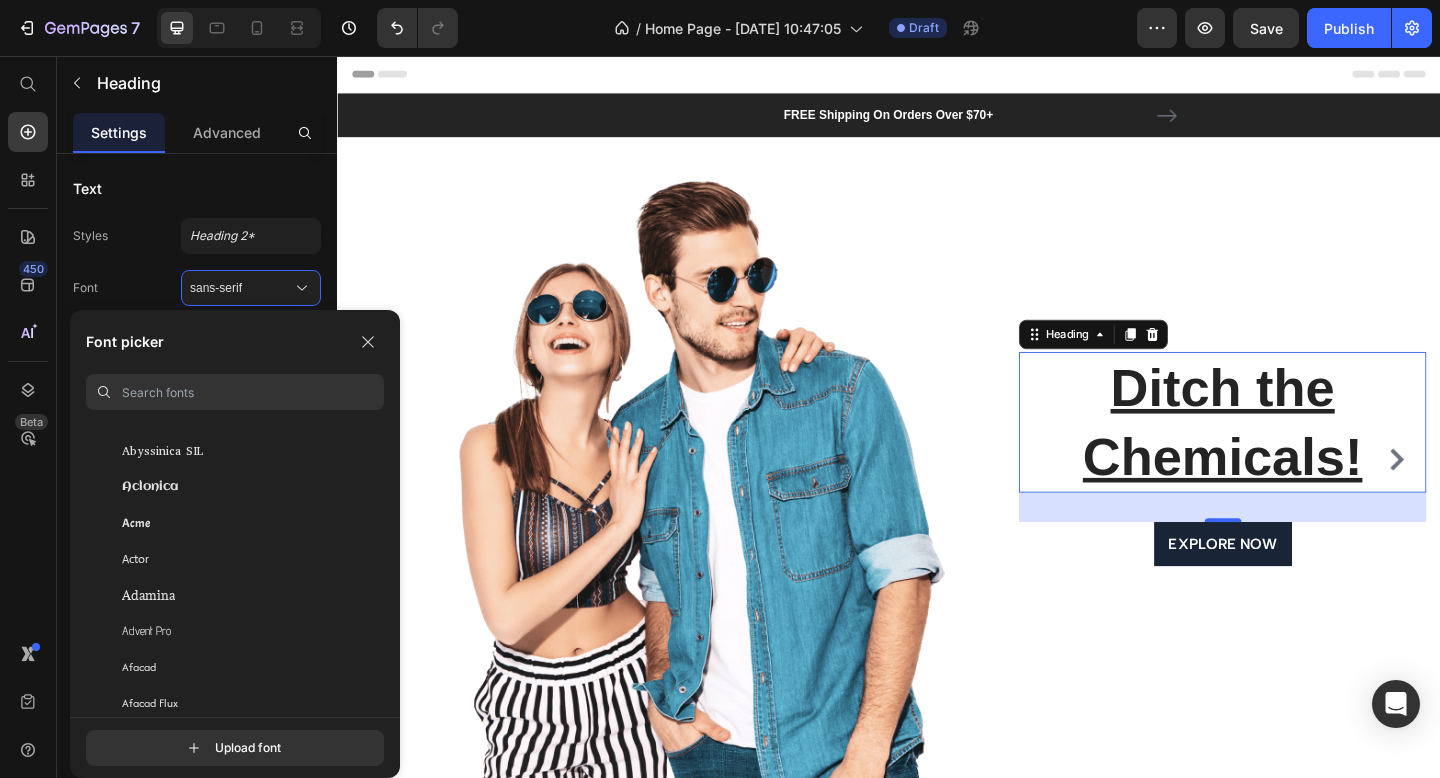 click at bounding box center (253, 392) 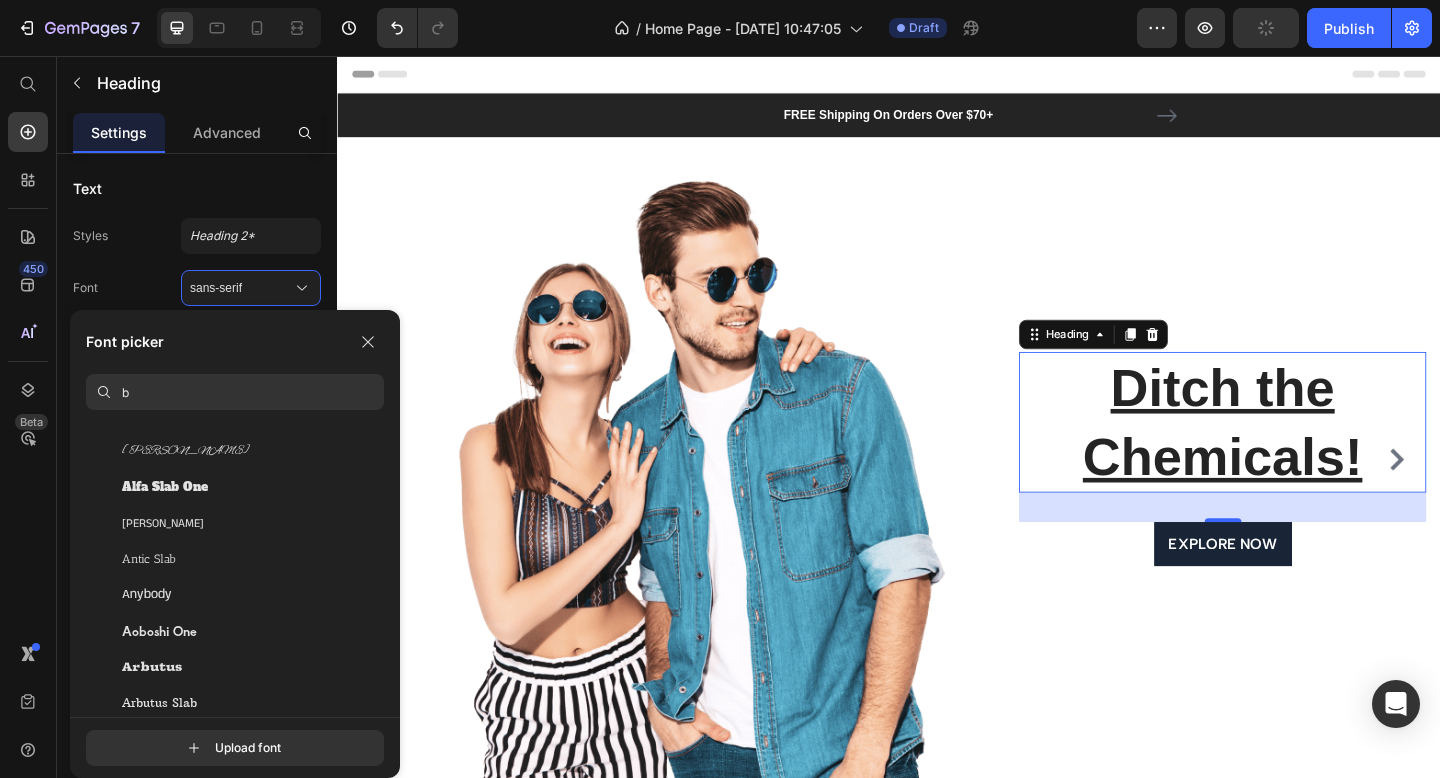 scroll, scrollTop: 0, scrollLeft: 0, axis: both 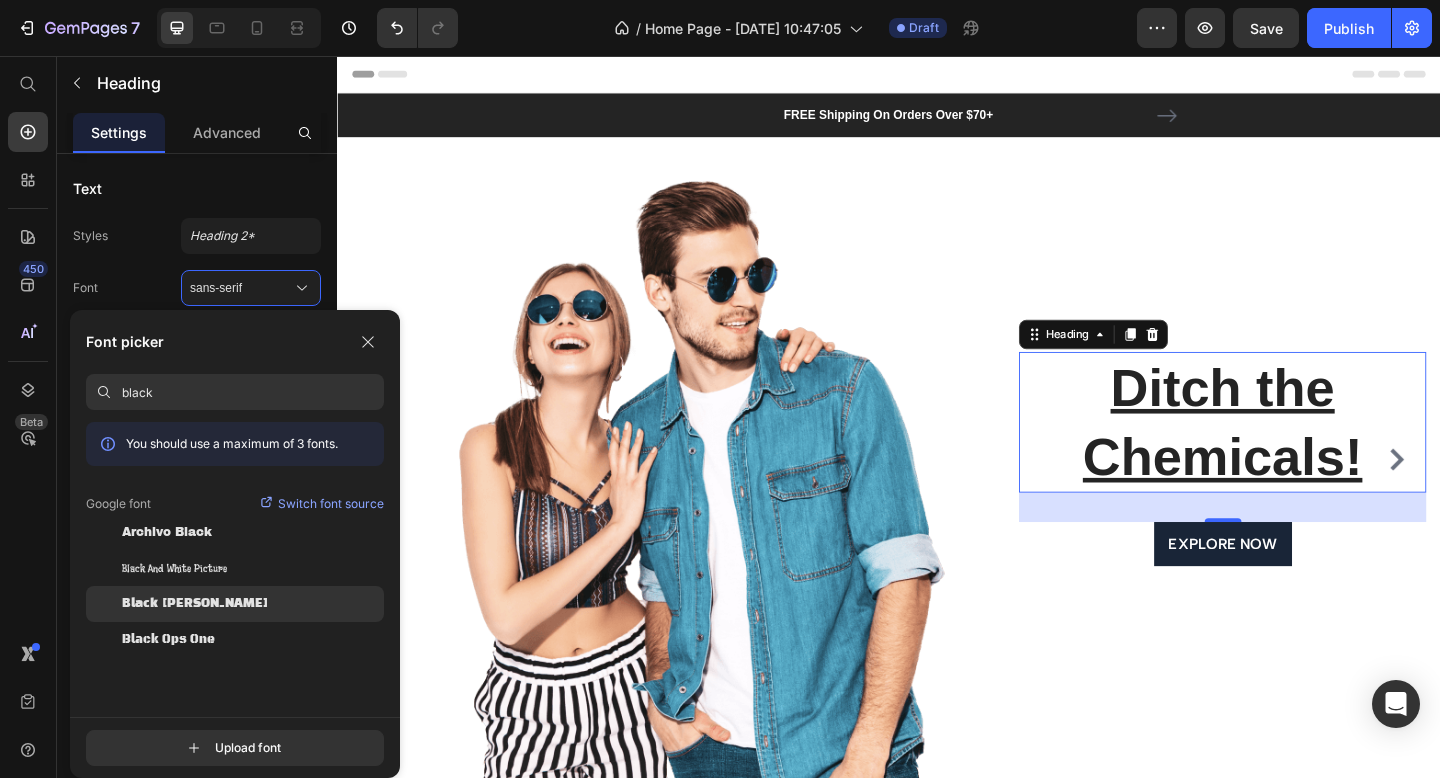 click on "Black [PERSON_NAME]" 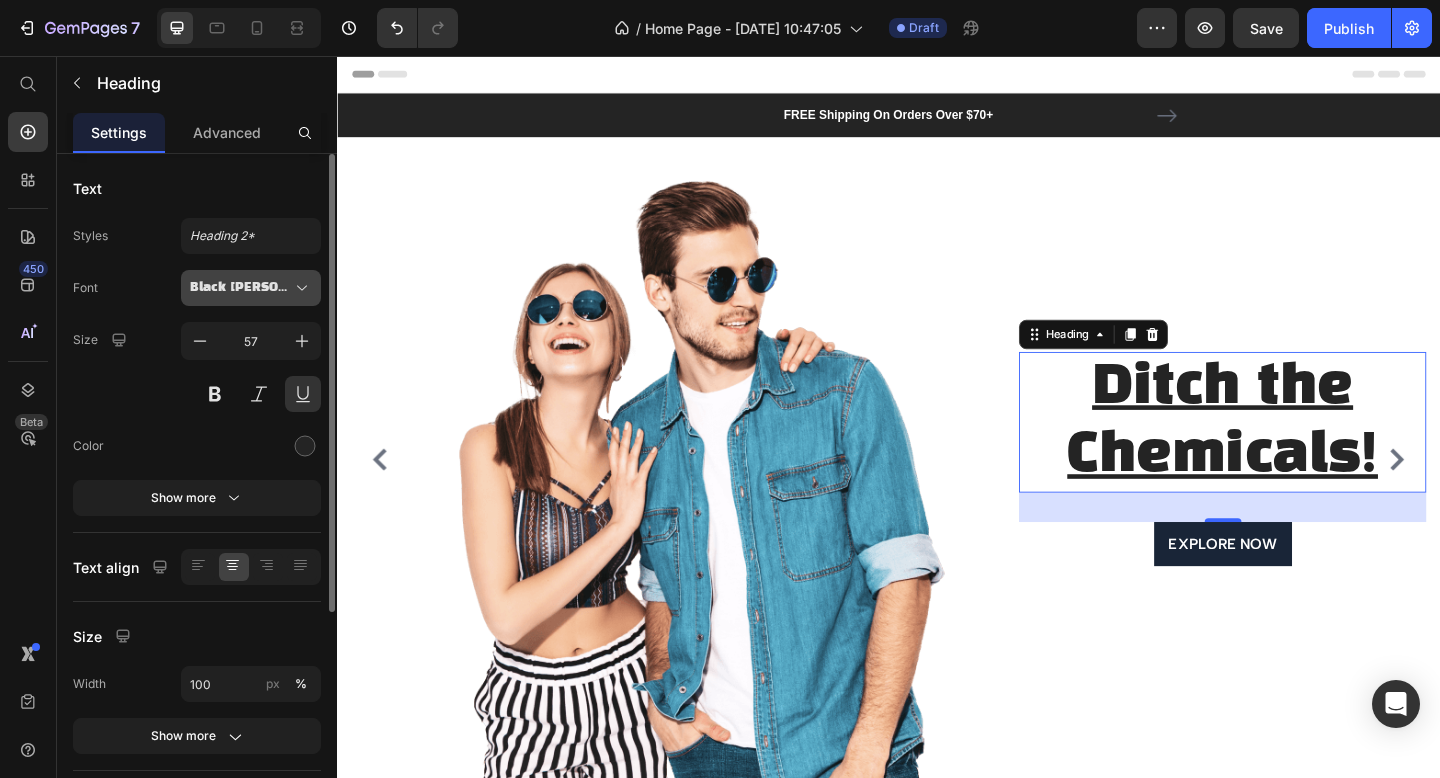 click on "Black [PERSON_NAME]" at bounding box center (241, 288) 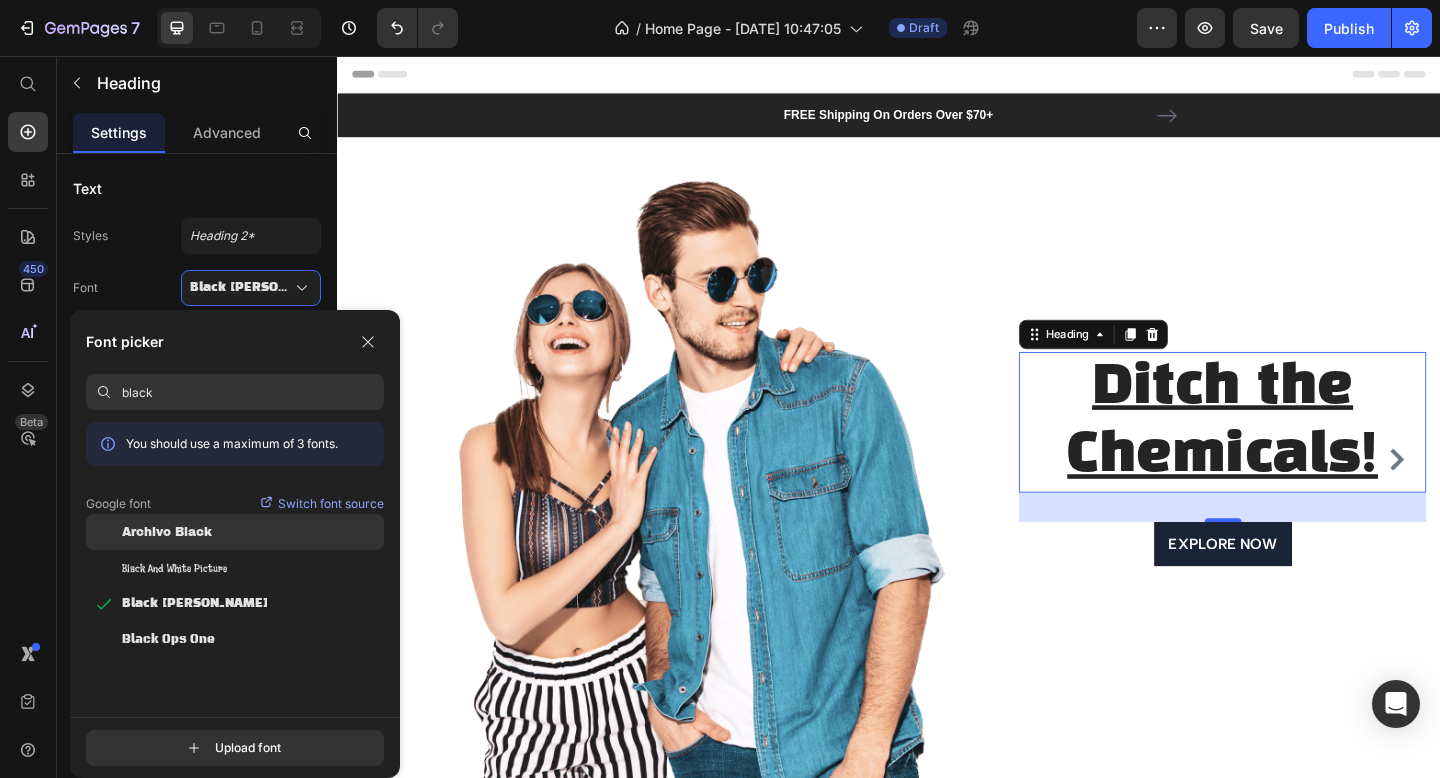 click on "Archivo Black" at bounding box center (167, 532) 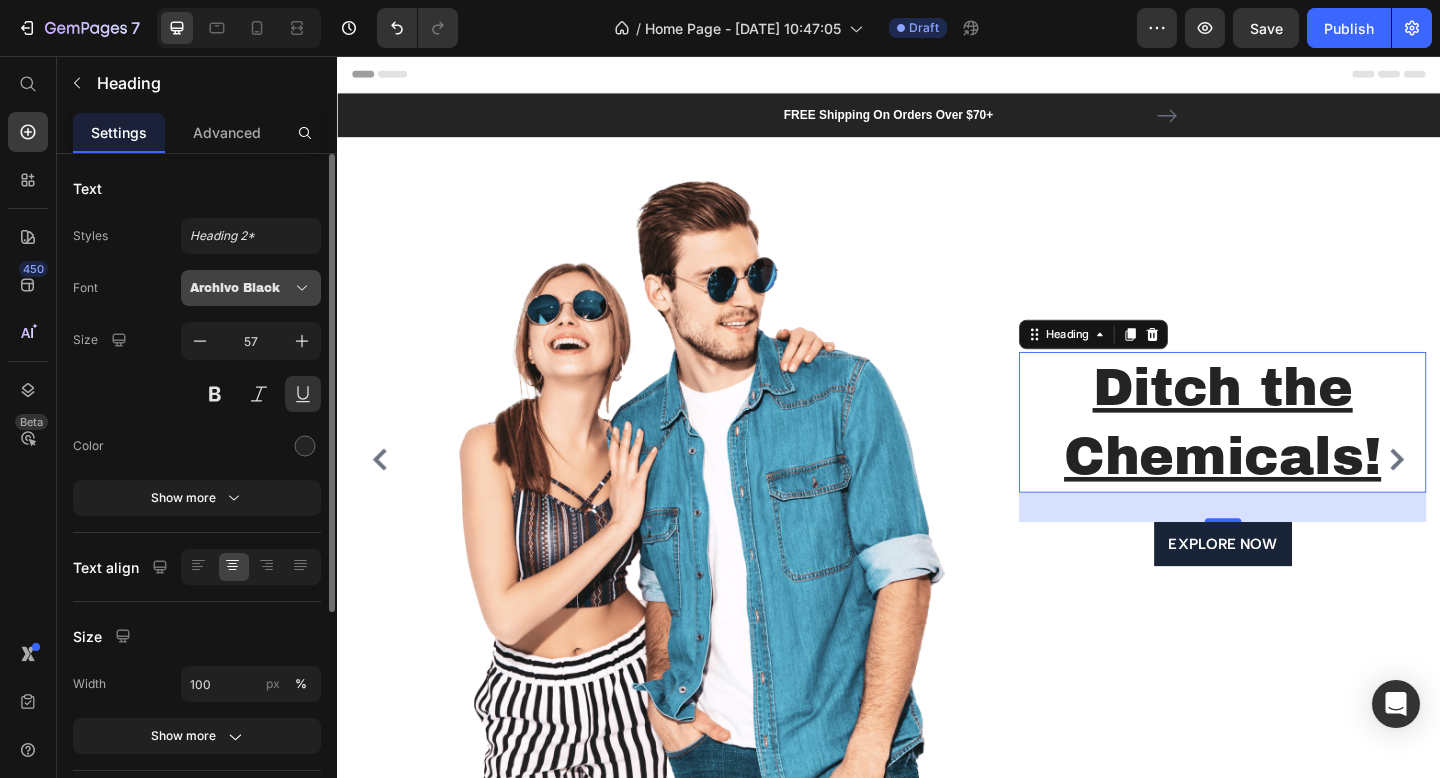click on "Archivo Black" at bounding box center (241, 288) 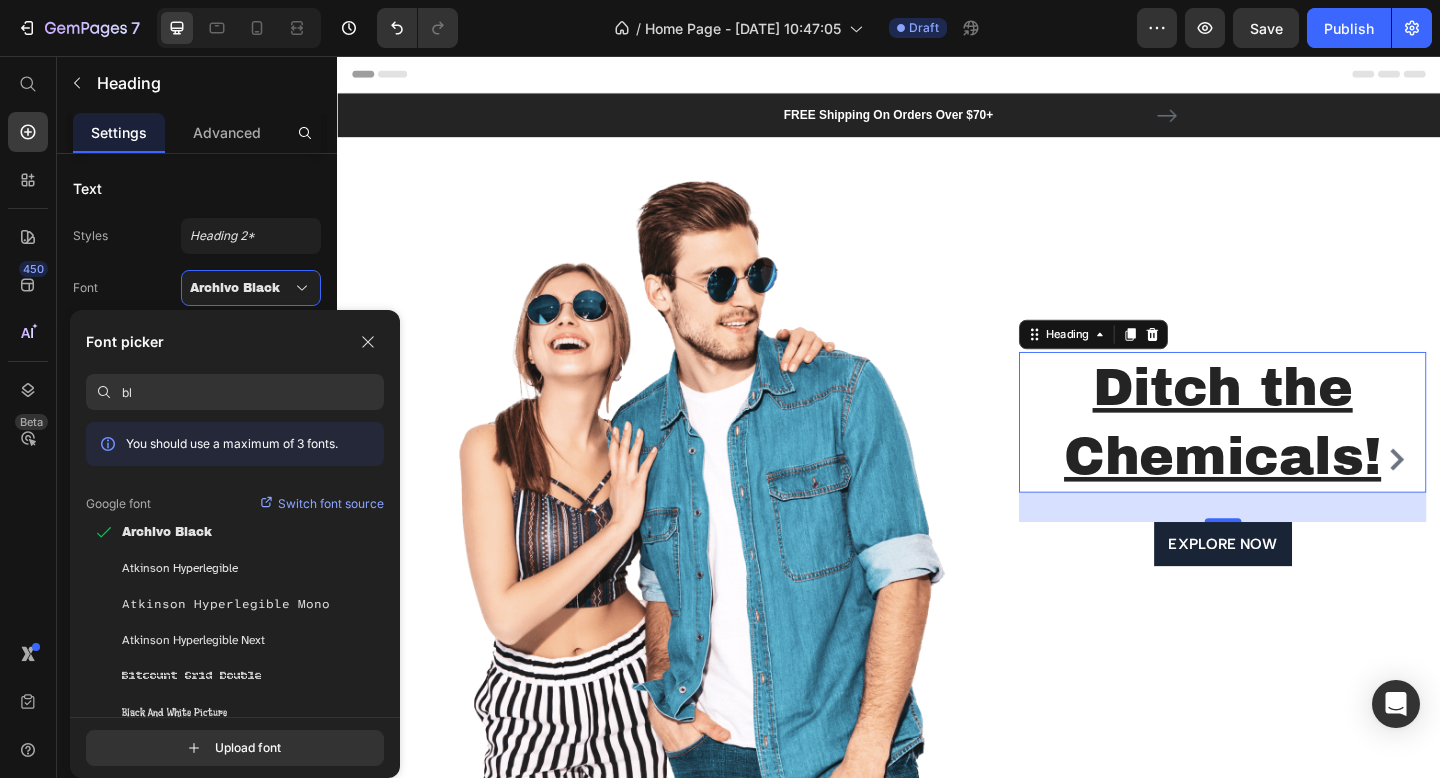 type on "b" 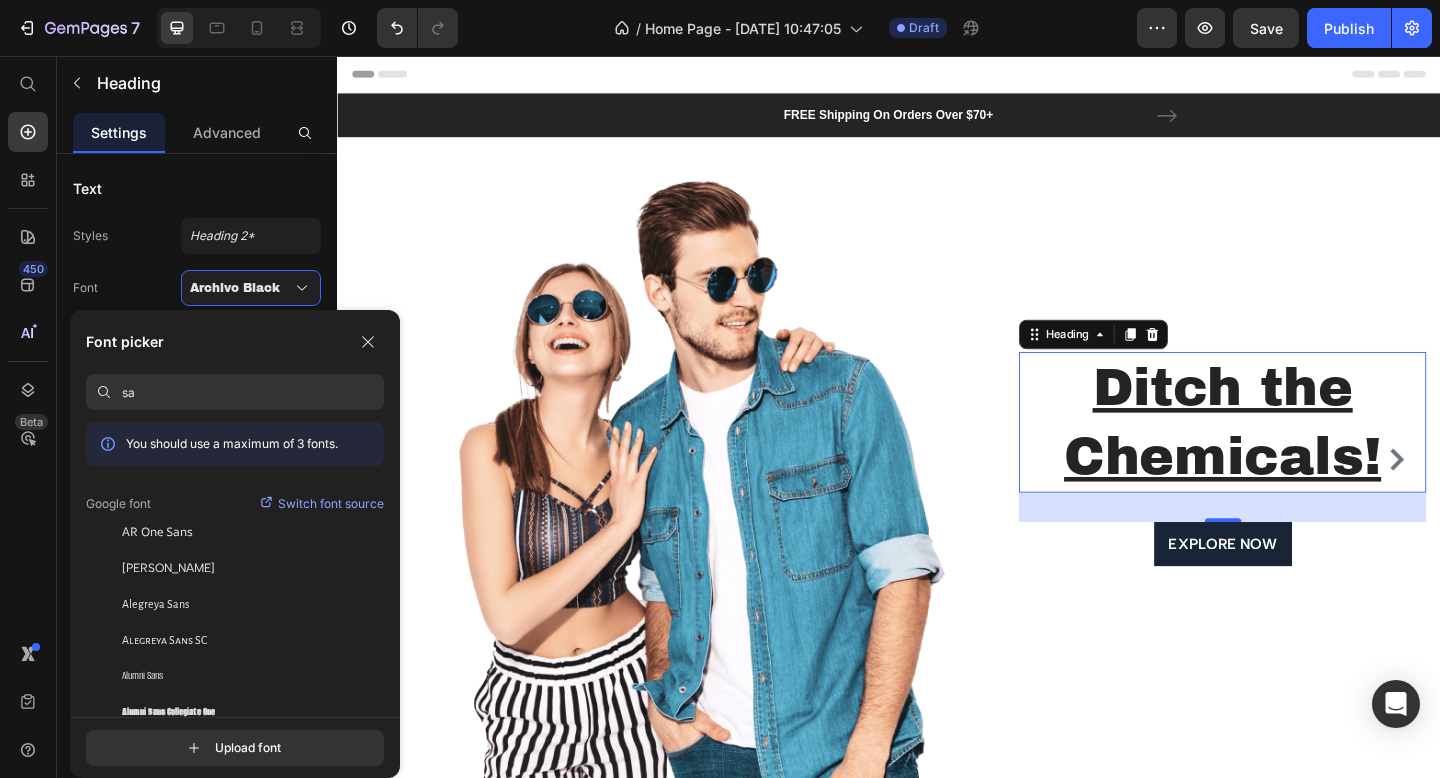 type on "s" 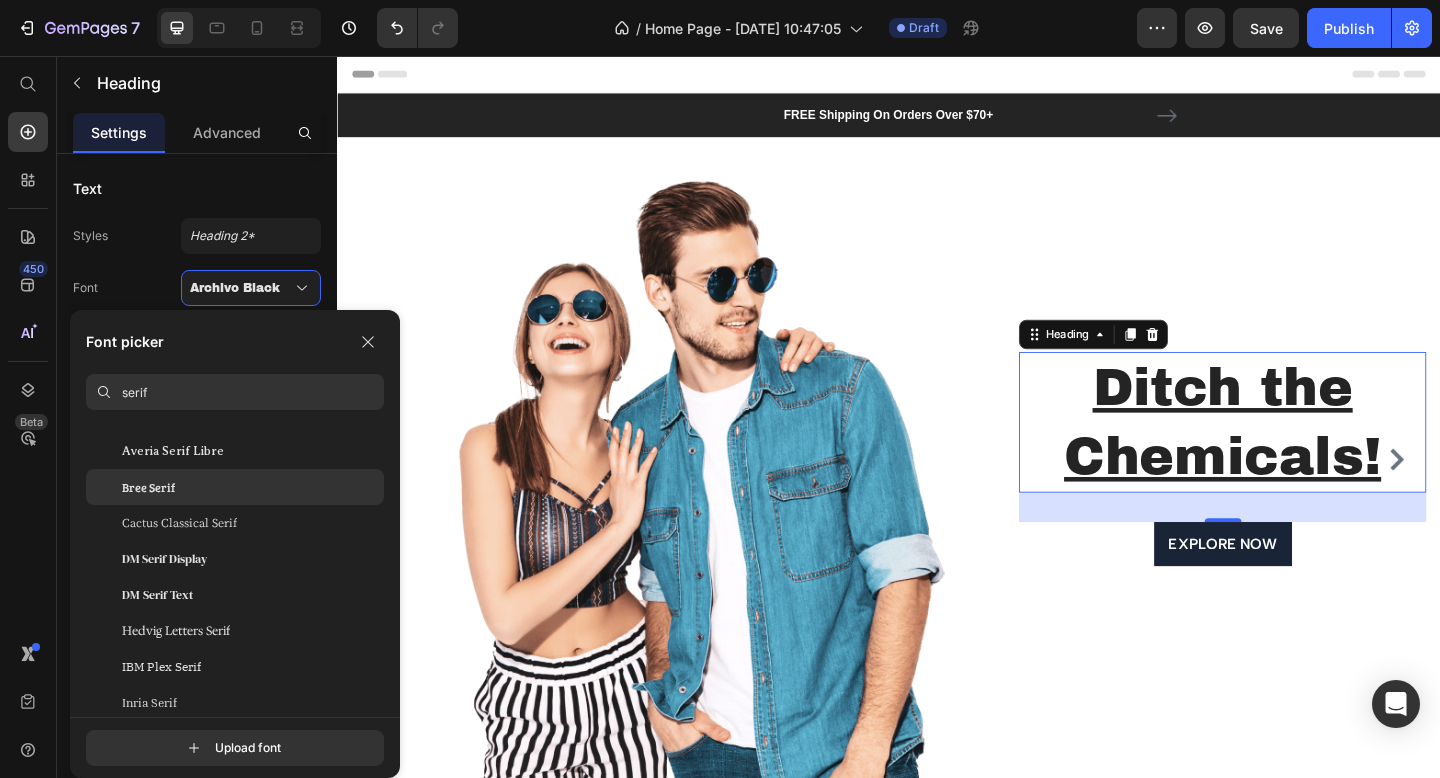 scroll, scrollTop: 119, scrollLeft: 0, axis: vertical 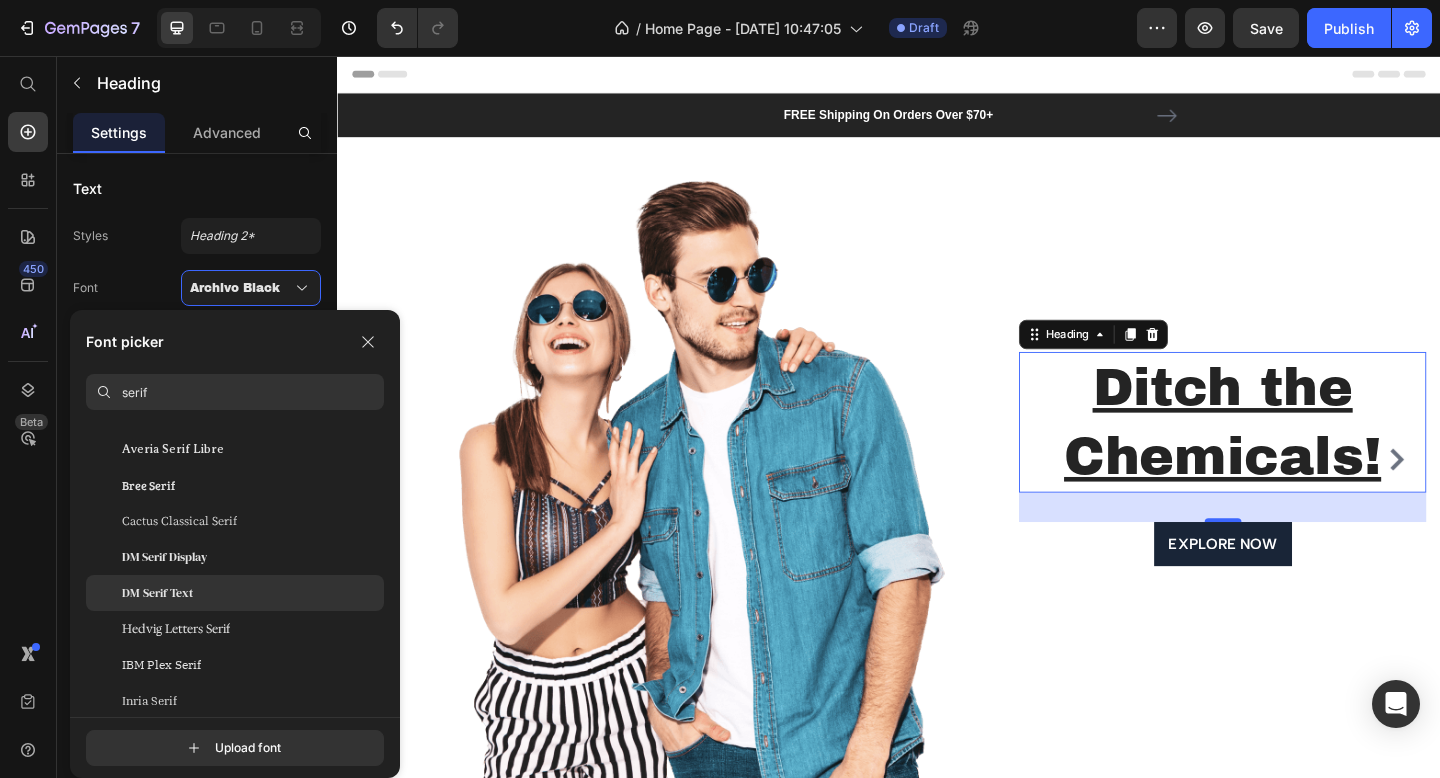 type on "serif" 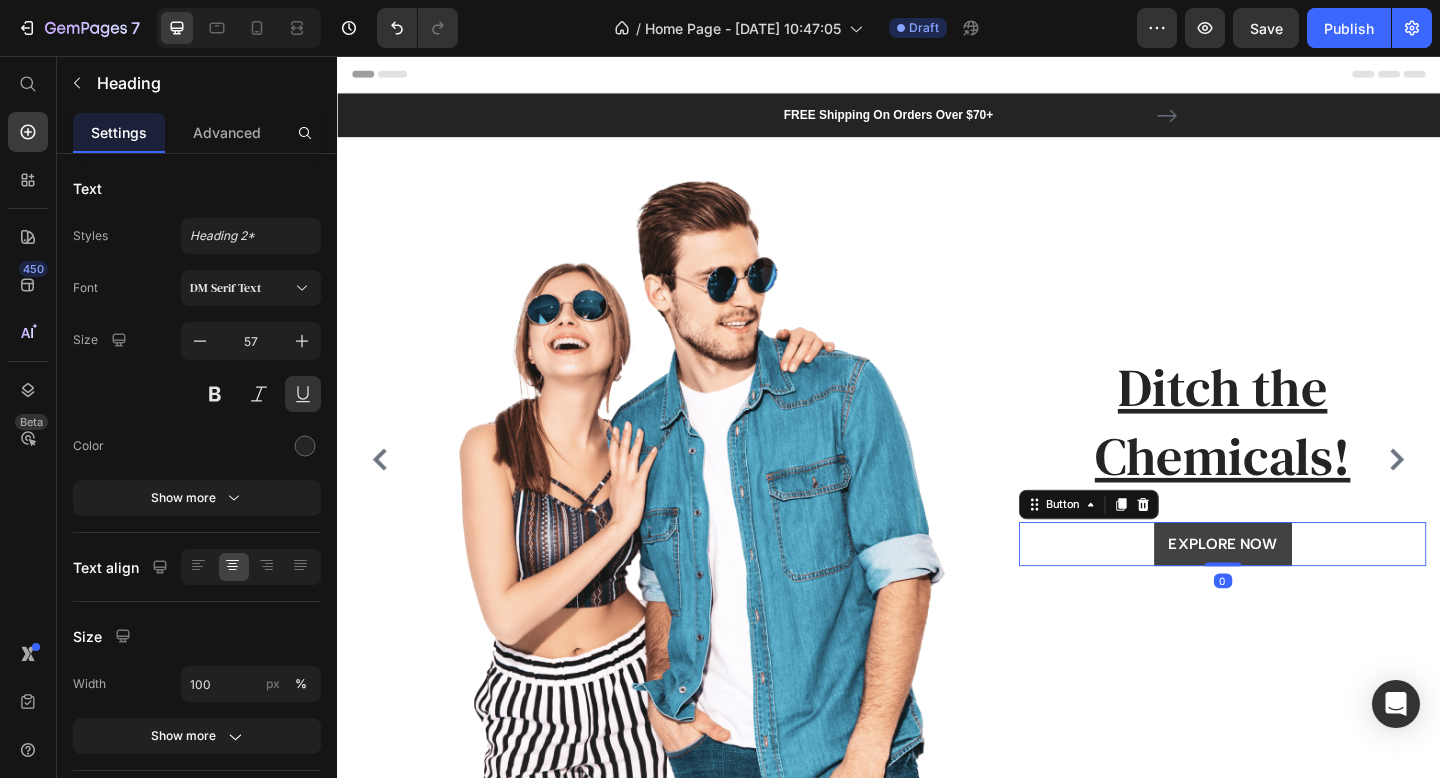 click on "EXPLORE NOW" at bounding box center [1301, 587] 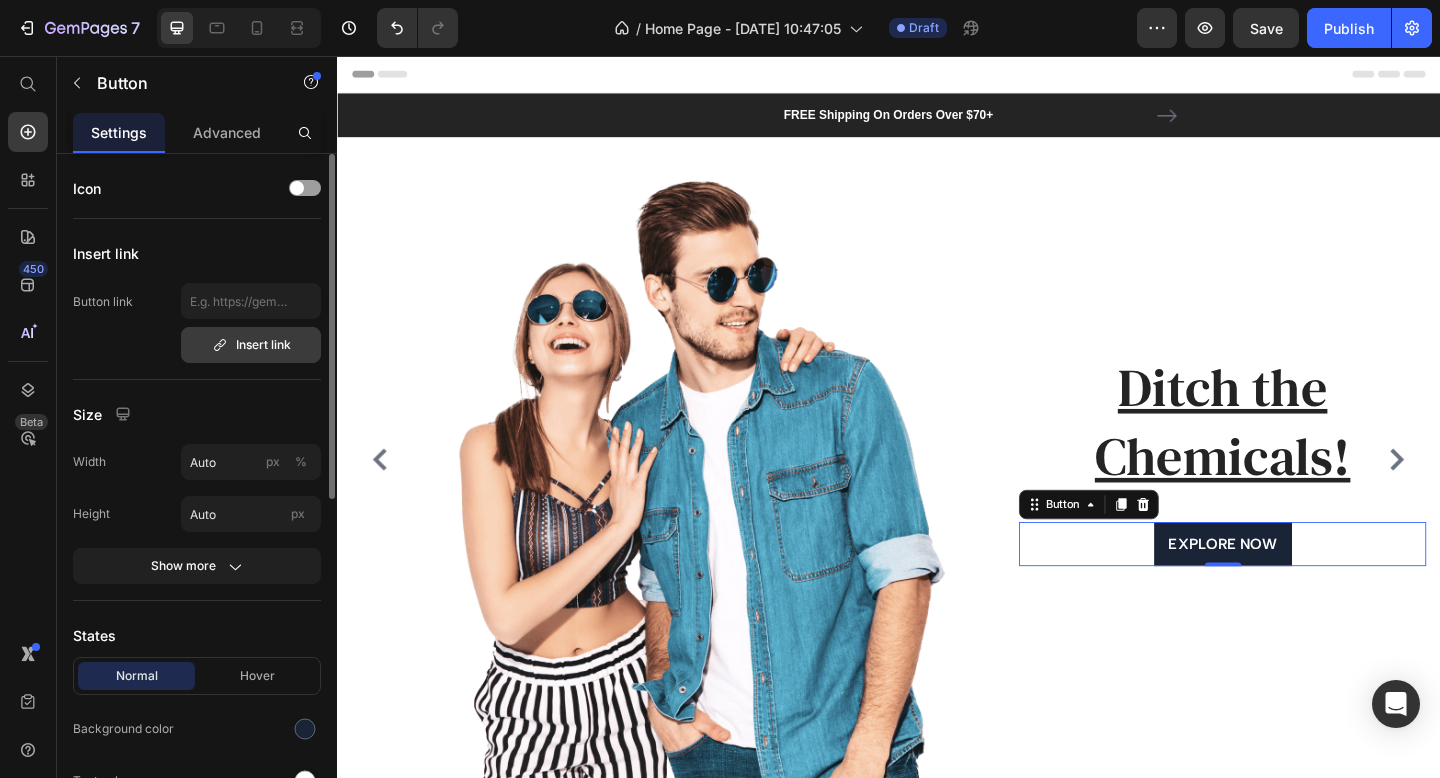 click on "Insert link" at bounding box center [251, 345] 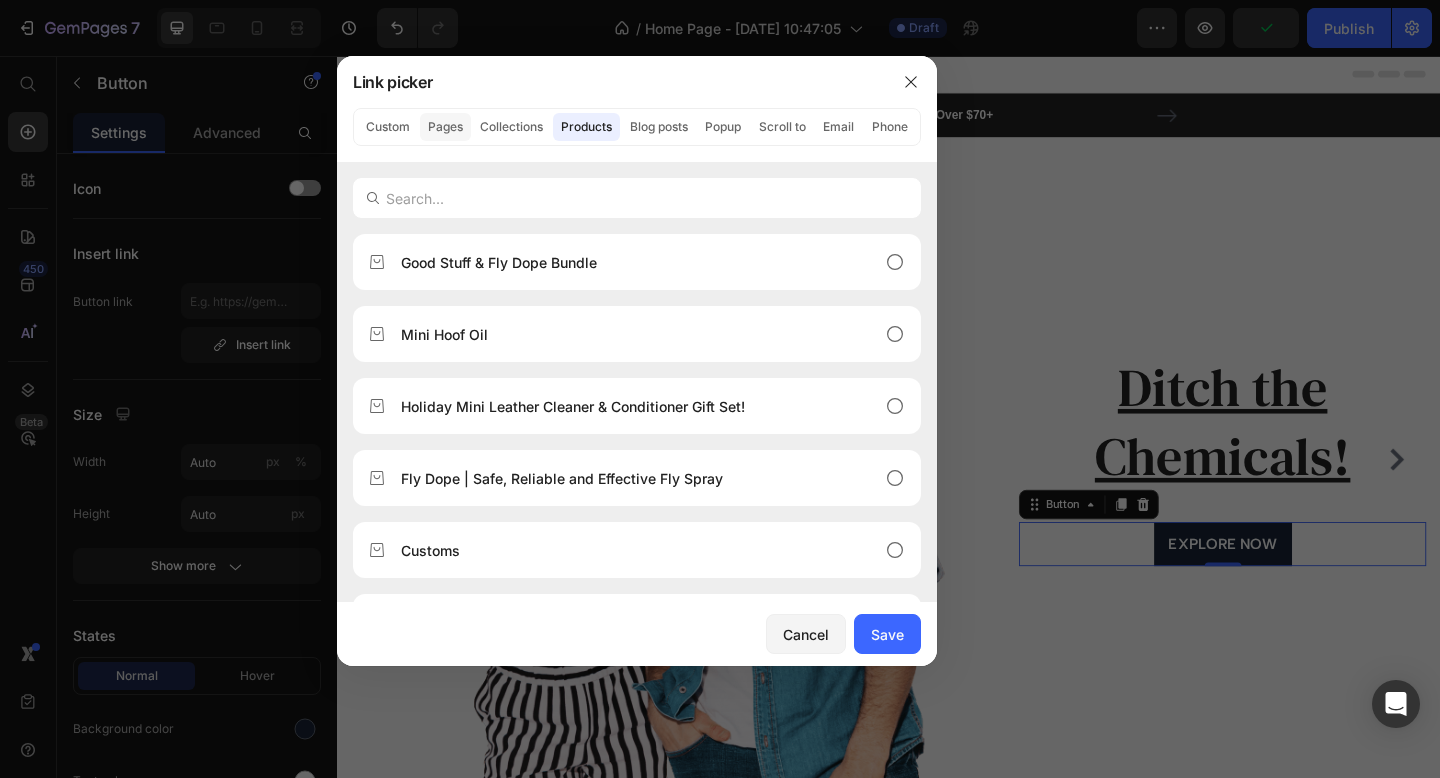 click on "Pages" 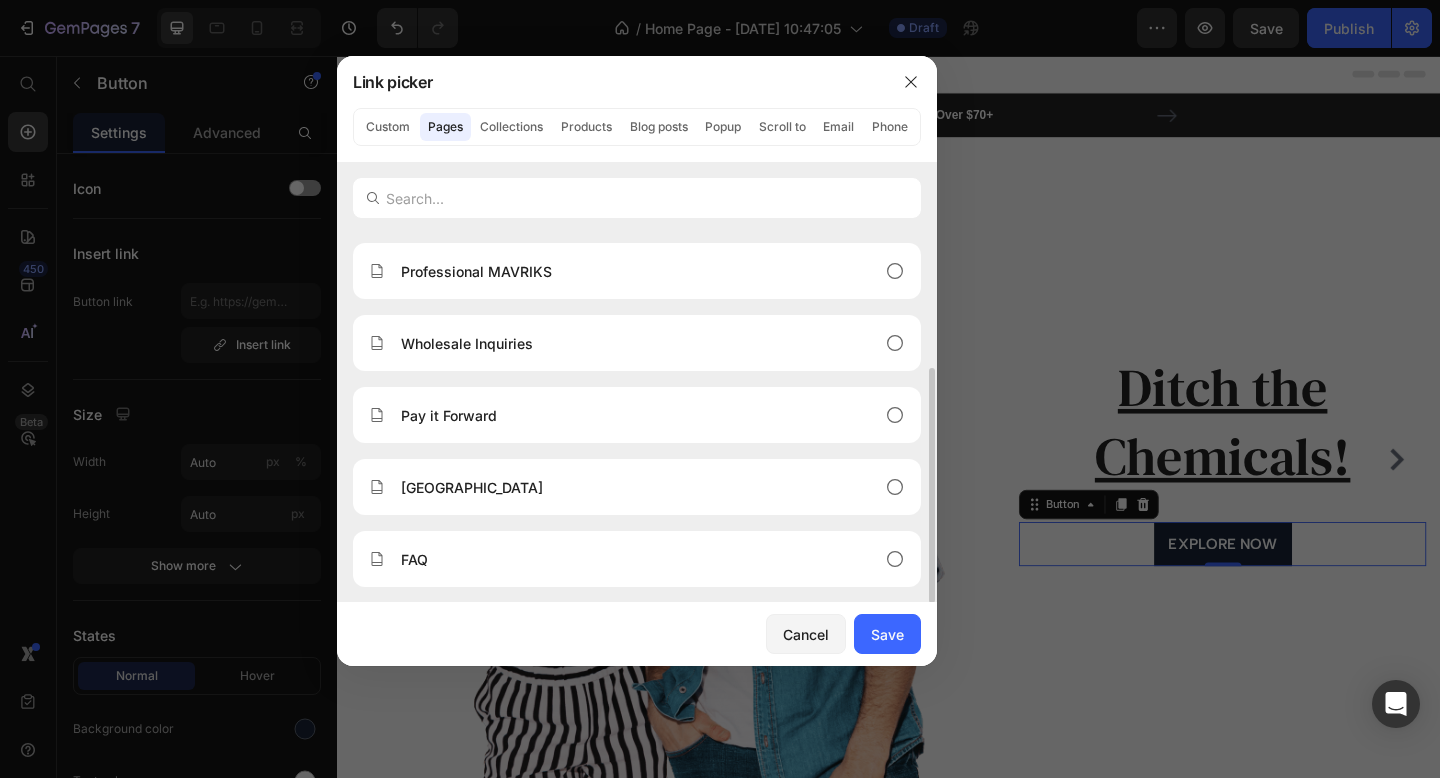 scroll, scrollTop: 208, scrollLeft: 0, axis: vertical 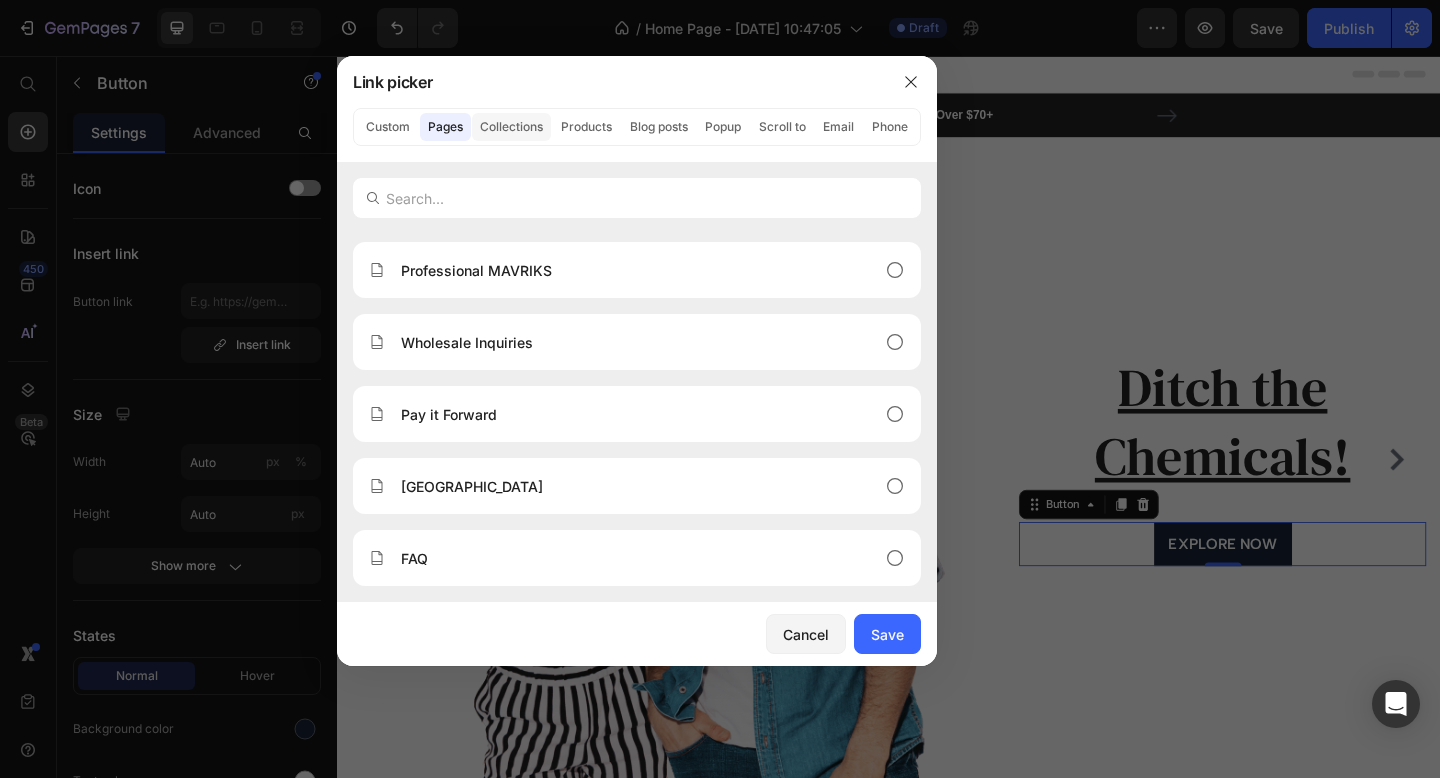 click on "Collections" 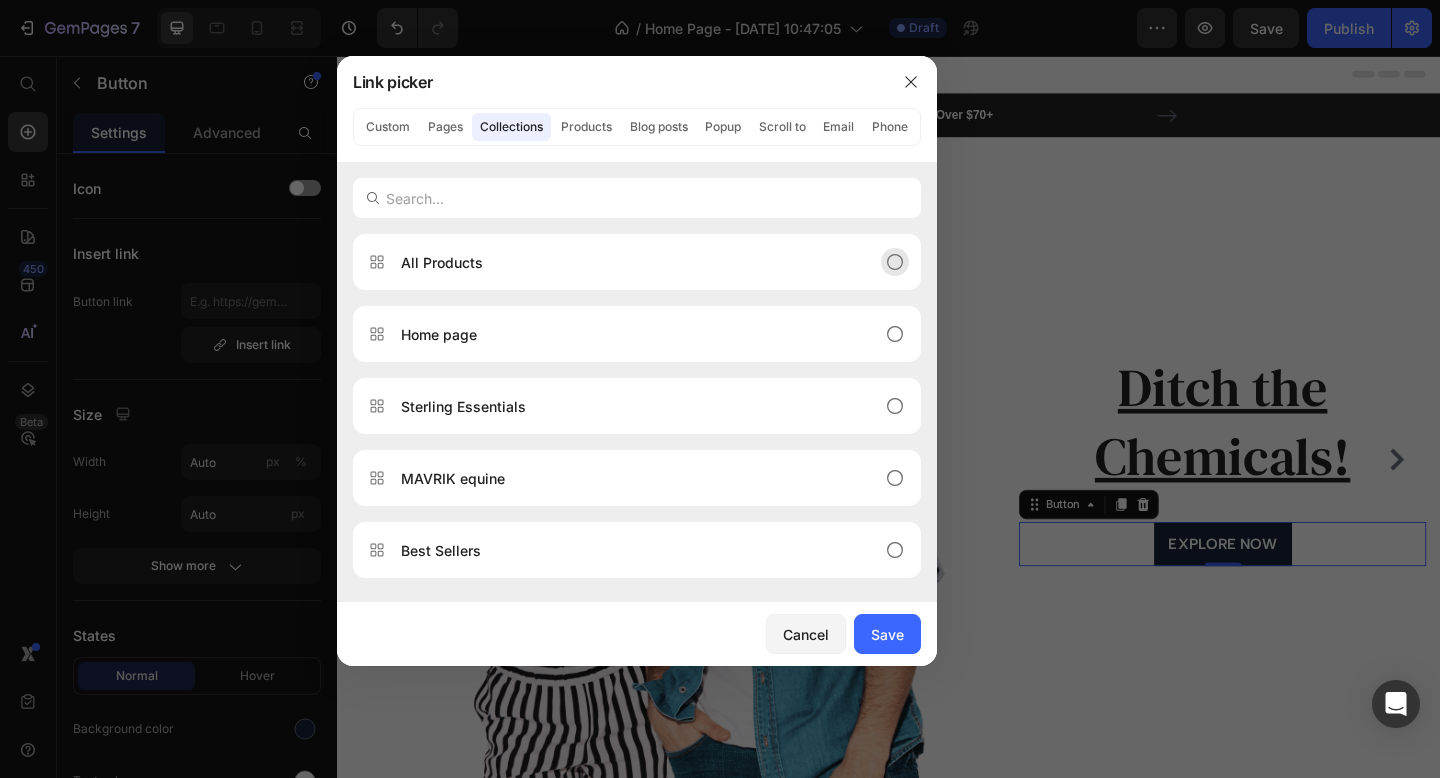 click 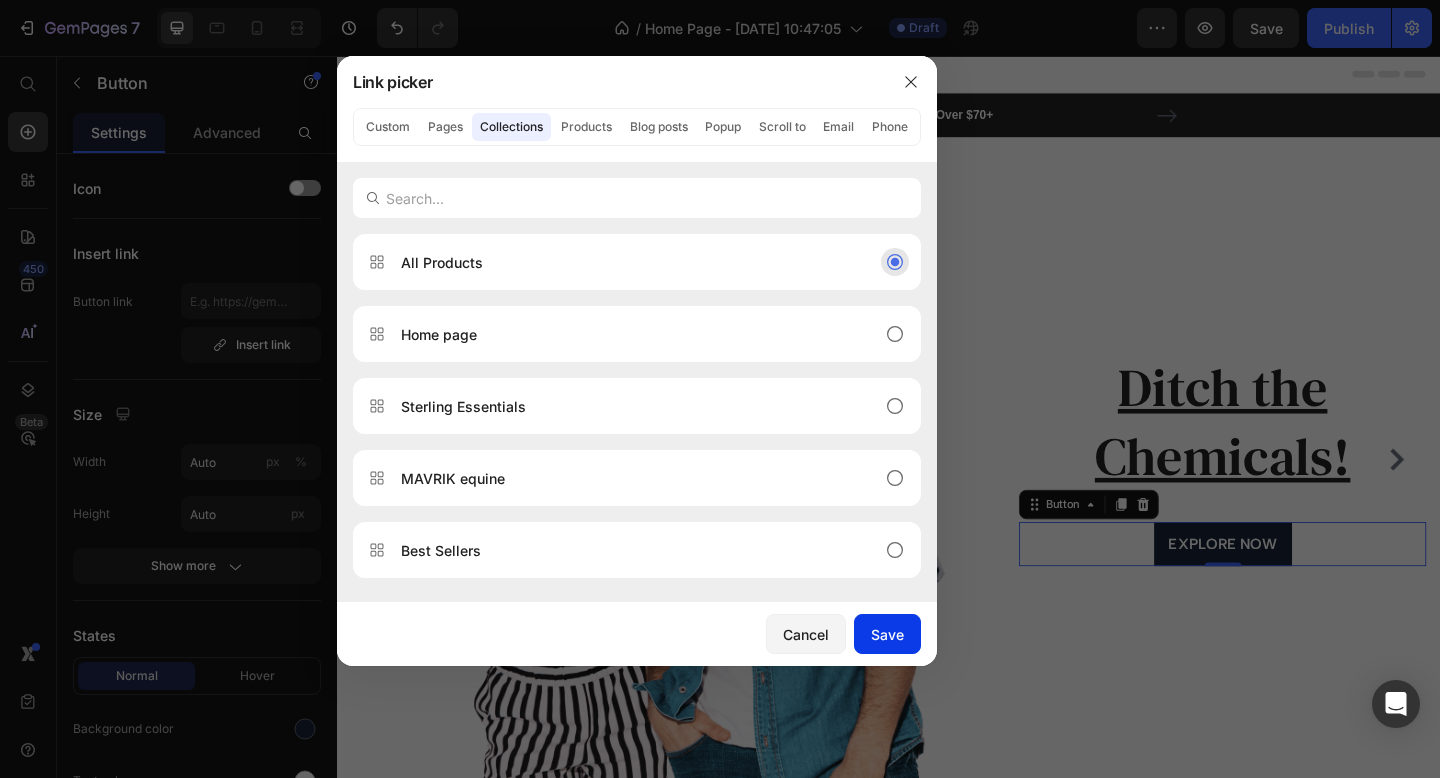 click on "Save" at bounding box center (887, 634) 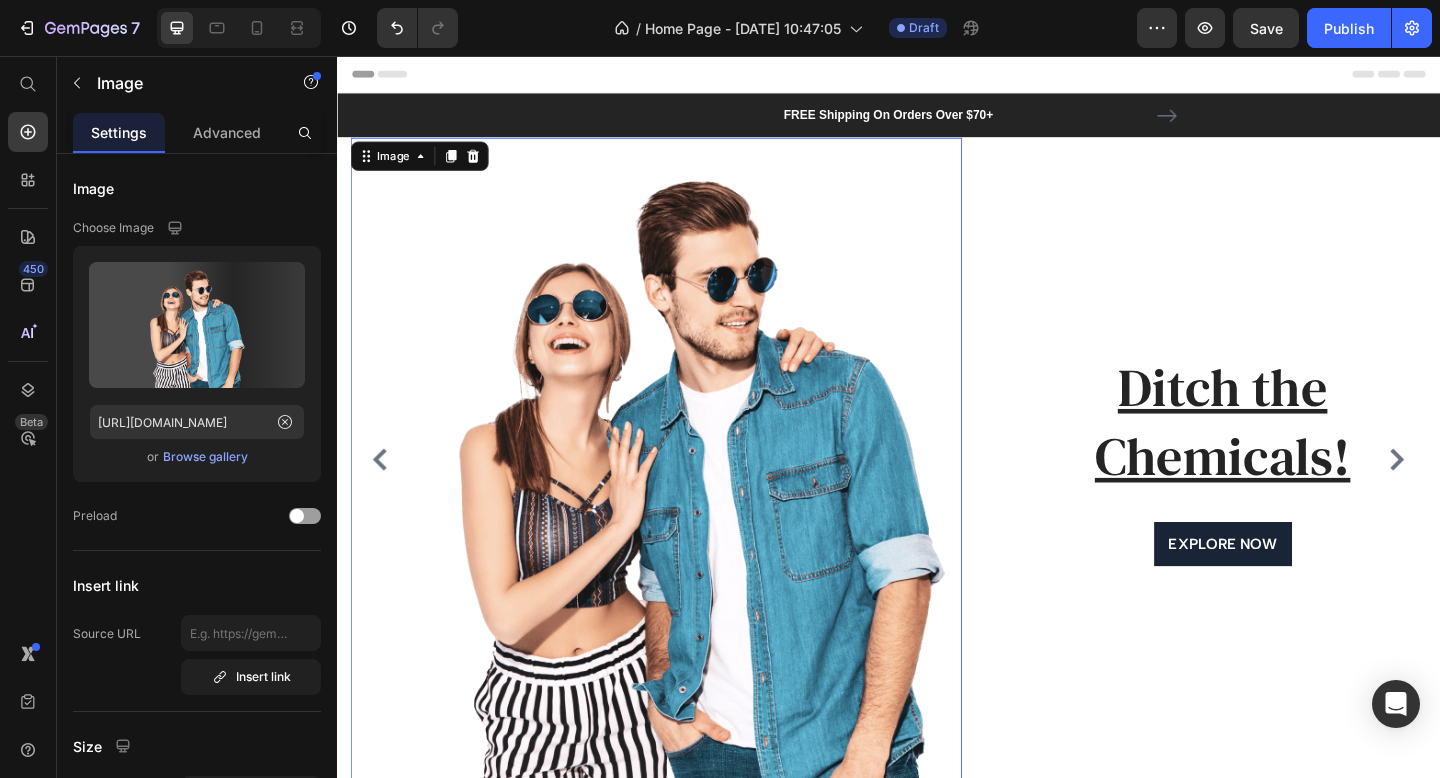 click at bounding box center [684, 495] 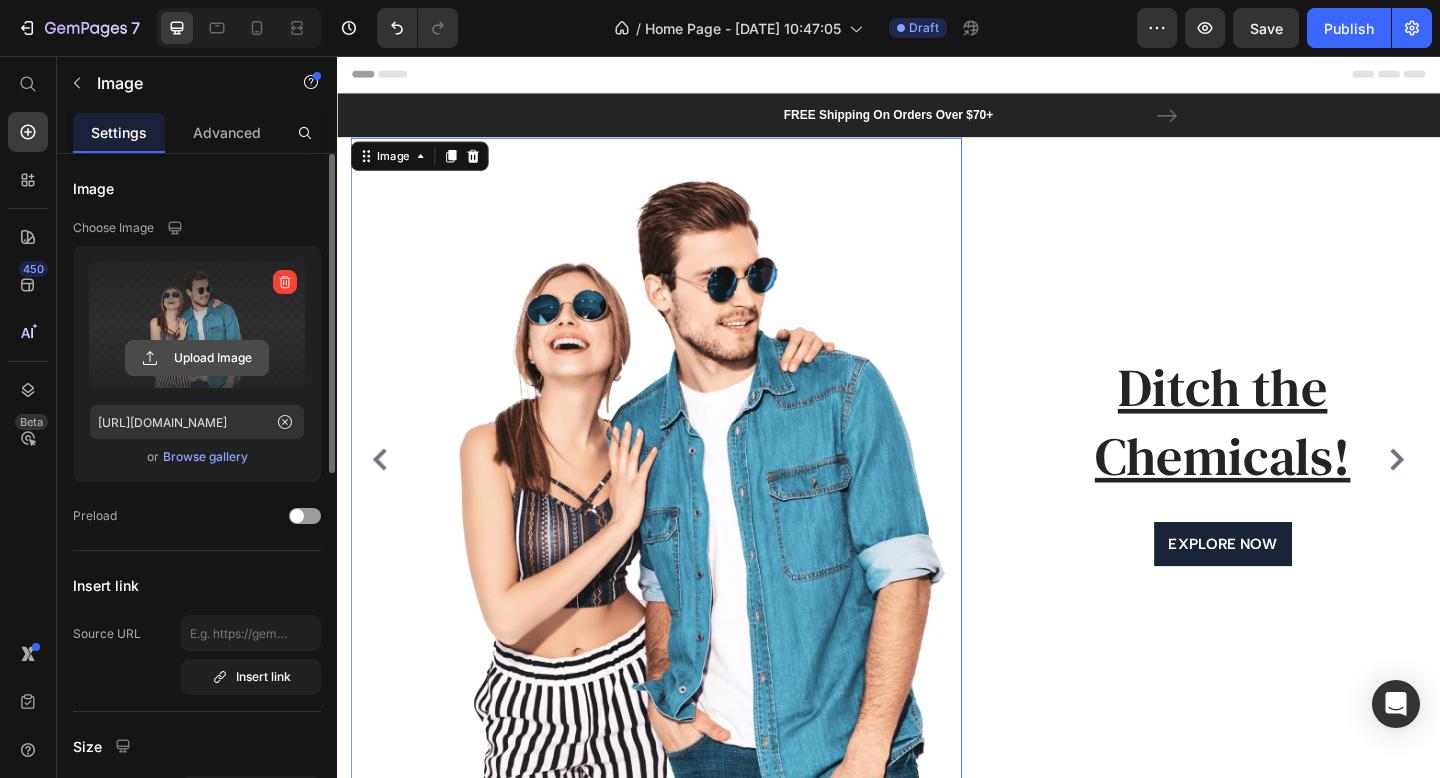 click 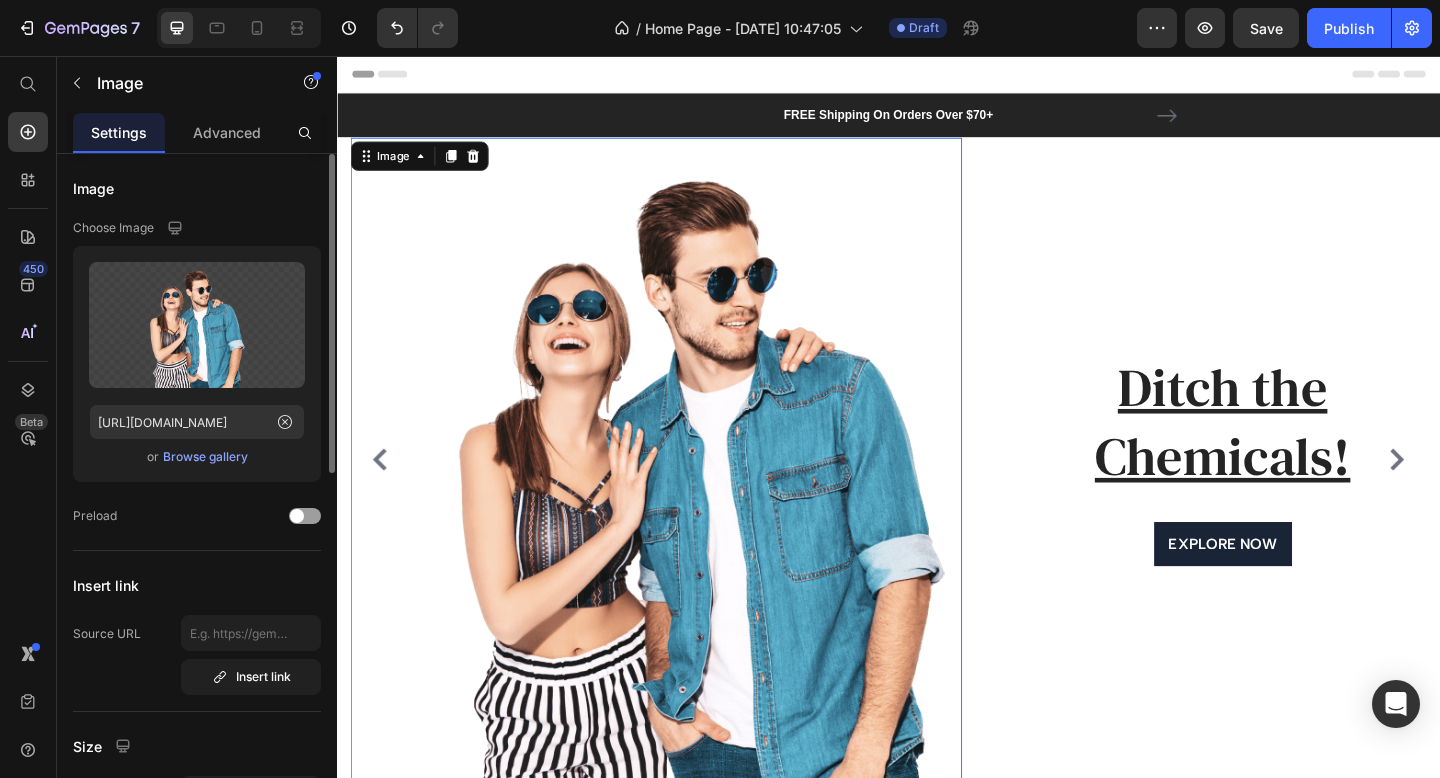click on "Browse gallery" at bounding box center (205, 457) 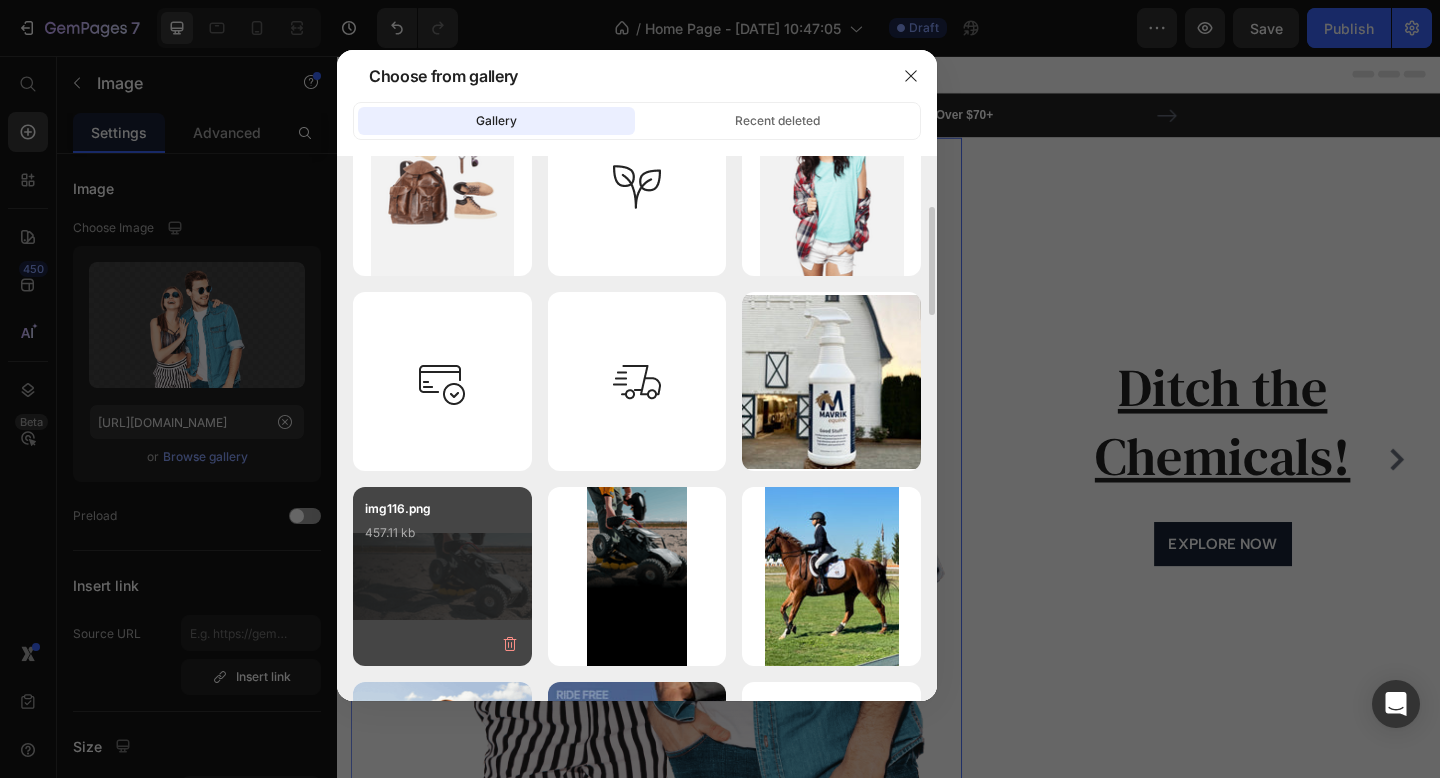 scroll, scrollTop: 271, scrollLeft: 0, axis: vertical 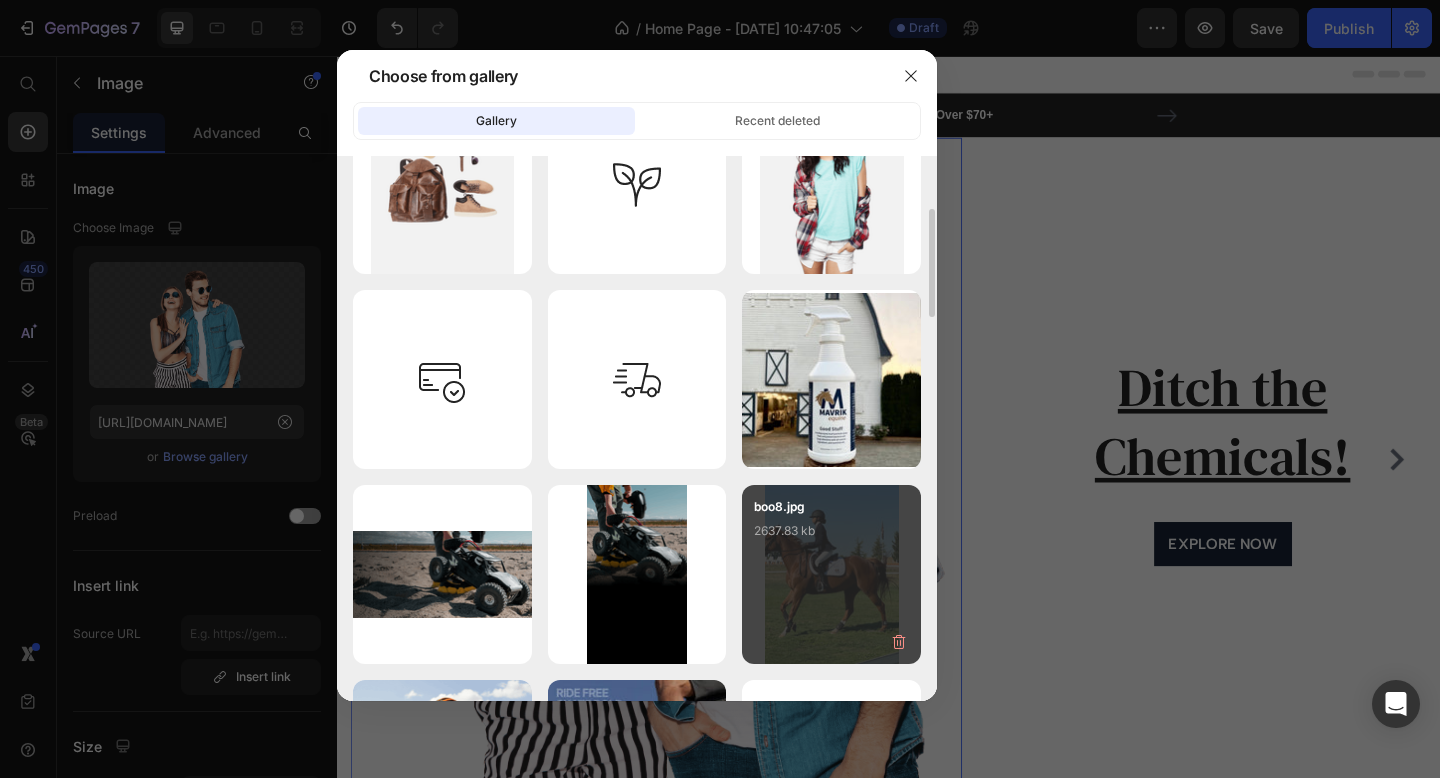 click on "boo8.jpg 2637.83 kb" at bounding box center (831, 537) 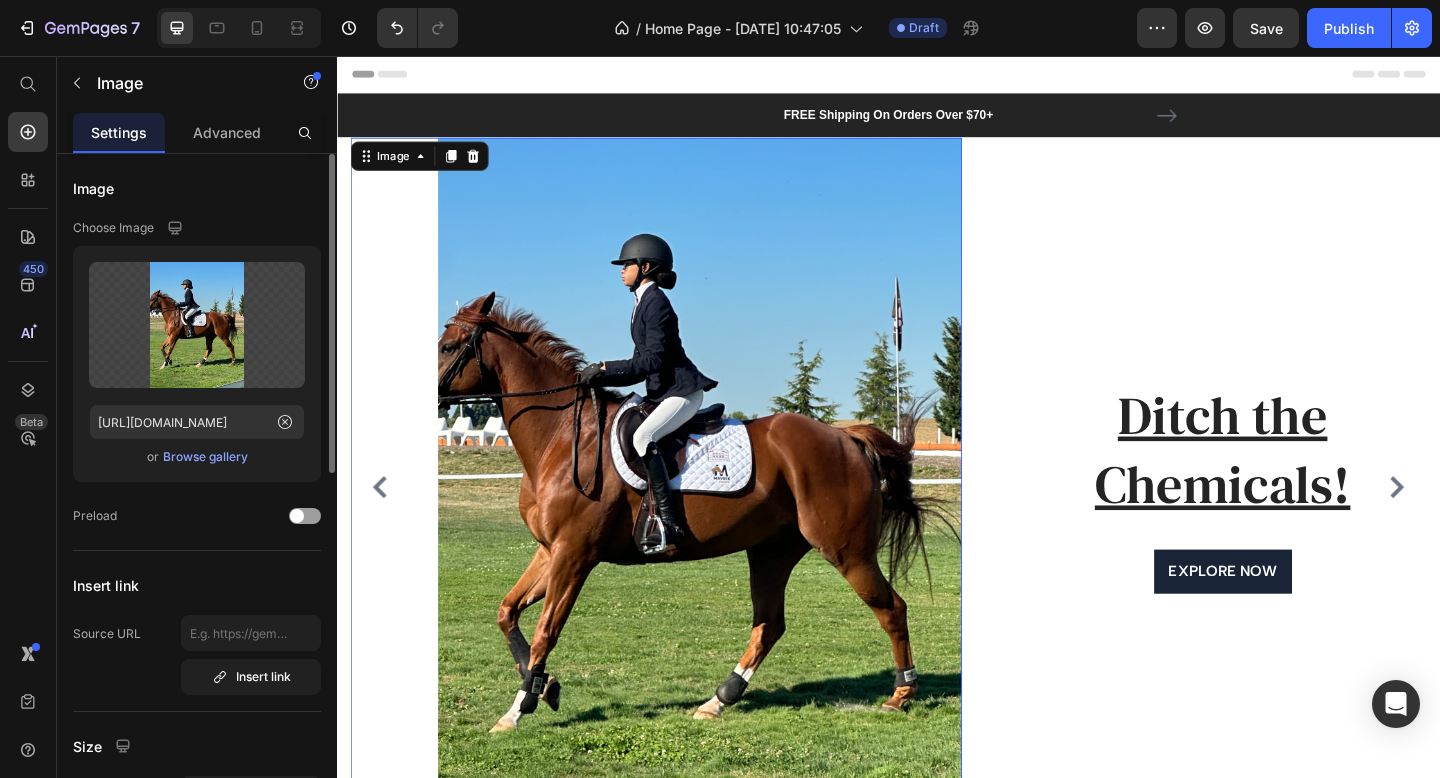 click on "Browse gallery" at bounding box center [205, 457] 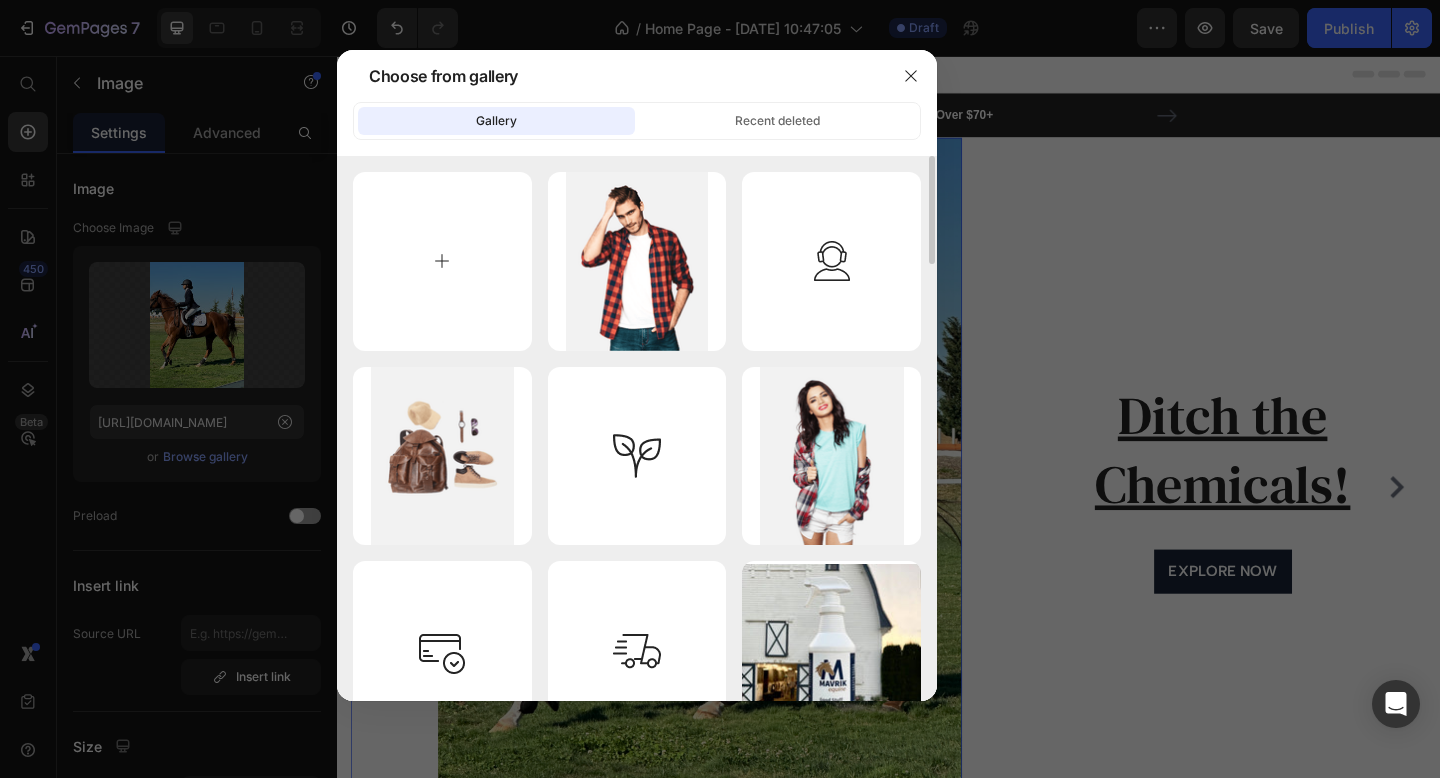 click at bounding box center [442, 261] 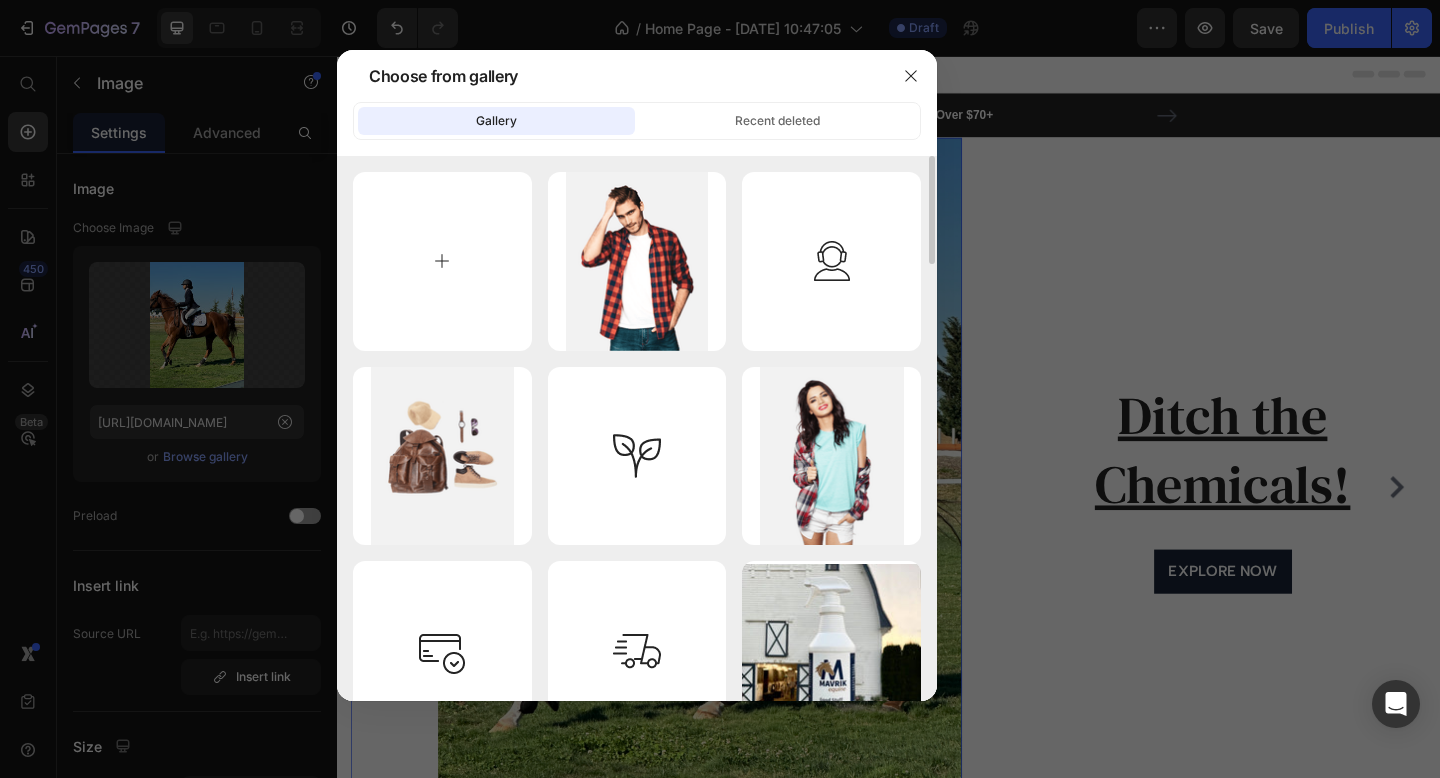 type on "C:\fakepath\13.jpg" 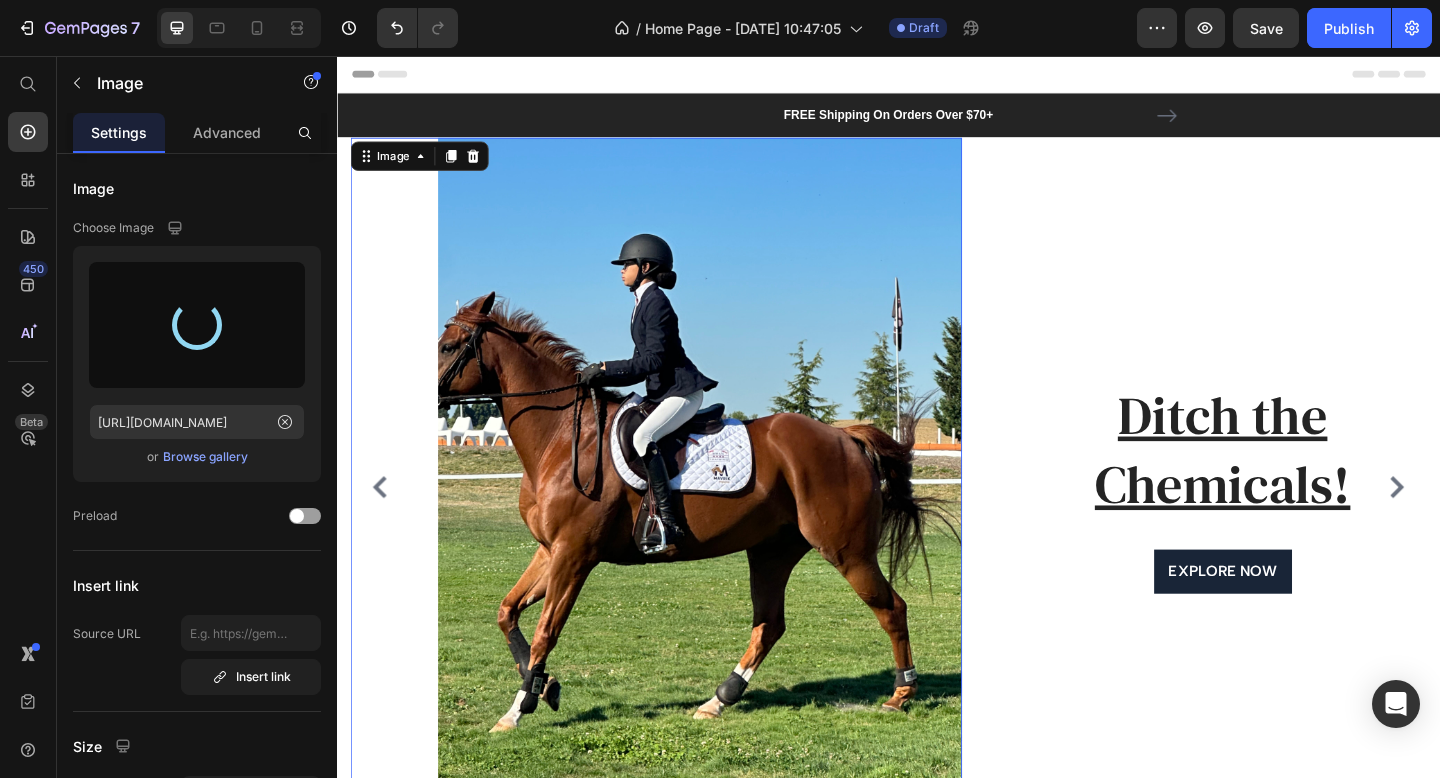 type on "[URL][DOMAIN_NAME]" 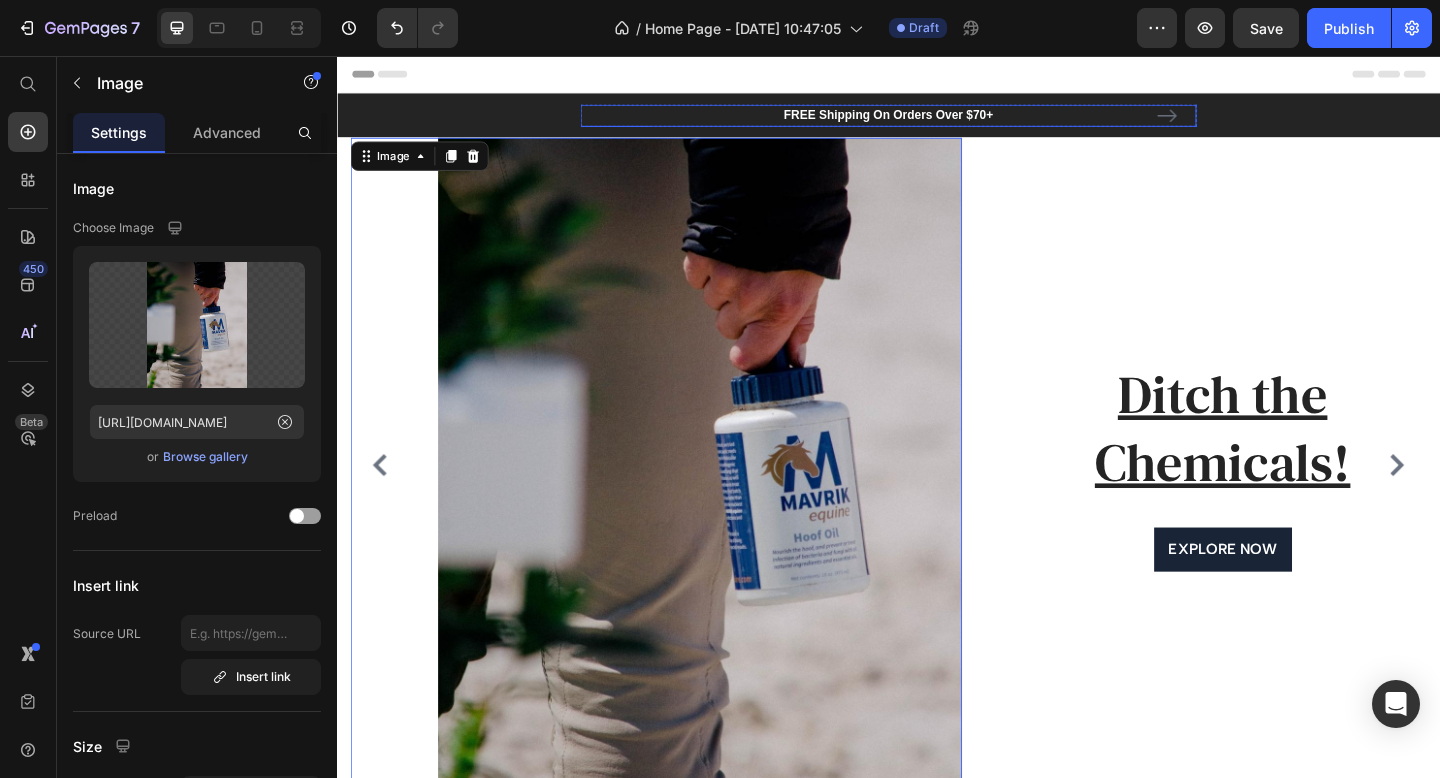 click on "FREE Shipping On Orders Over $70+" at bounding box center [937, 121] 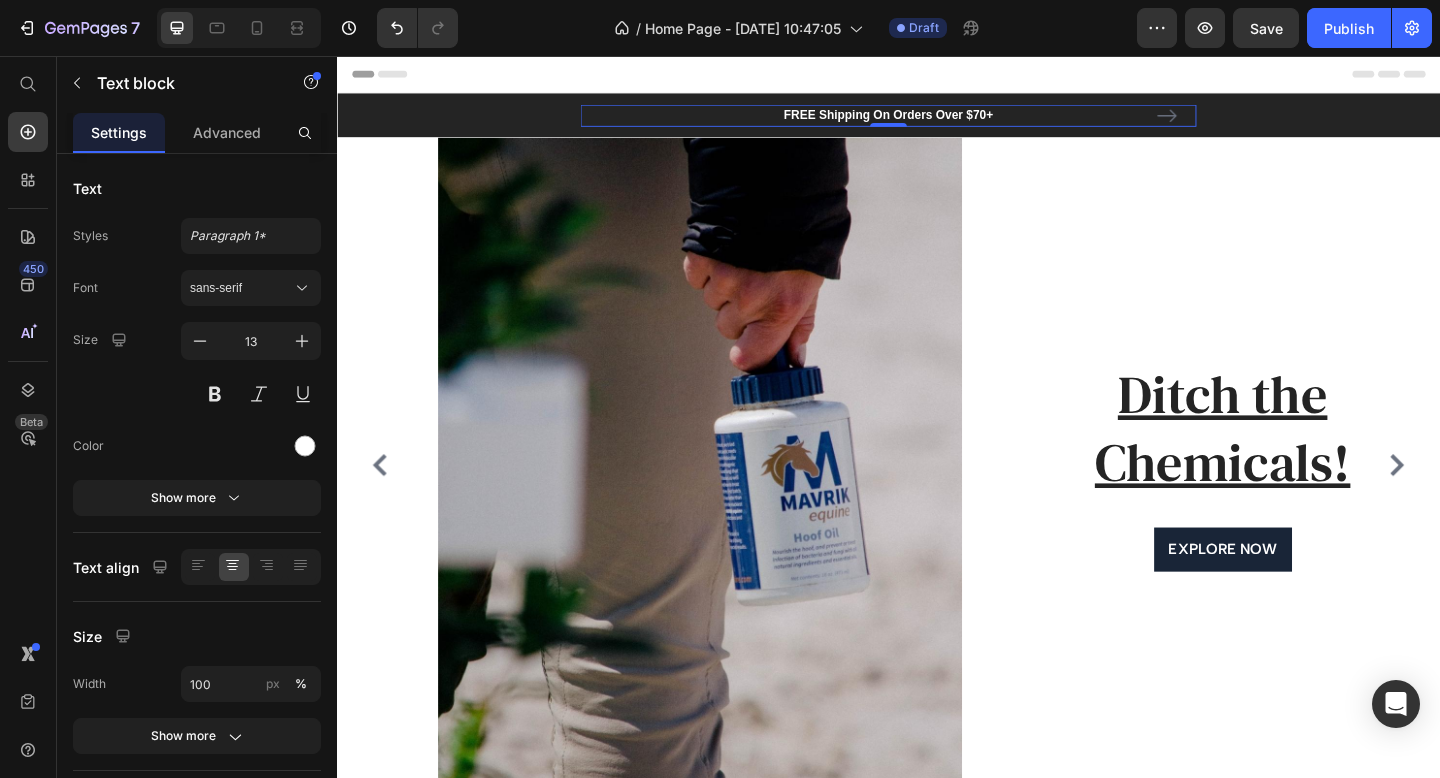 click on "FREE Shipping On Orders Over $70+" at bounding box center (937, 121) 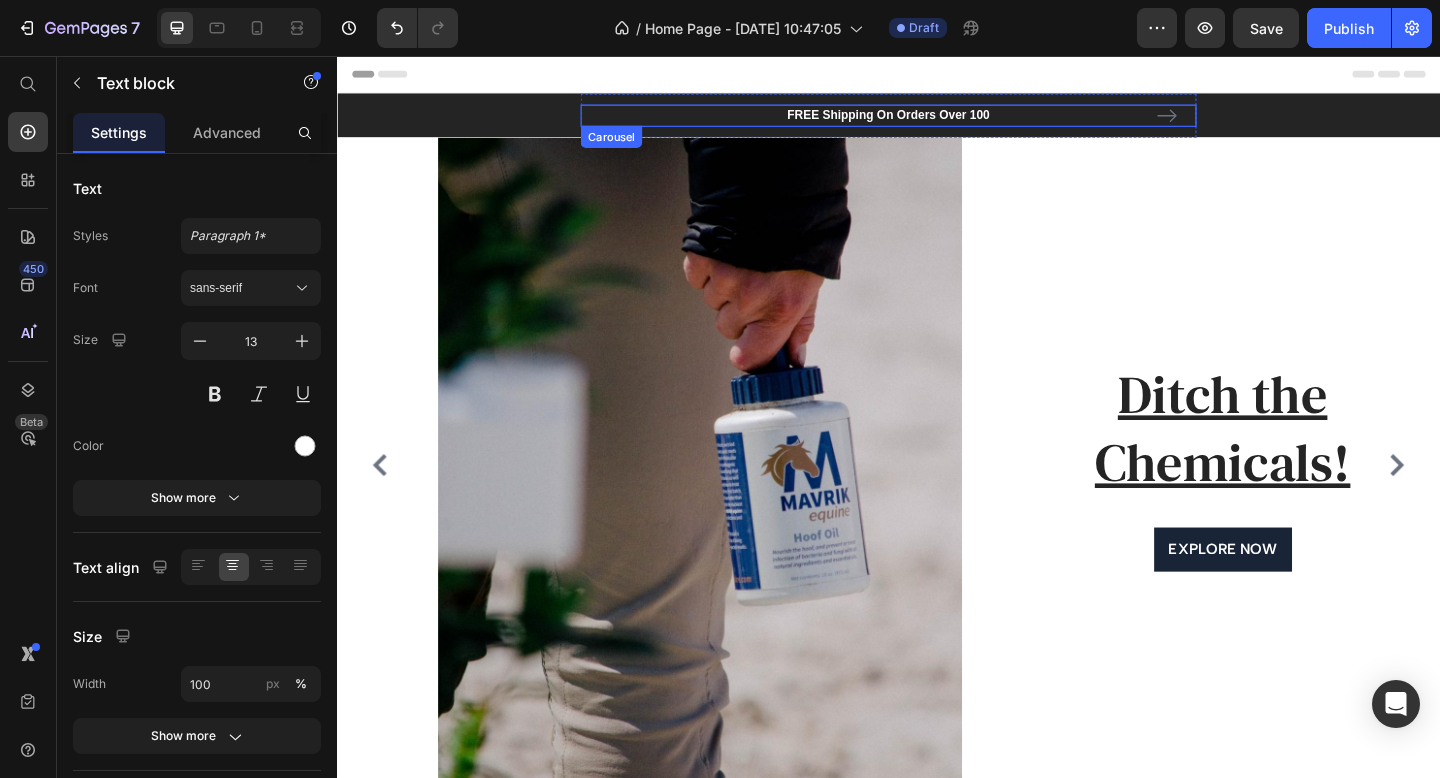 click 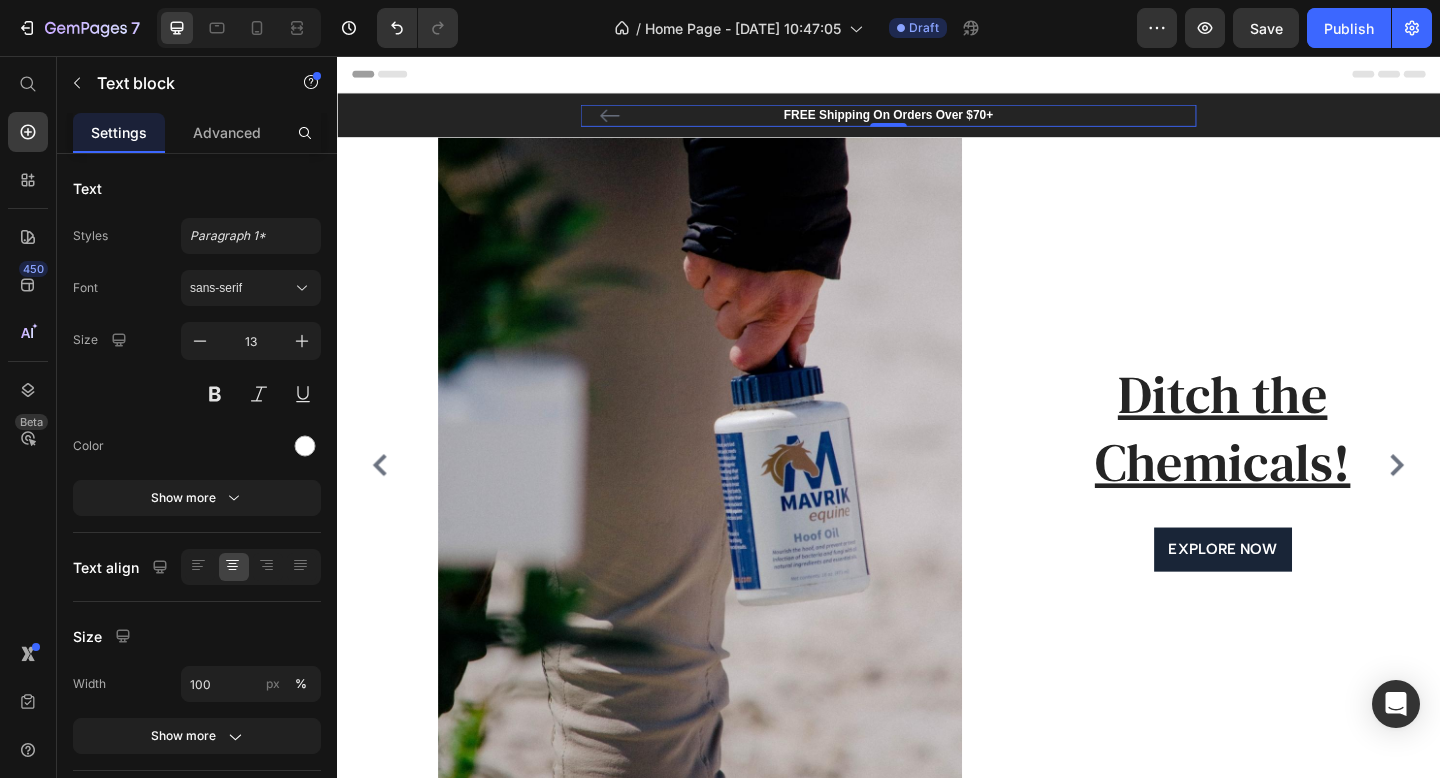 click on "FREE Shipping On Orders Over $70+" at bounding box center (937, 121) 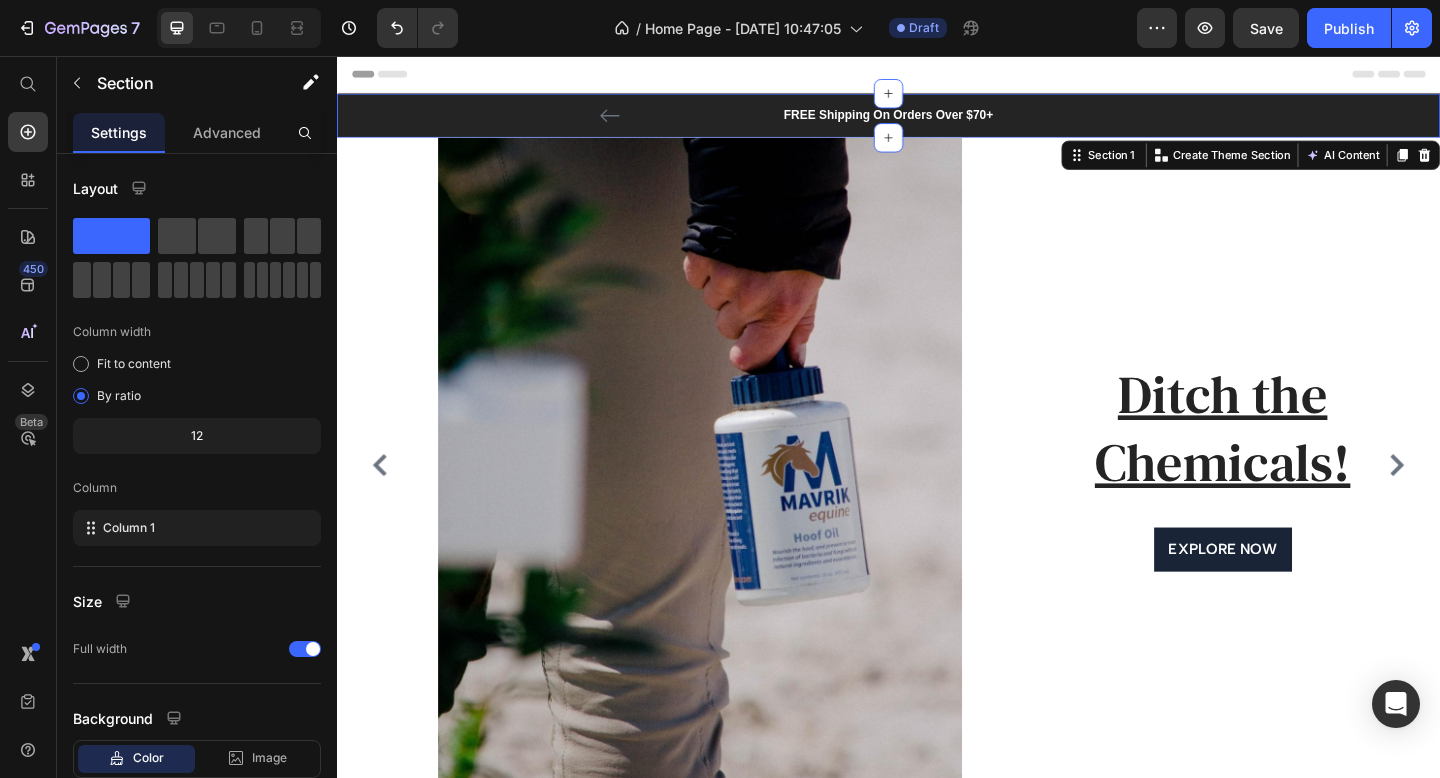 click on "FREE Shipping On Orders Over 100 Text block FREE Shipping On Orders Over $70+ Text block
Carousel Row" at bounding box center [937, 121] 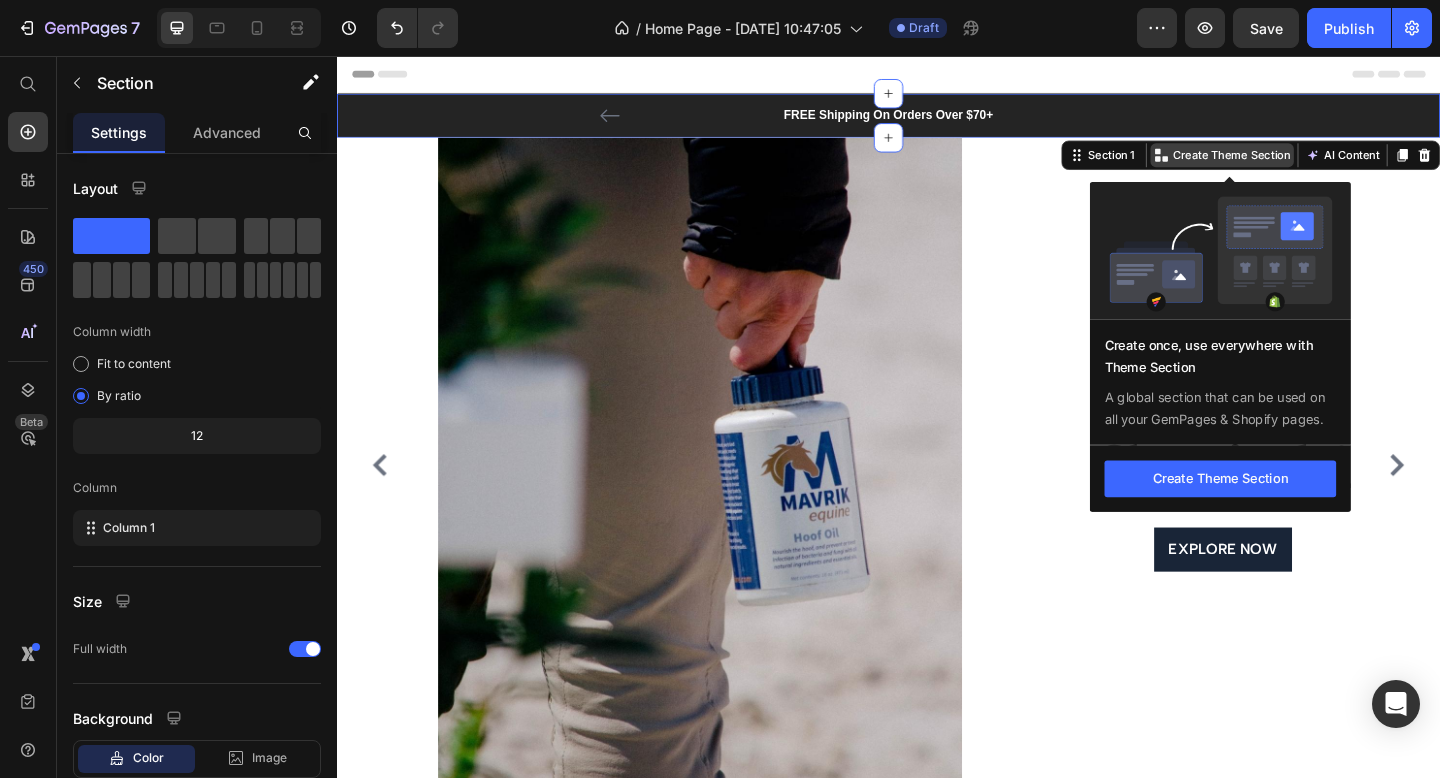 click on "Create Theme Section" at bounding box center [1310, 164] 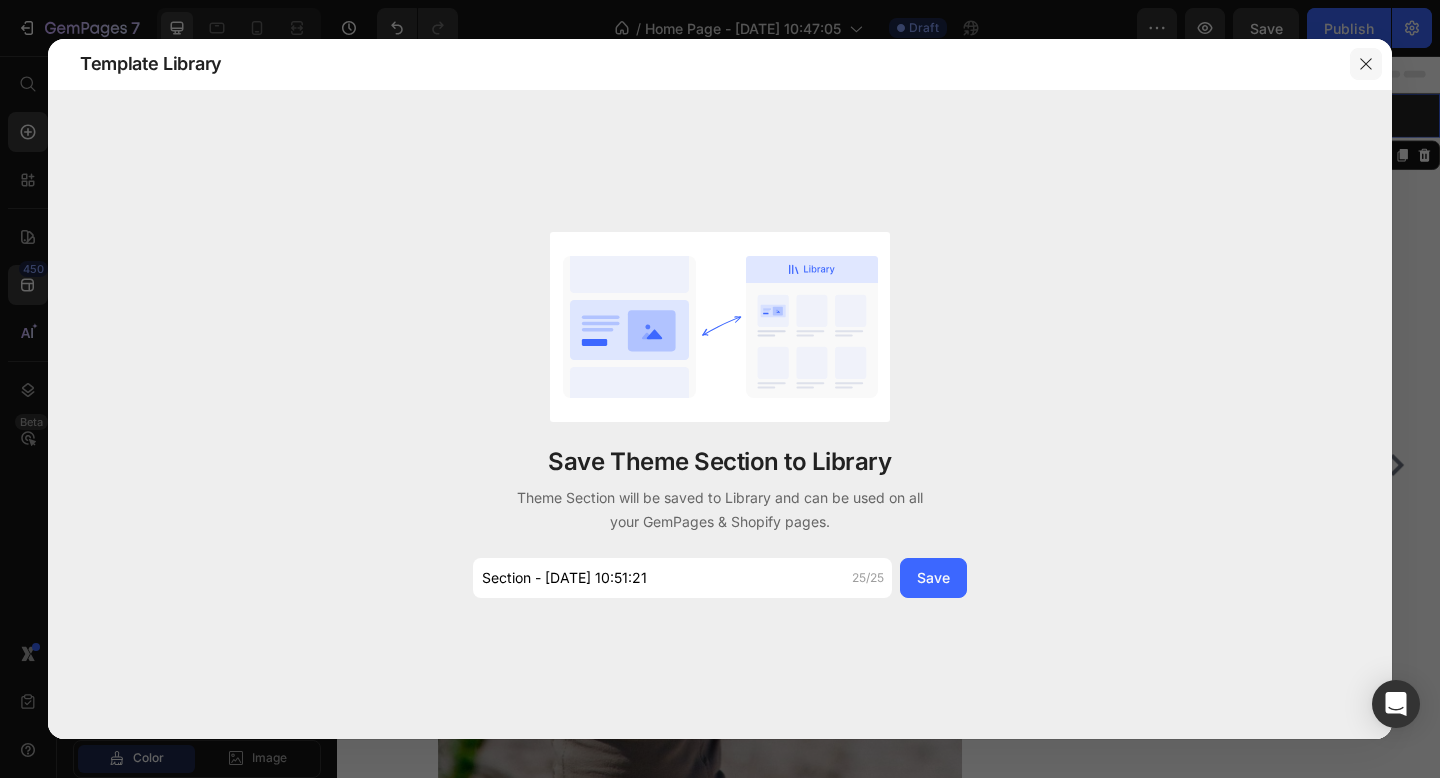 click 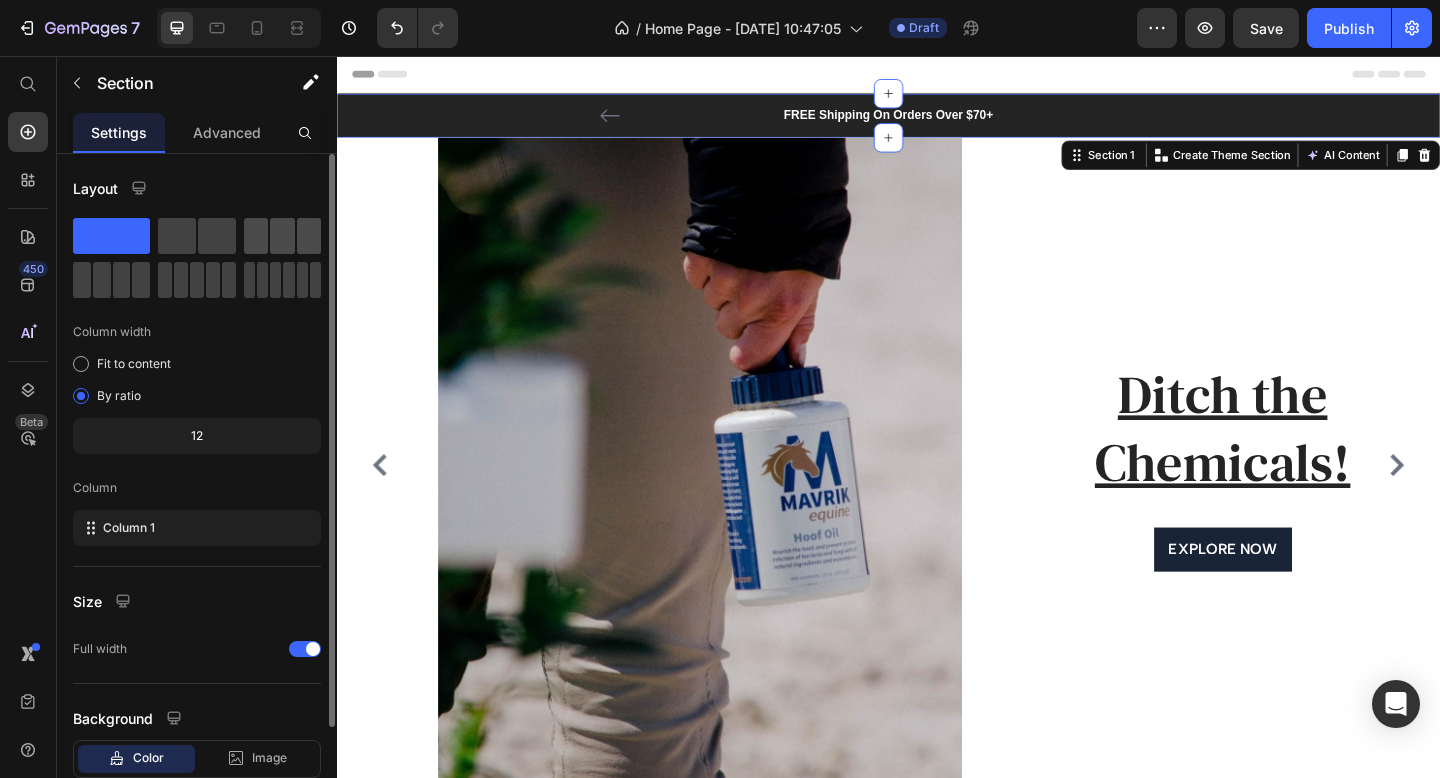 click 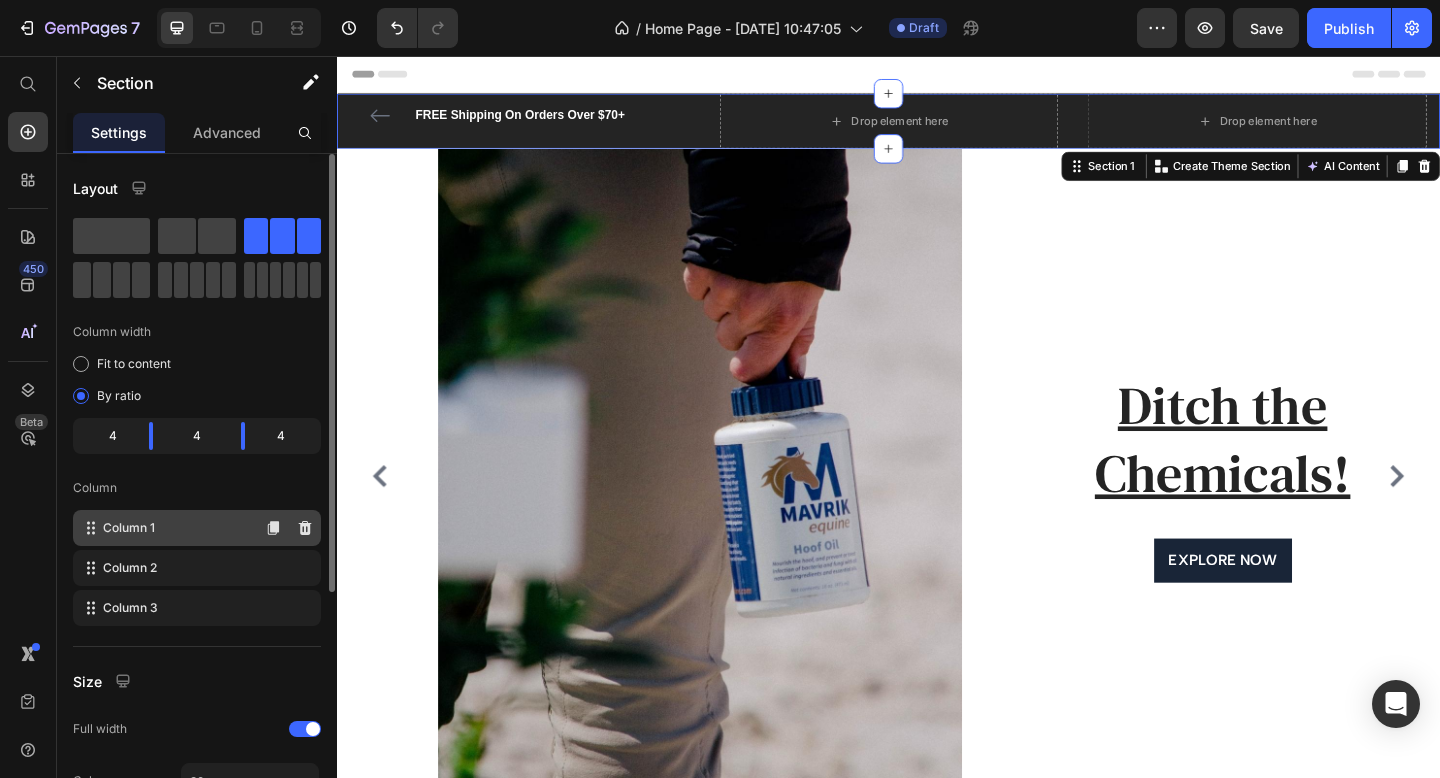 click on "Column 1" 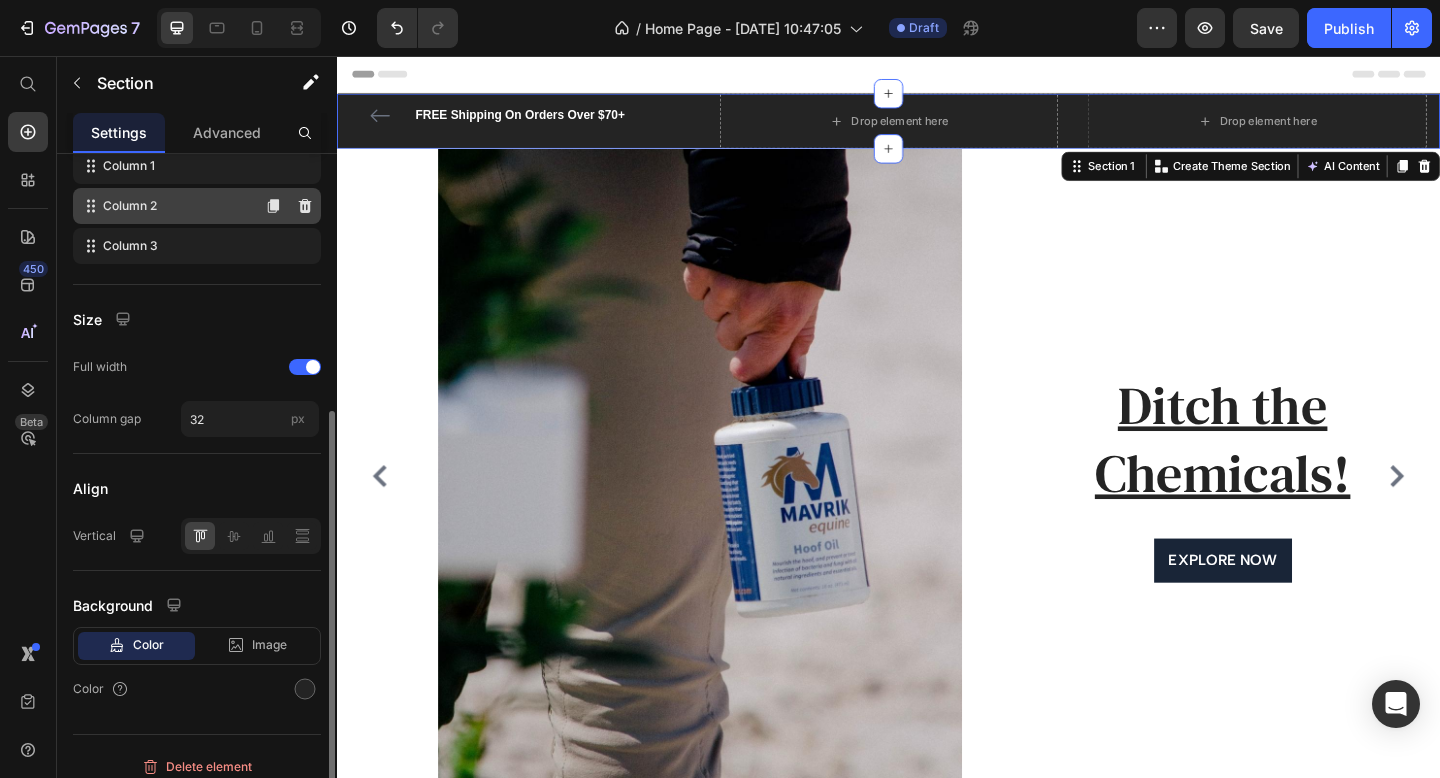 scroll, scrollTop: 376, scrollLeft: 0, axis: vertical 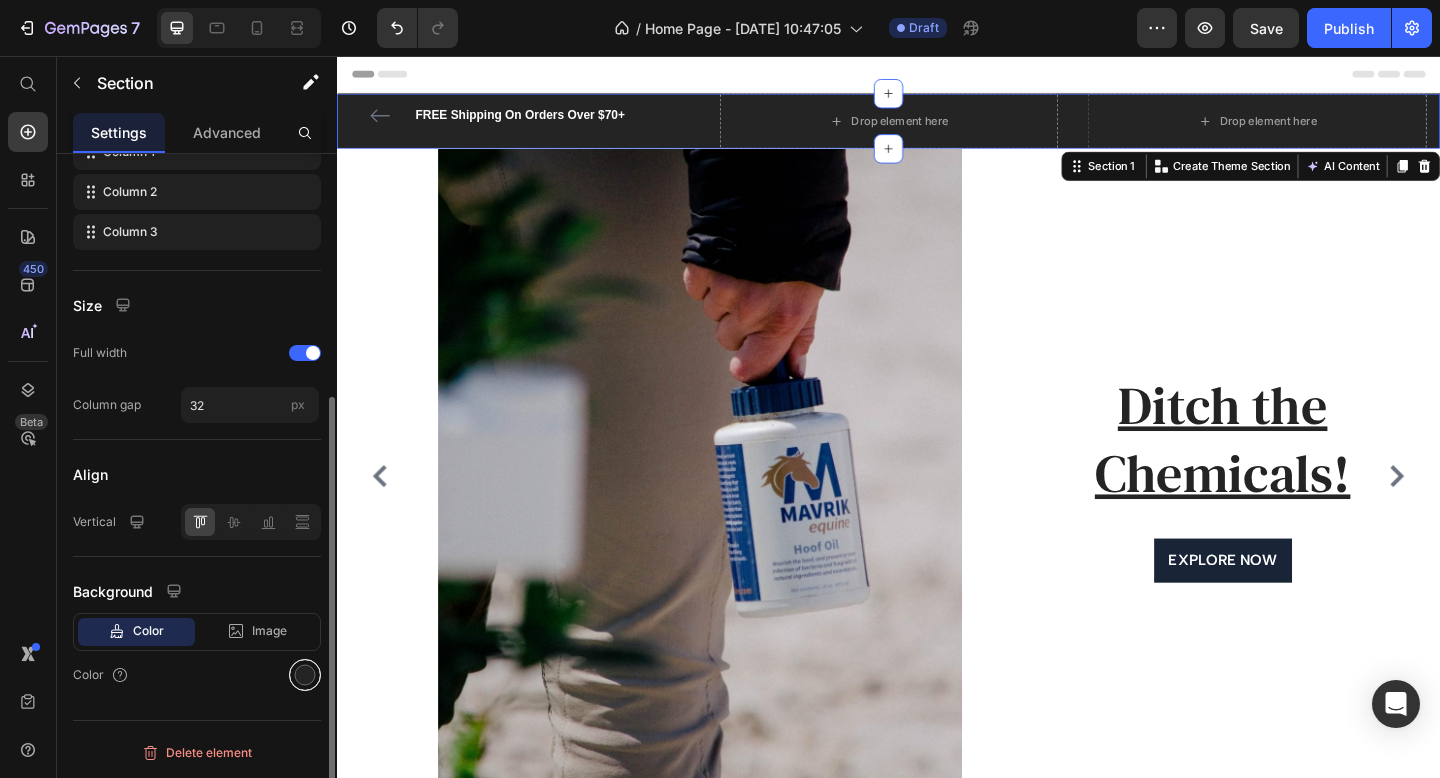click at bounding box center (305, 675) 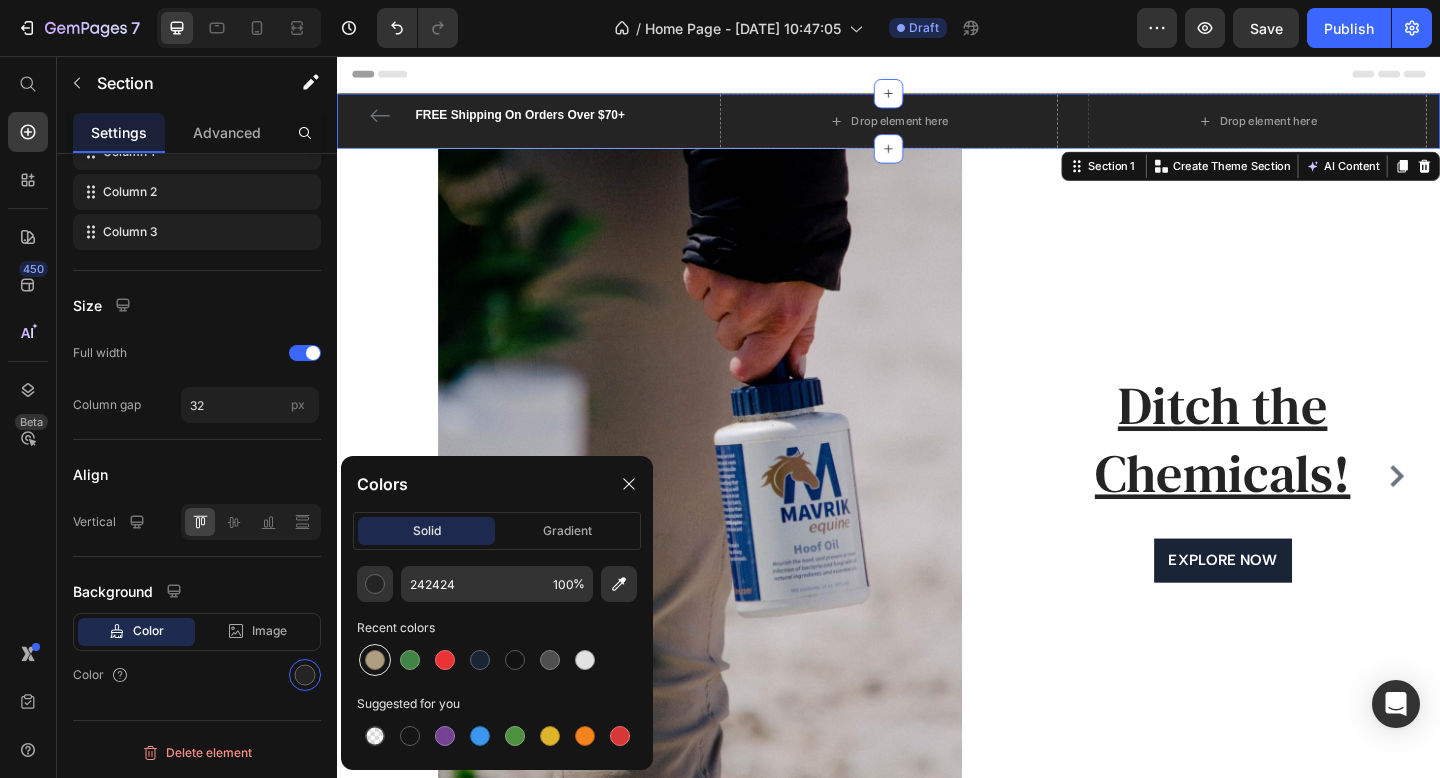 click at bounding box center [375, 660] 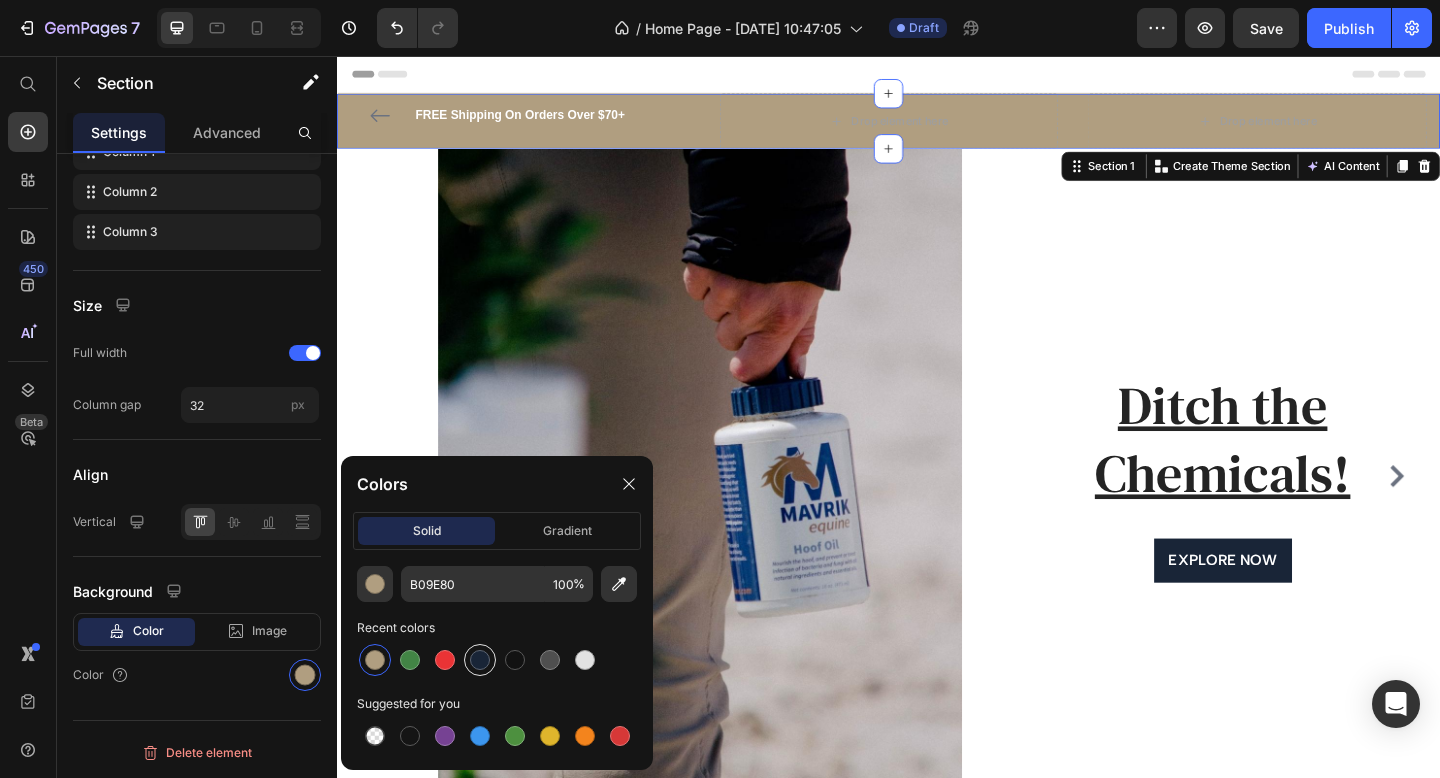 click at bounding box center [480, 660] 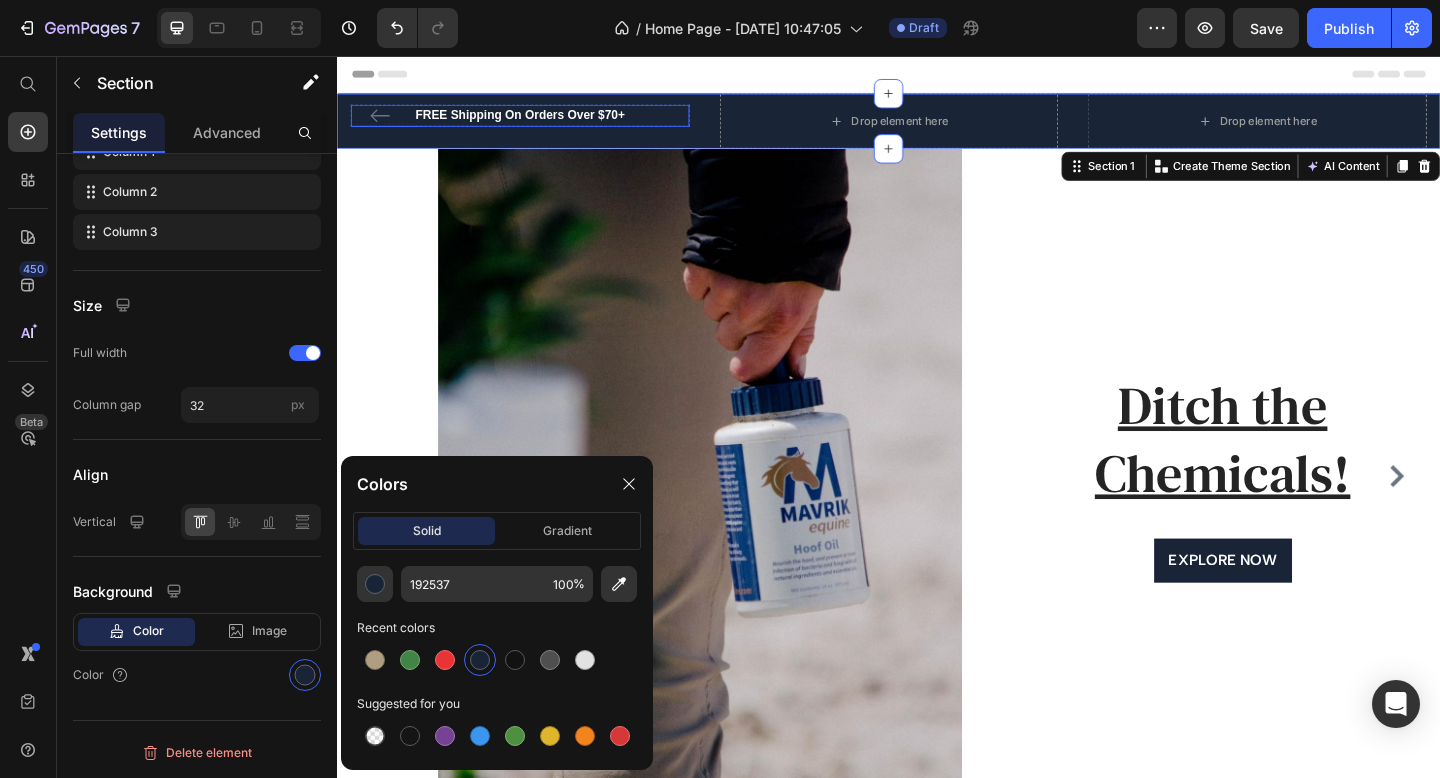 click on "FREE Shipping On Orders Over $70+" at bounding box center (536, 121) 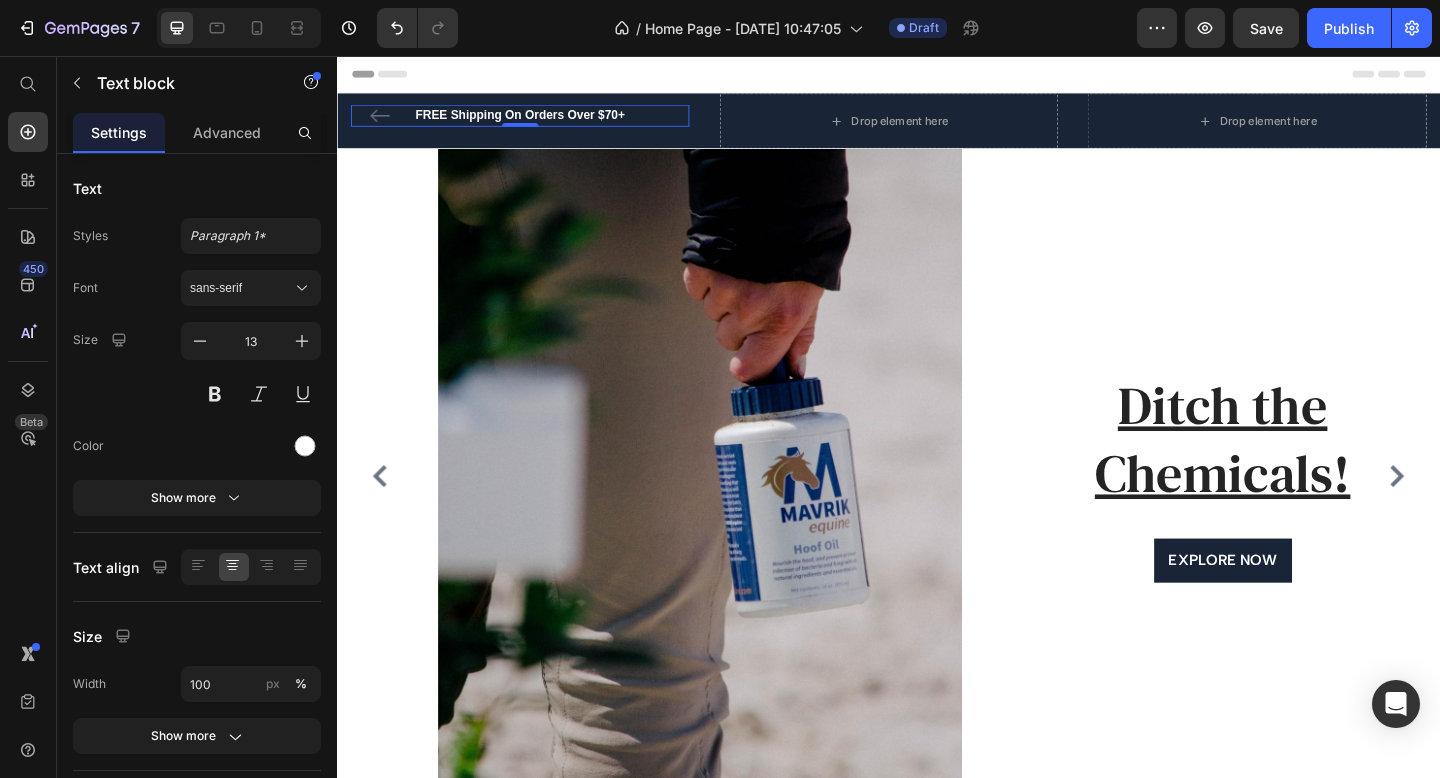 click on "FREE Shipping On Orders Over $70+" at bounding box center (536, 121) 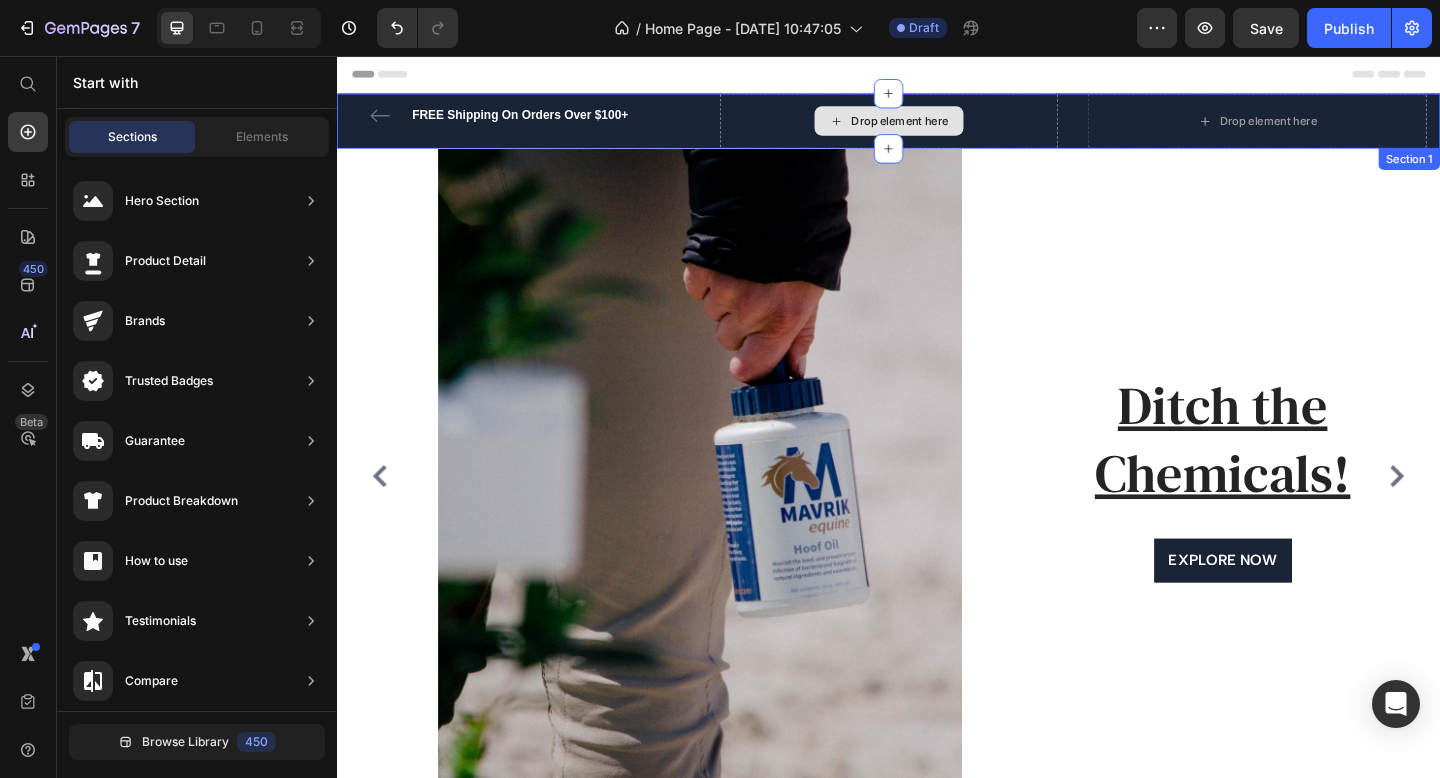 click on "Drop element here" at bounding box center [937, 127] 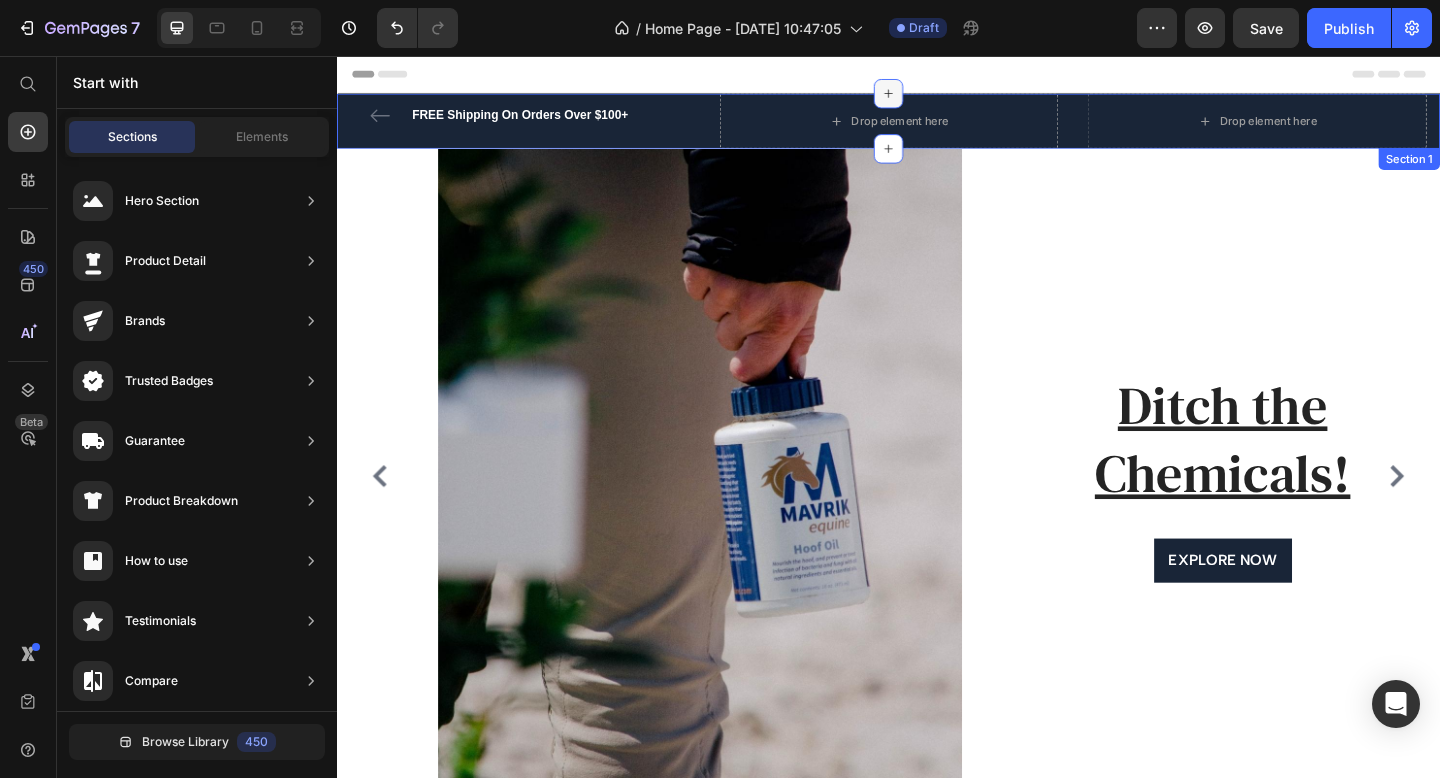click 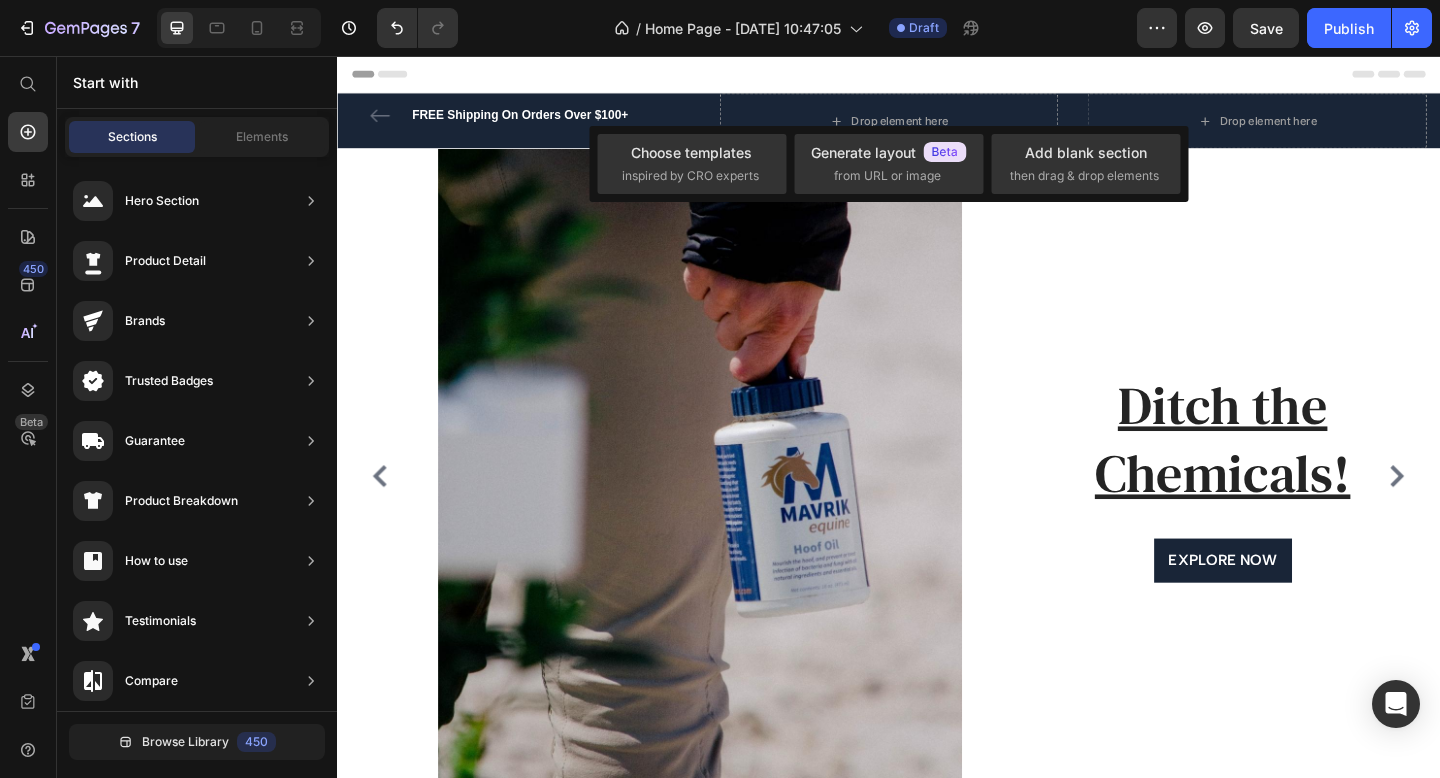 click on "Choose templates  inspired by CRO experts Generate layout  from URL or image Add blank section  then drag & drop elements" at bounding box center [888, 164] 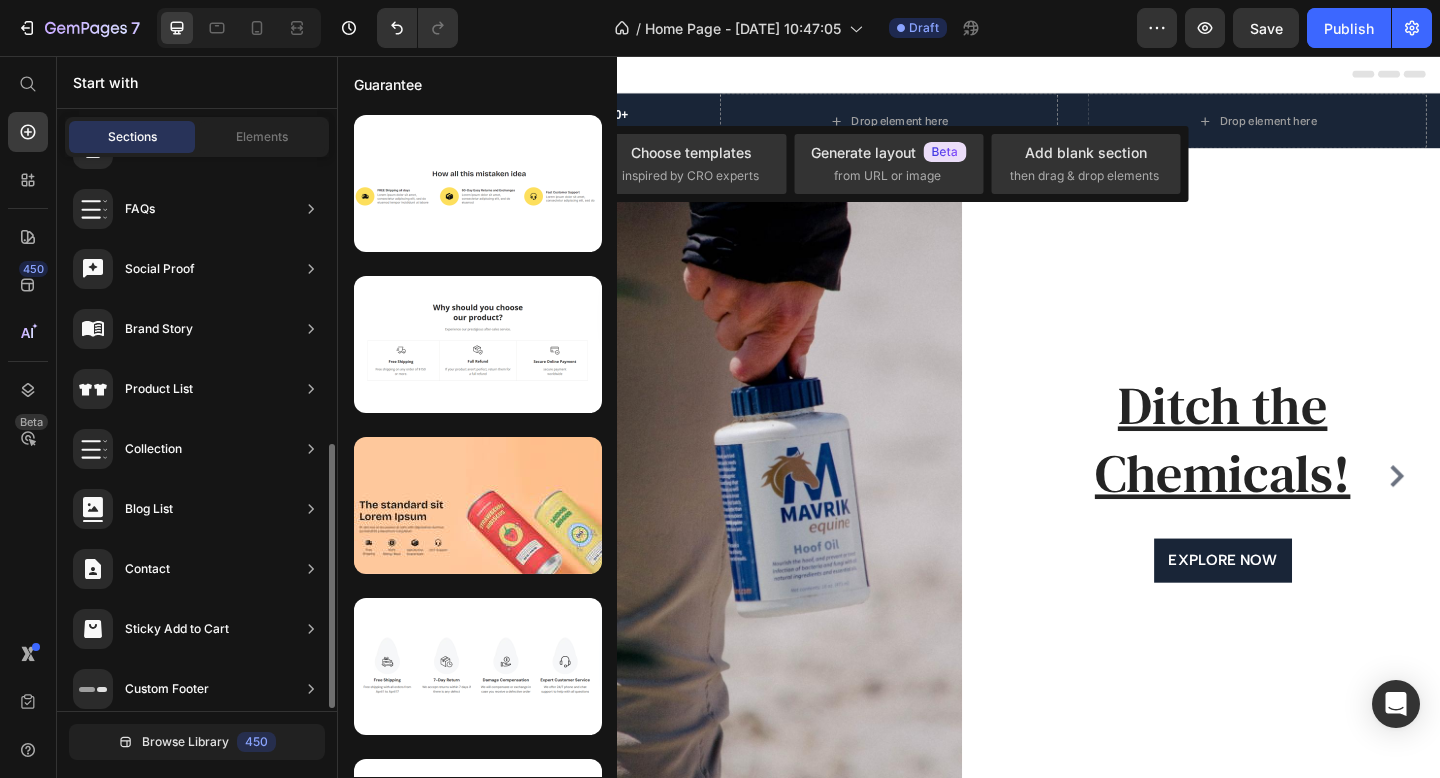scroll, scrollTop: 606, scrollLeft: 0, axis: vertical 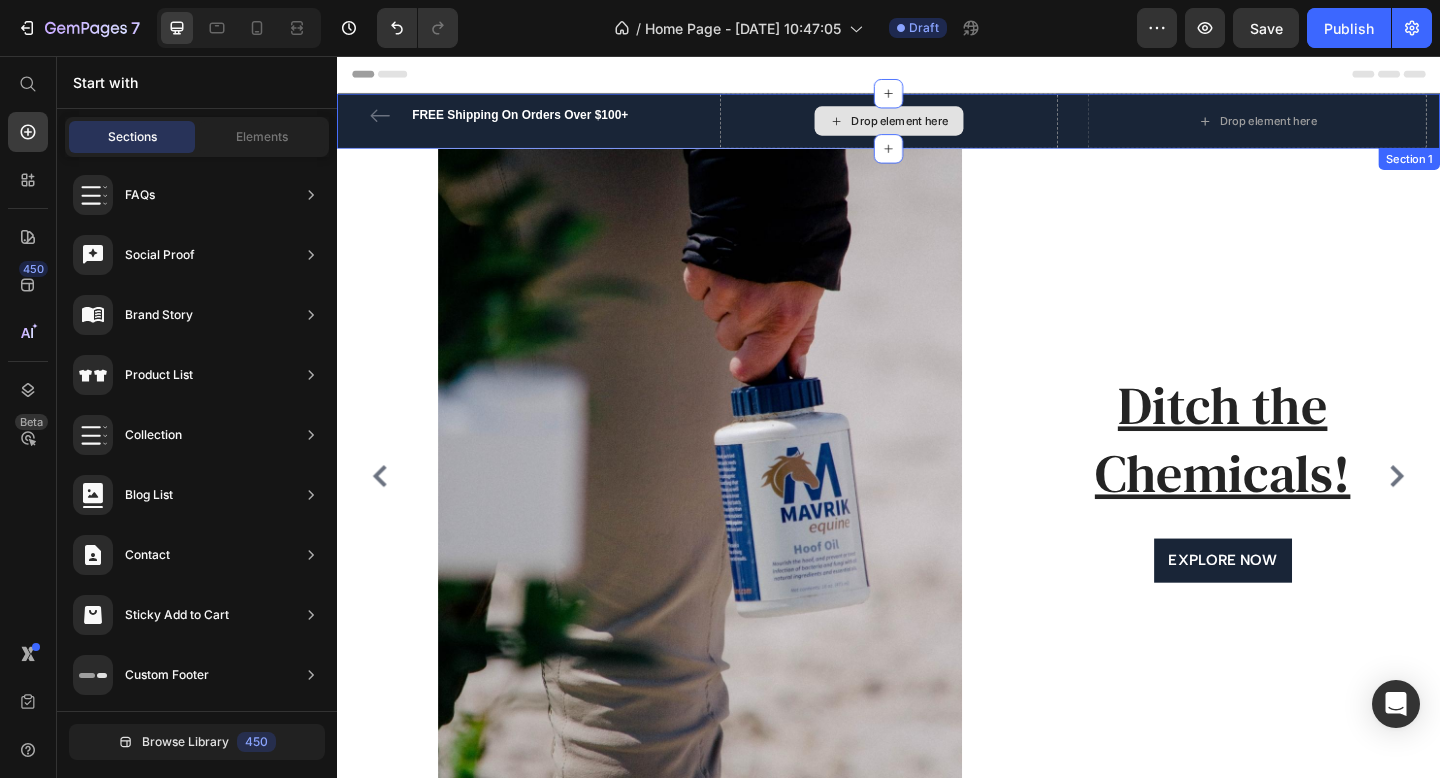 click on "Drop element here" at bounding box center [949, 127] 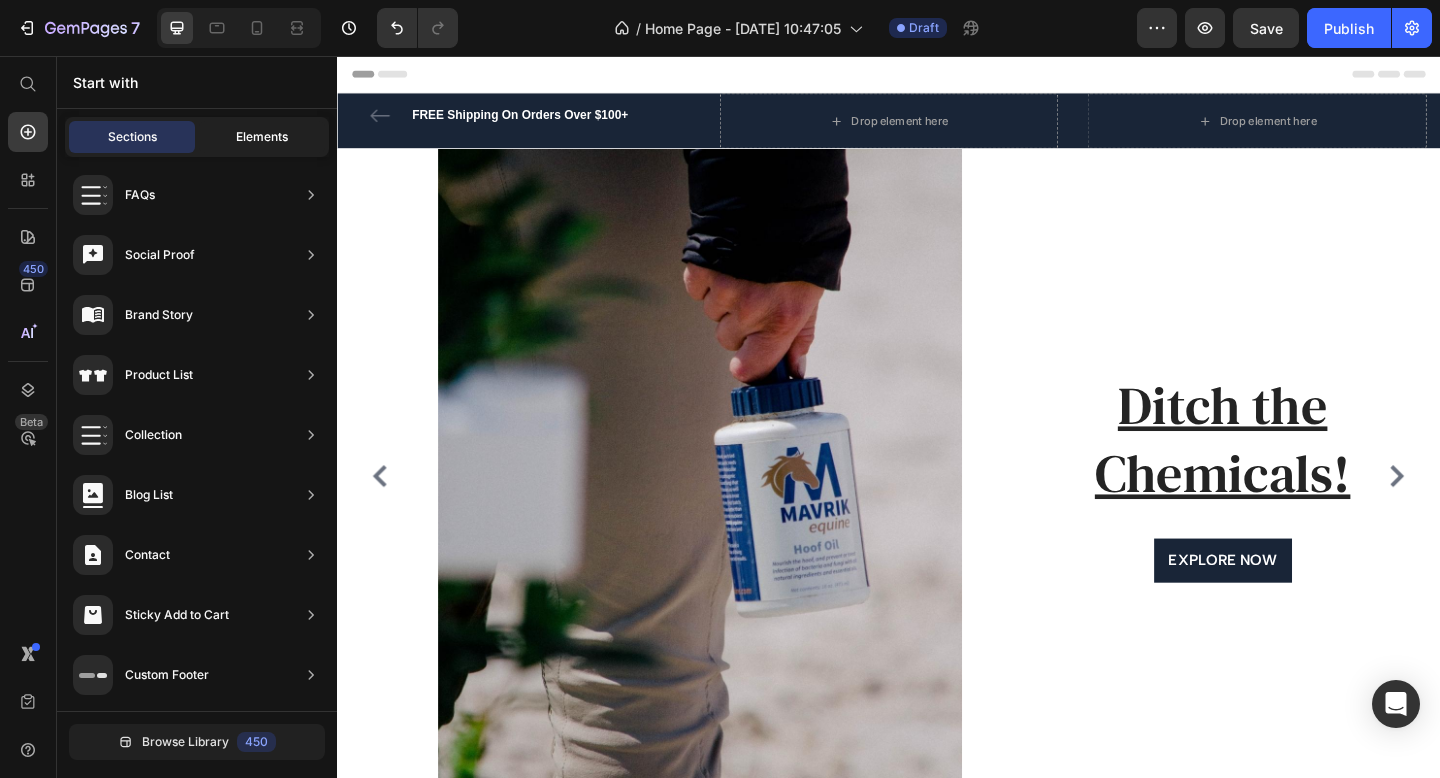 click on "Elements" 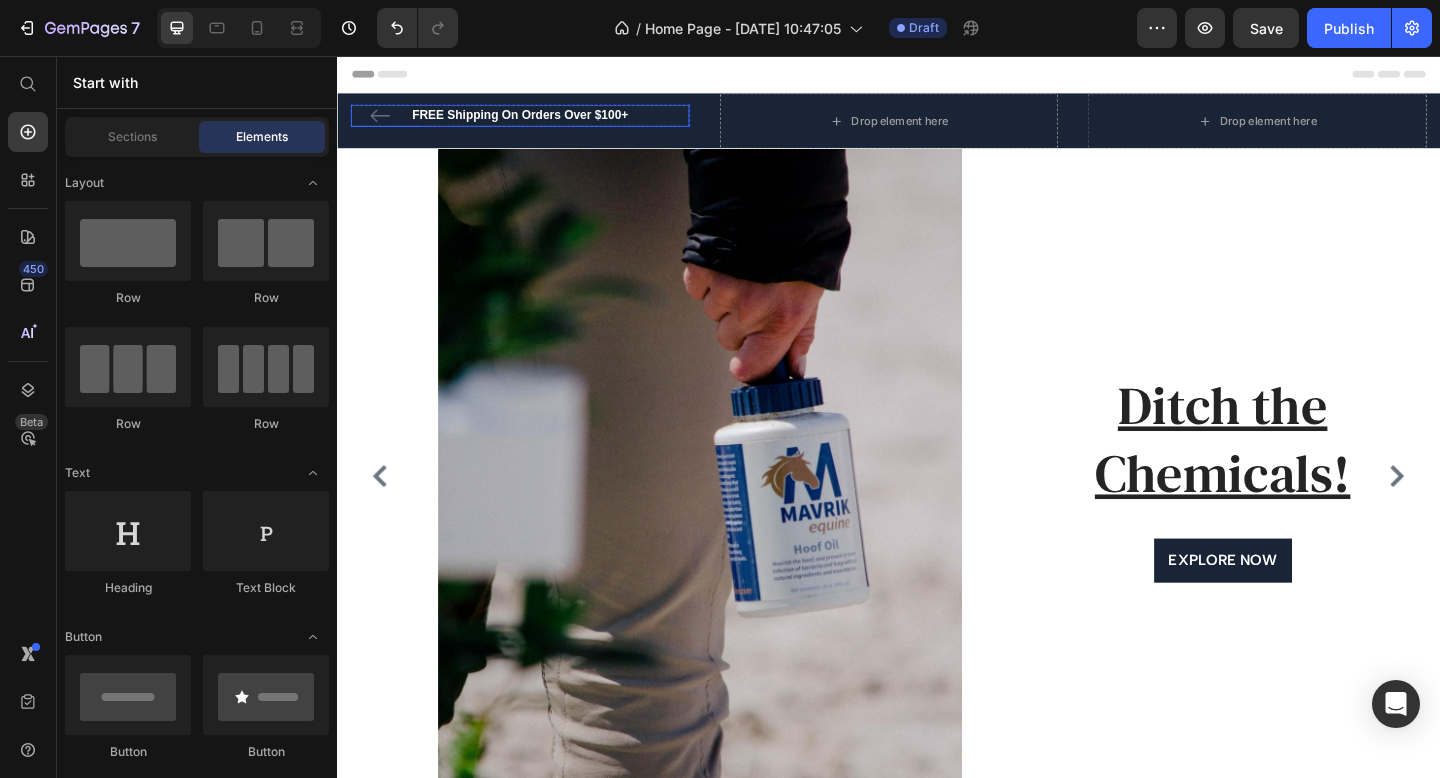 click on "FREE Shipping On Orders Over $100+" at bounding box center [536, 121] 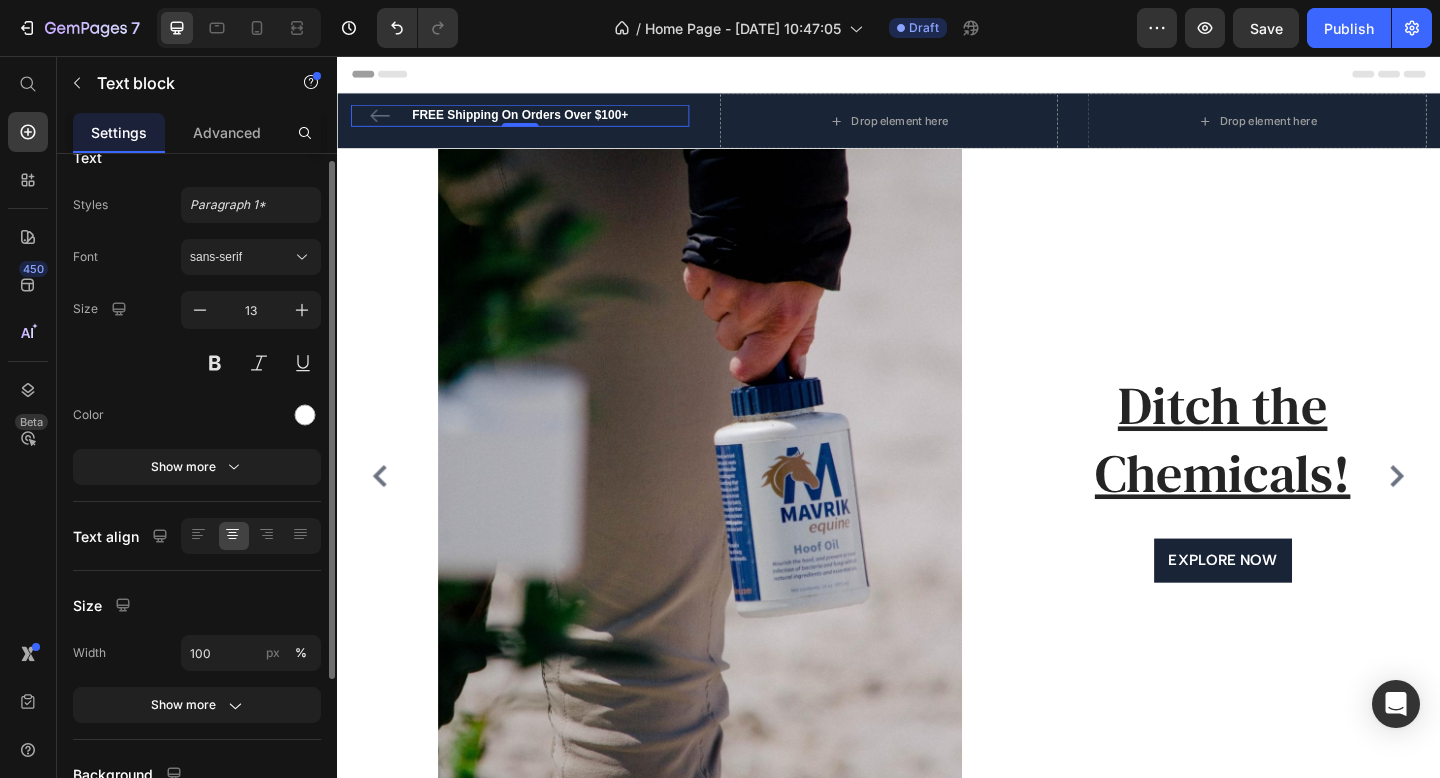 scroll, scrollTop: 0, scrollLeft: 0, axis: both 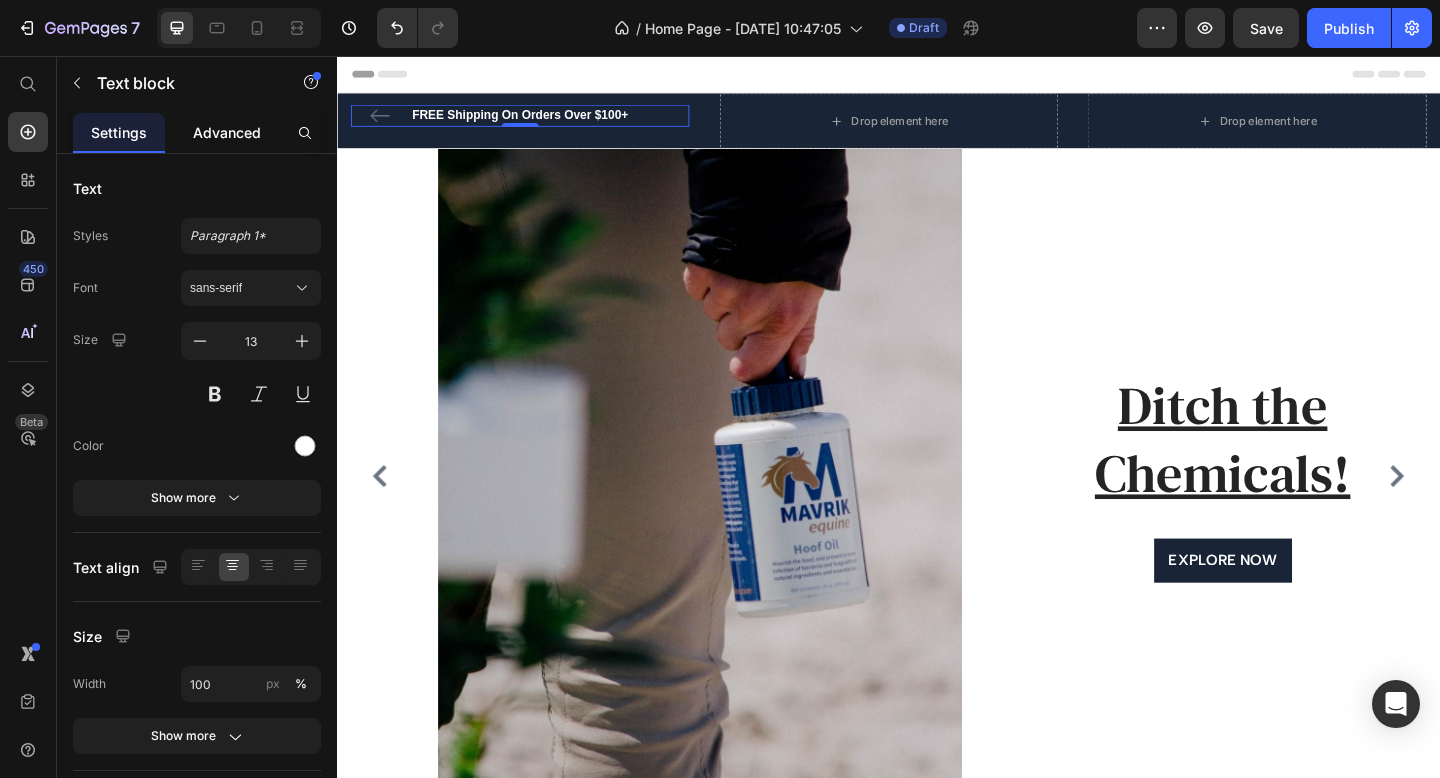 click on "Advanced" at bounding box center [227, 132] 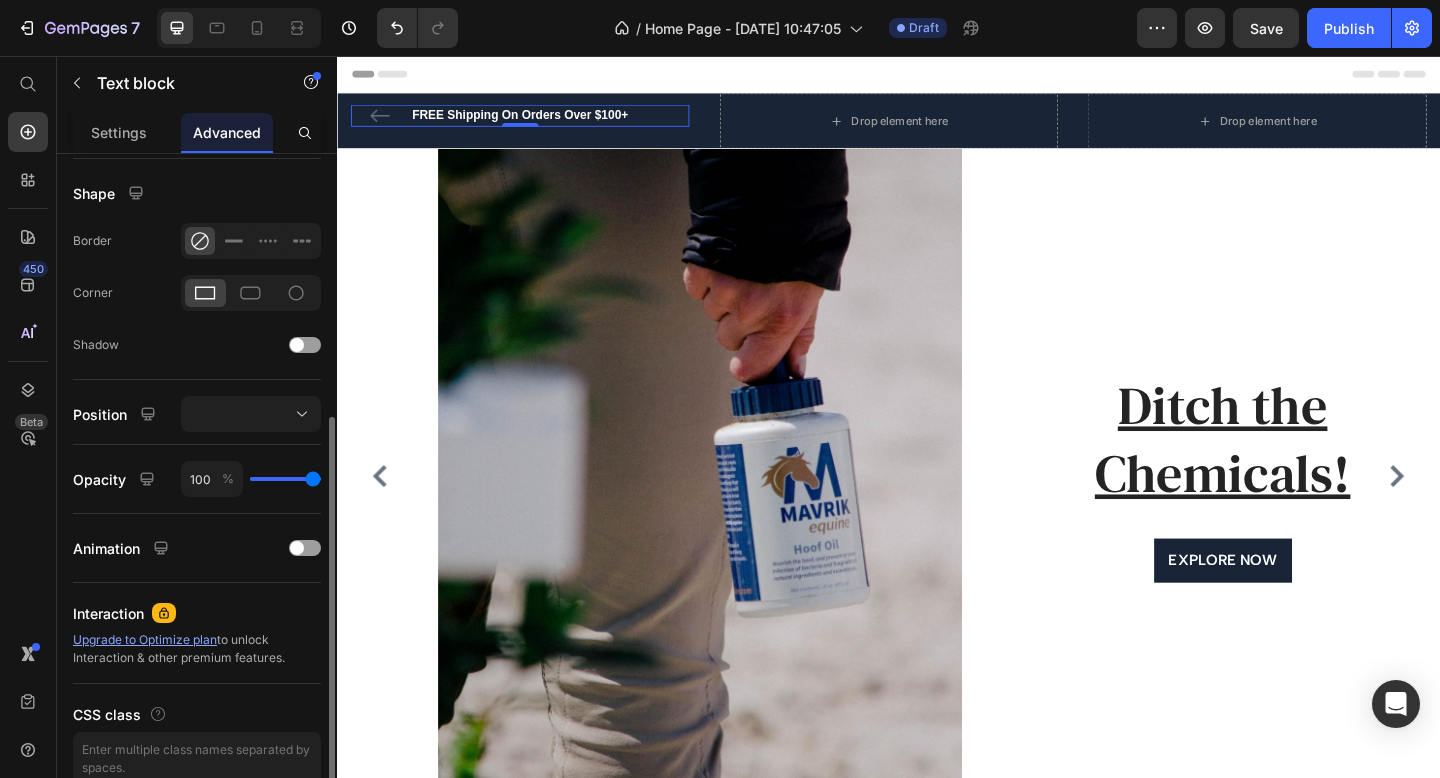 scroll, scrollTop: 518, scrollLeft: 0, axis: vertical 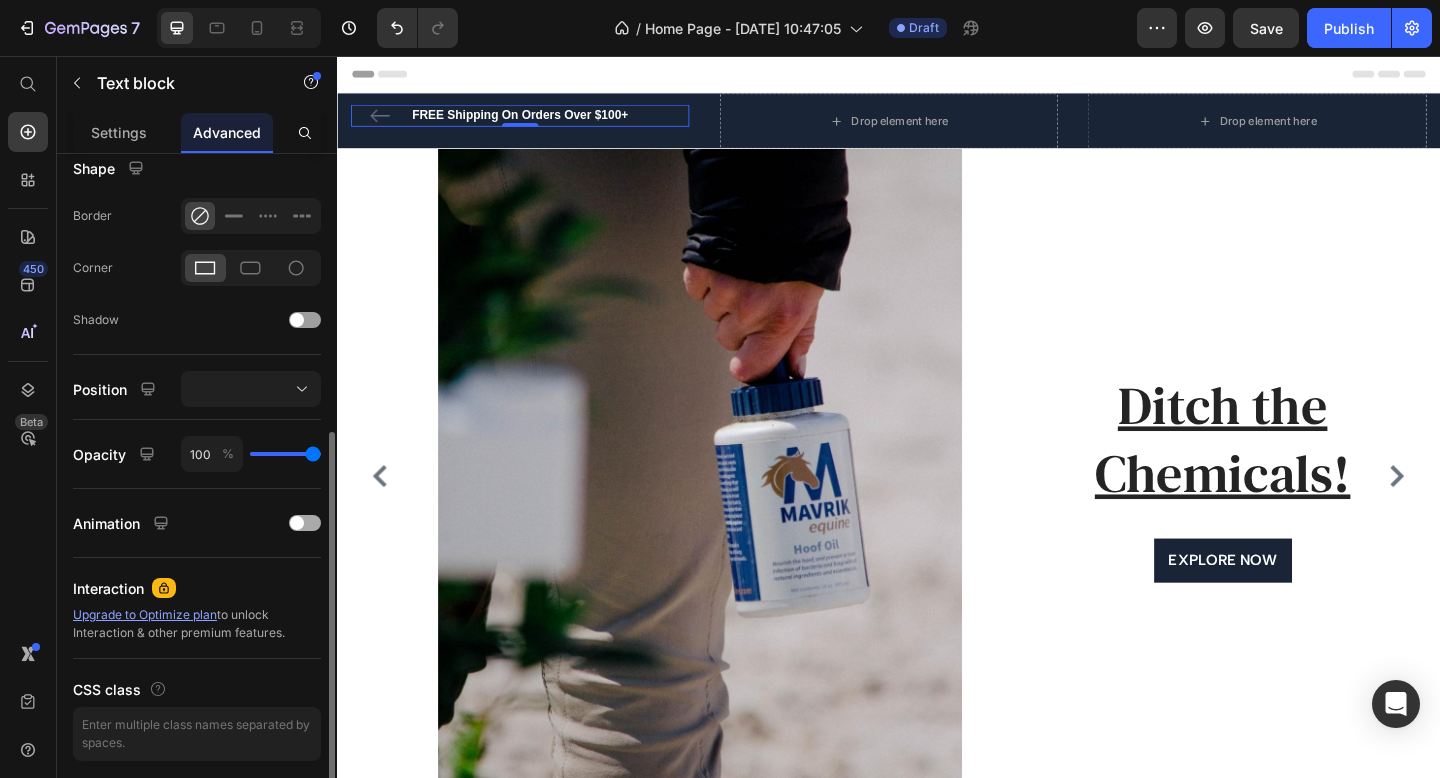 click at bounding box center [305, 523] 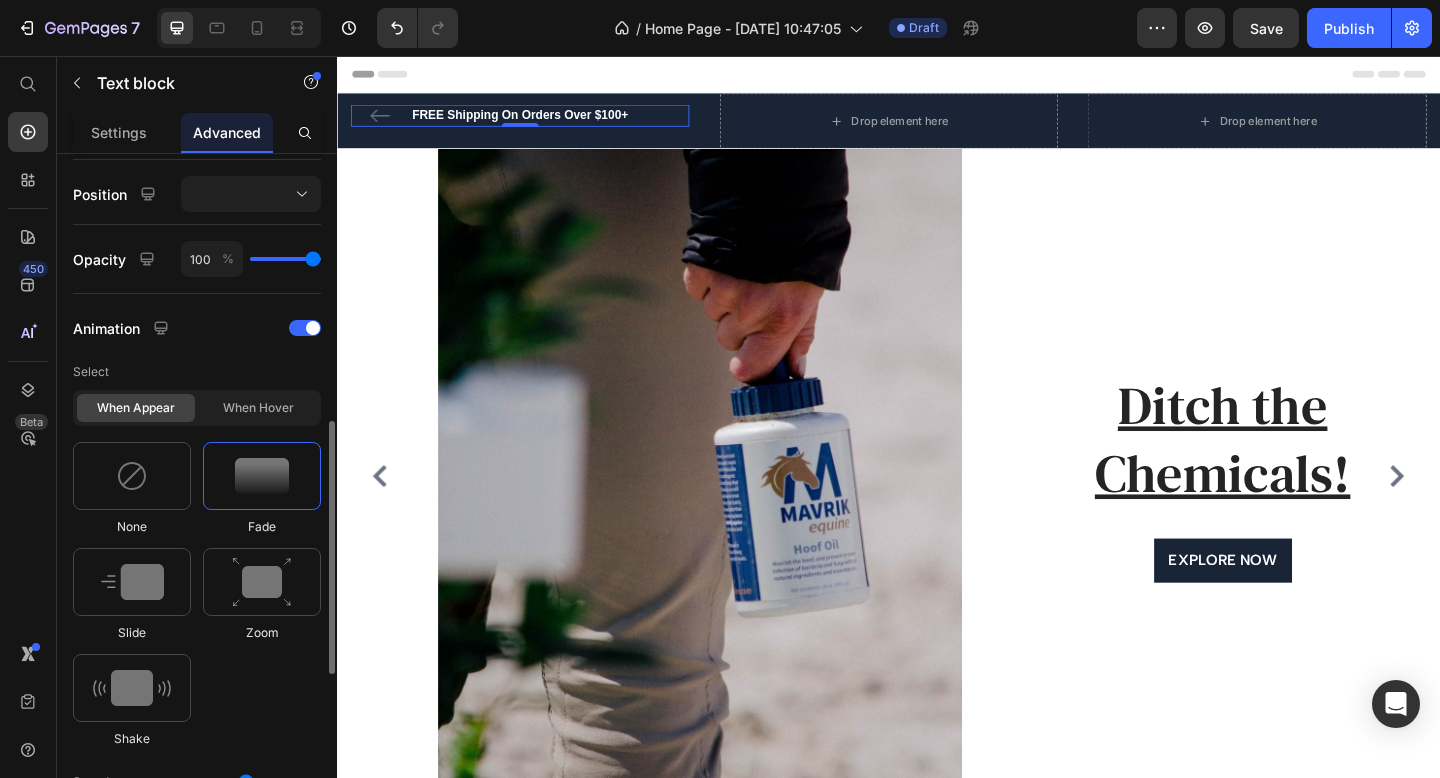 scroll, scrollTop: 719, scrollLeft: 0, axis: vertical 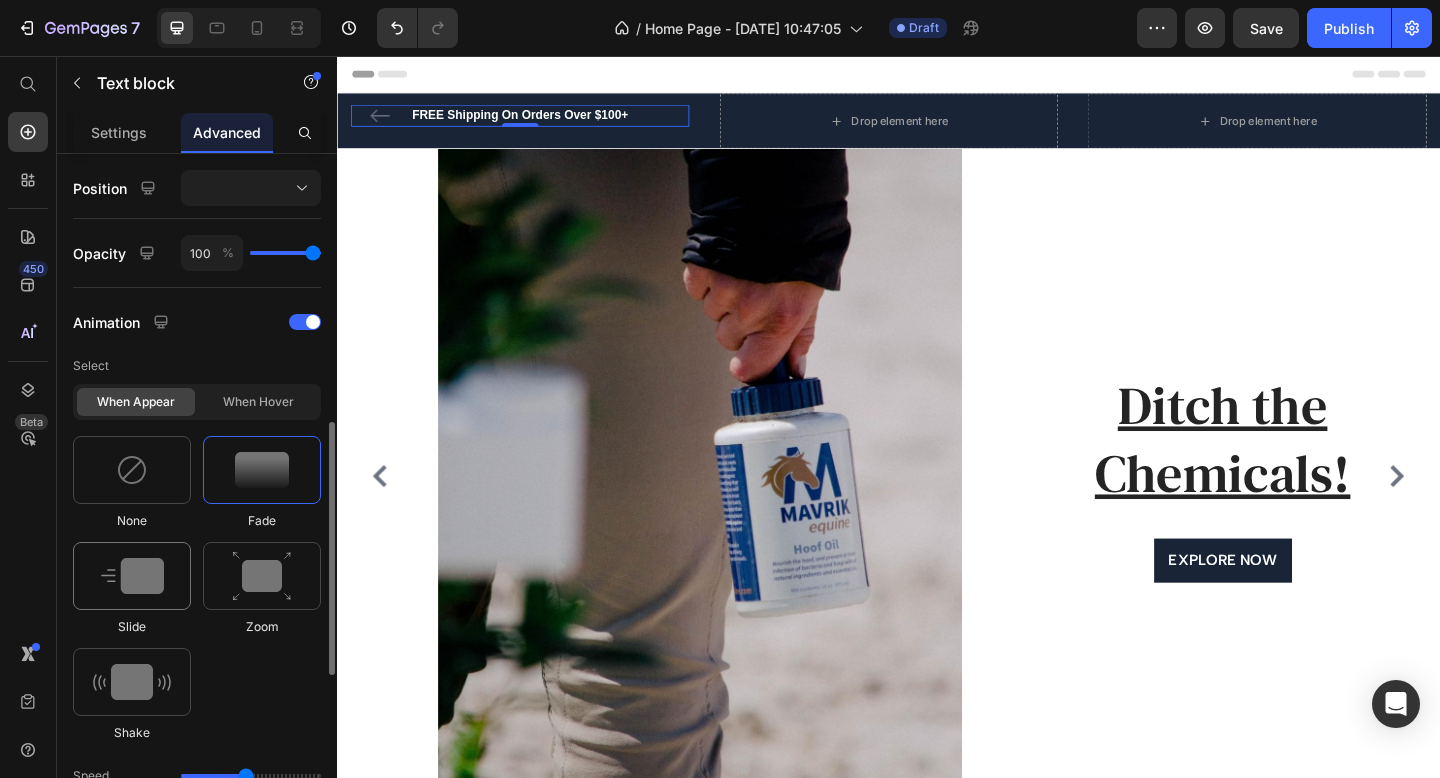 click at bounding box center [132, 576] 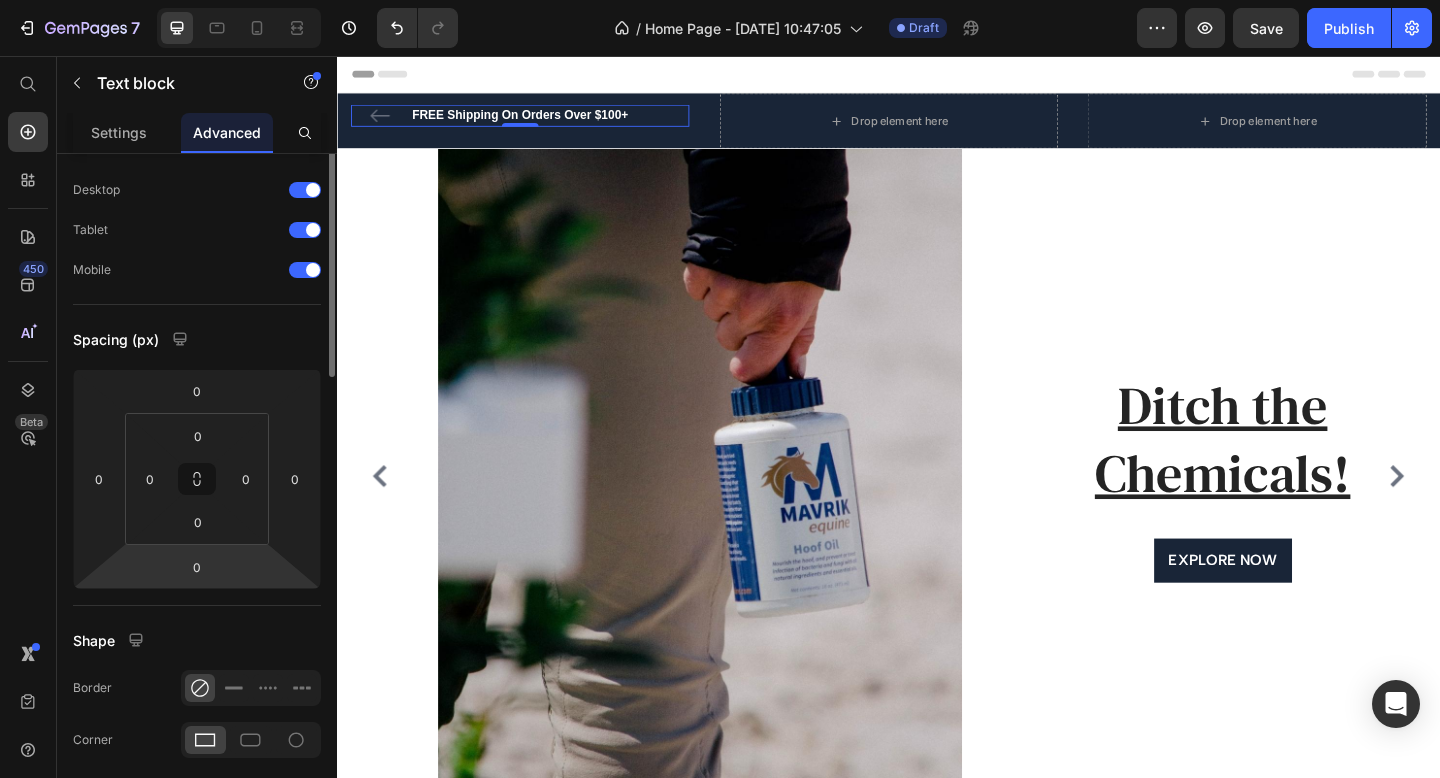 scroll, scrollTop: 0, scrollLeft: 0, axis: both 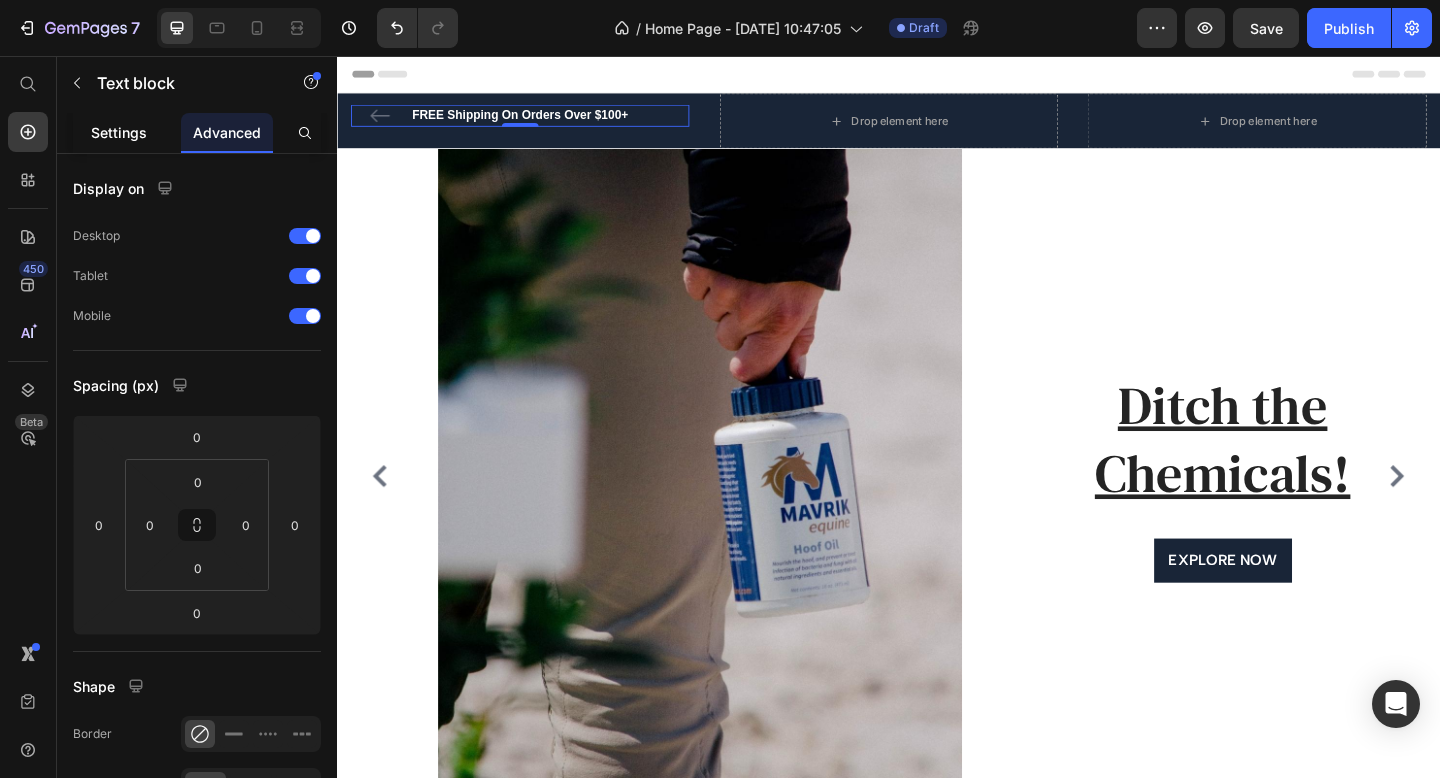 click on "Settings" at bounding box center [119, 132] 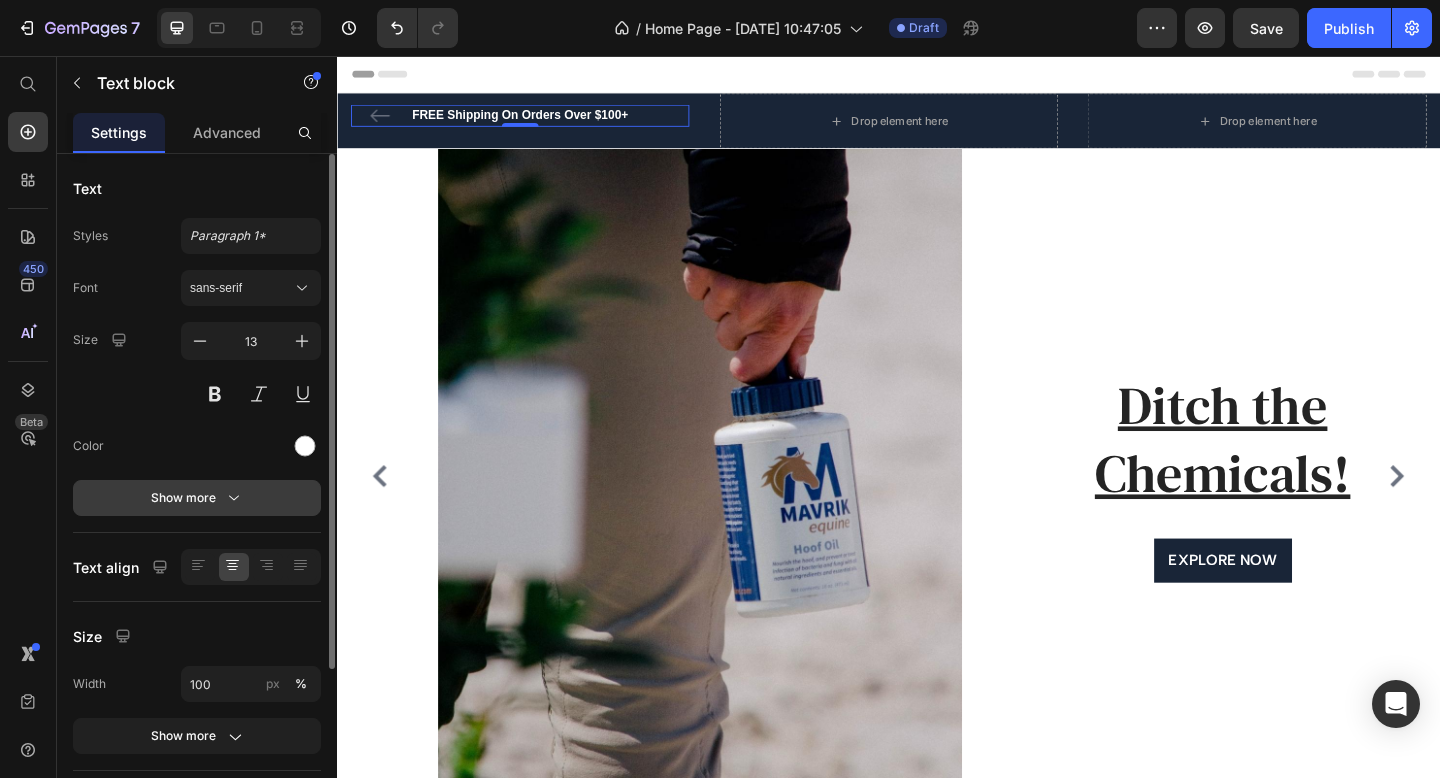 click on "Show more" at bounding box center [197, 498] 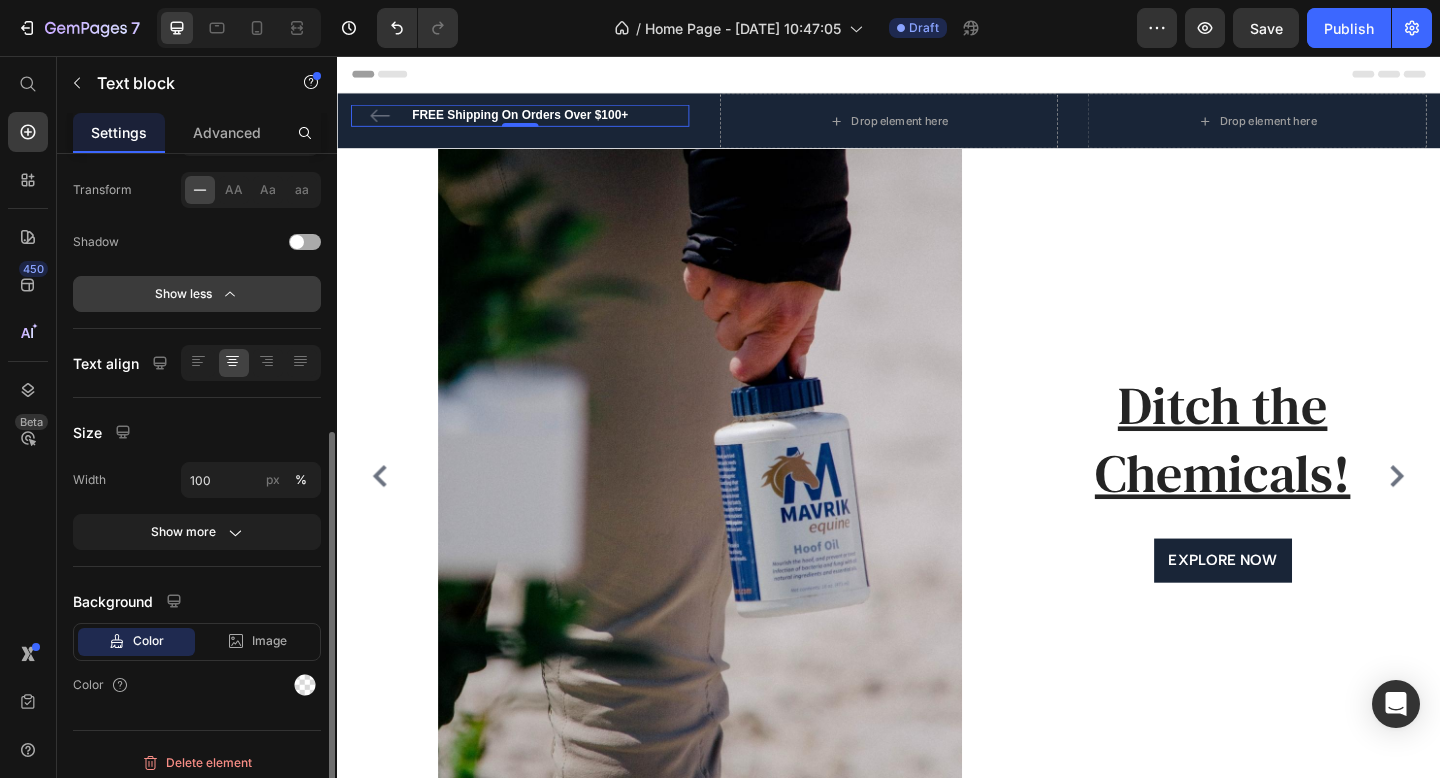 scroll, scrollTop: 474, scrollLeft: 0, axis: vertical 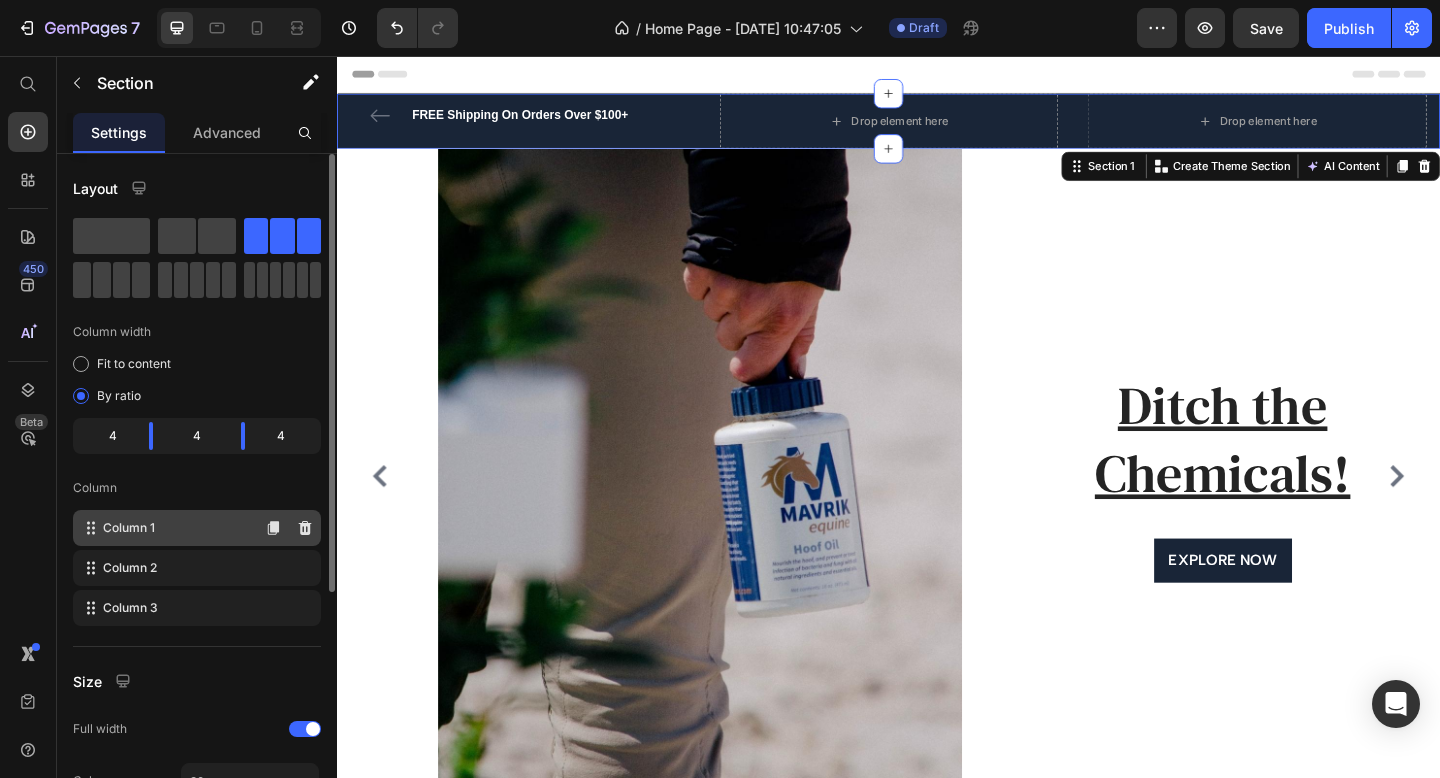 click on "Column 1" at bounding box center (129, 528) 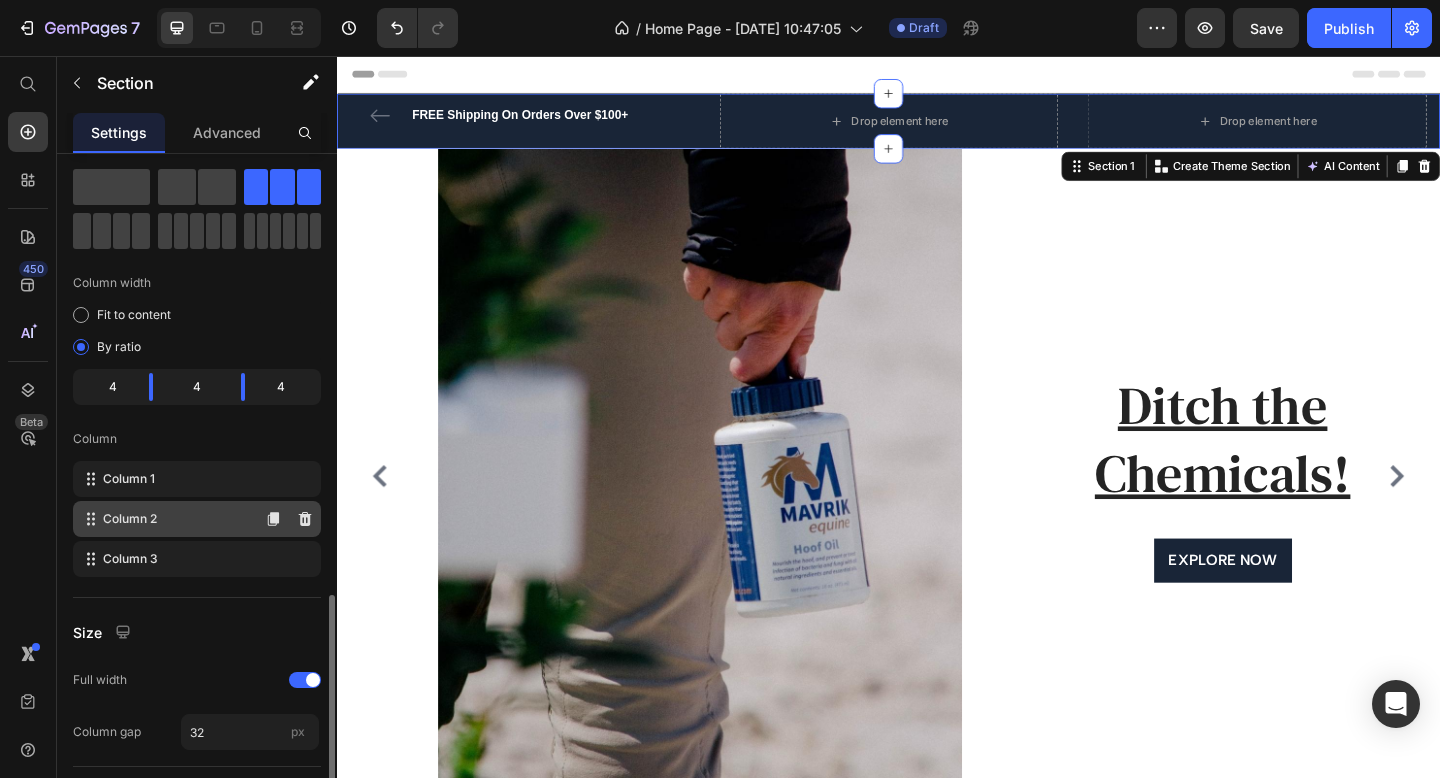 scroll, scrollTop: 0, scrollLeft: 0, axis: both 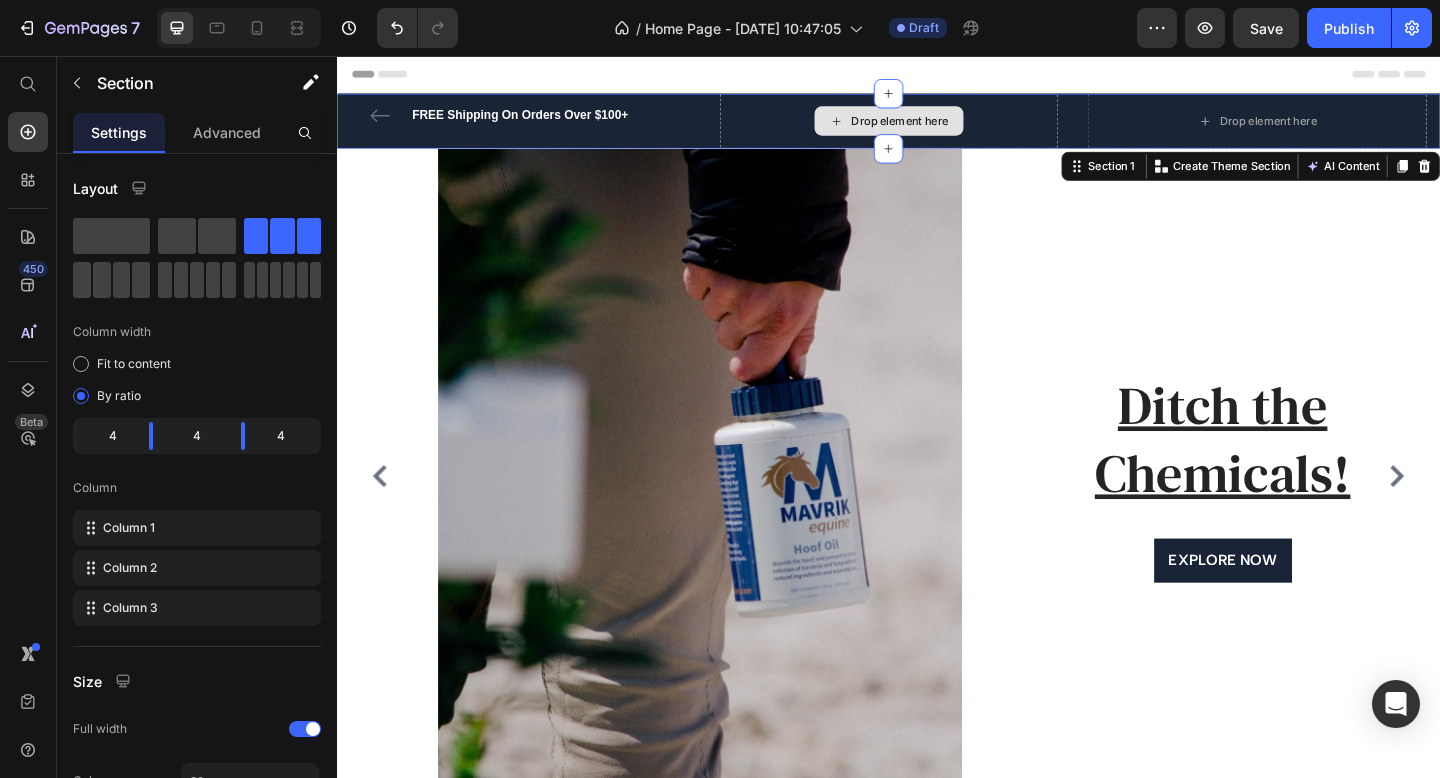 click on "Drop element here" at bounding box center [937, 127] 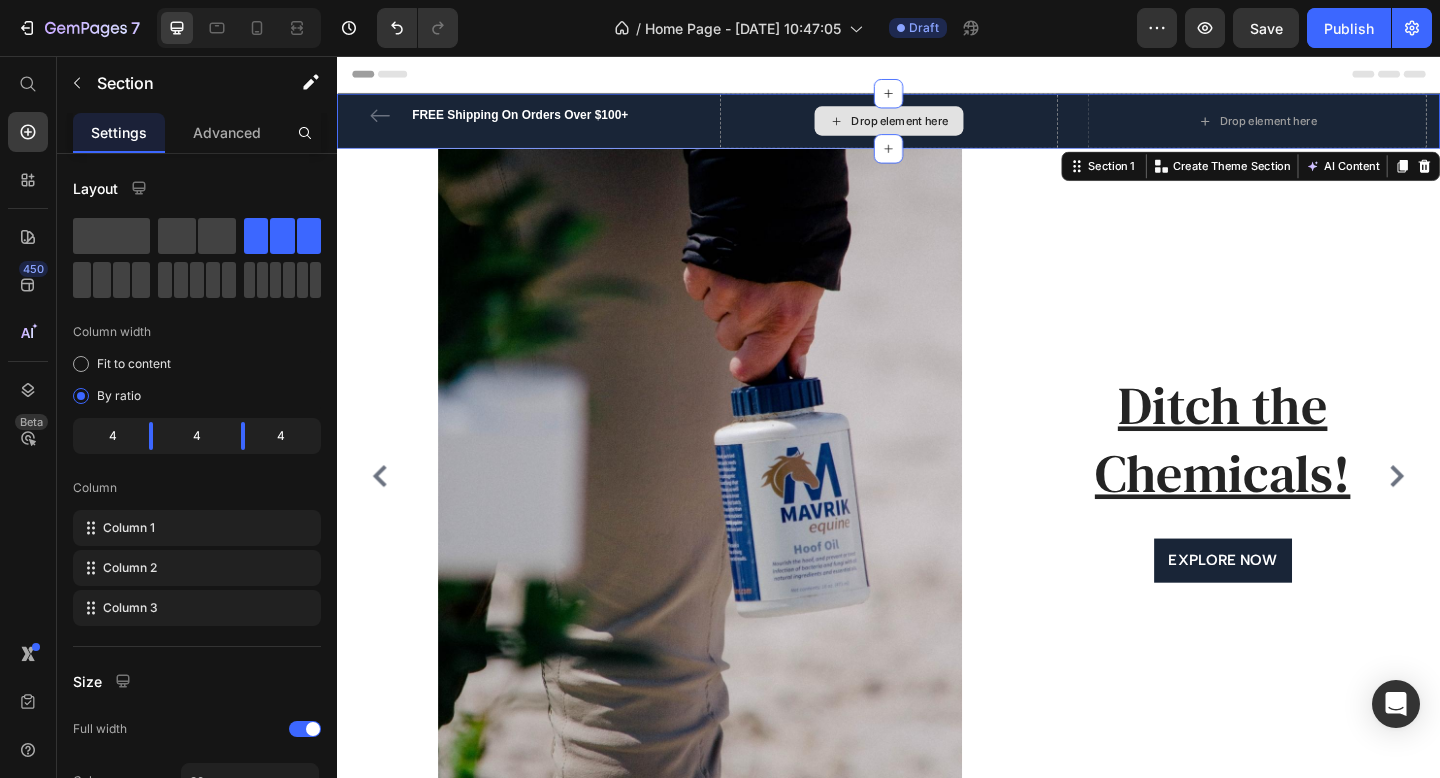 click on "Drop element here" at bounding box center [937, 127] 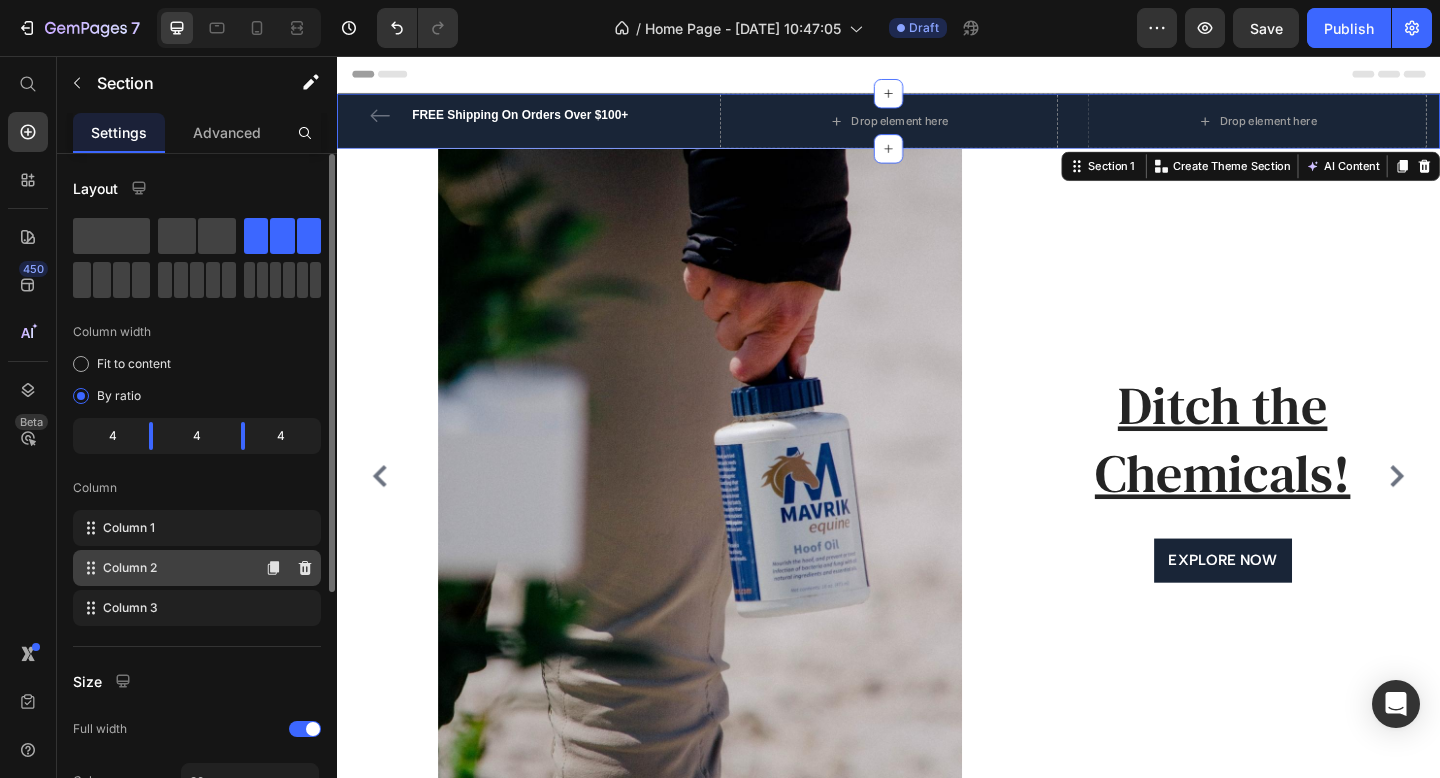 click on "Column 2" 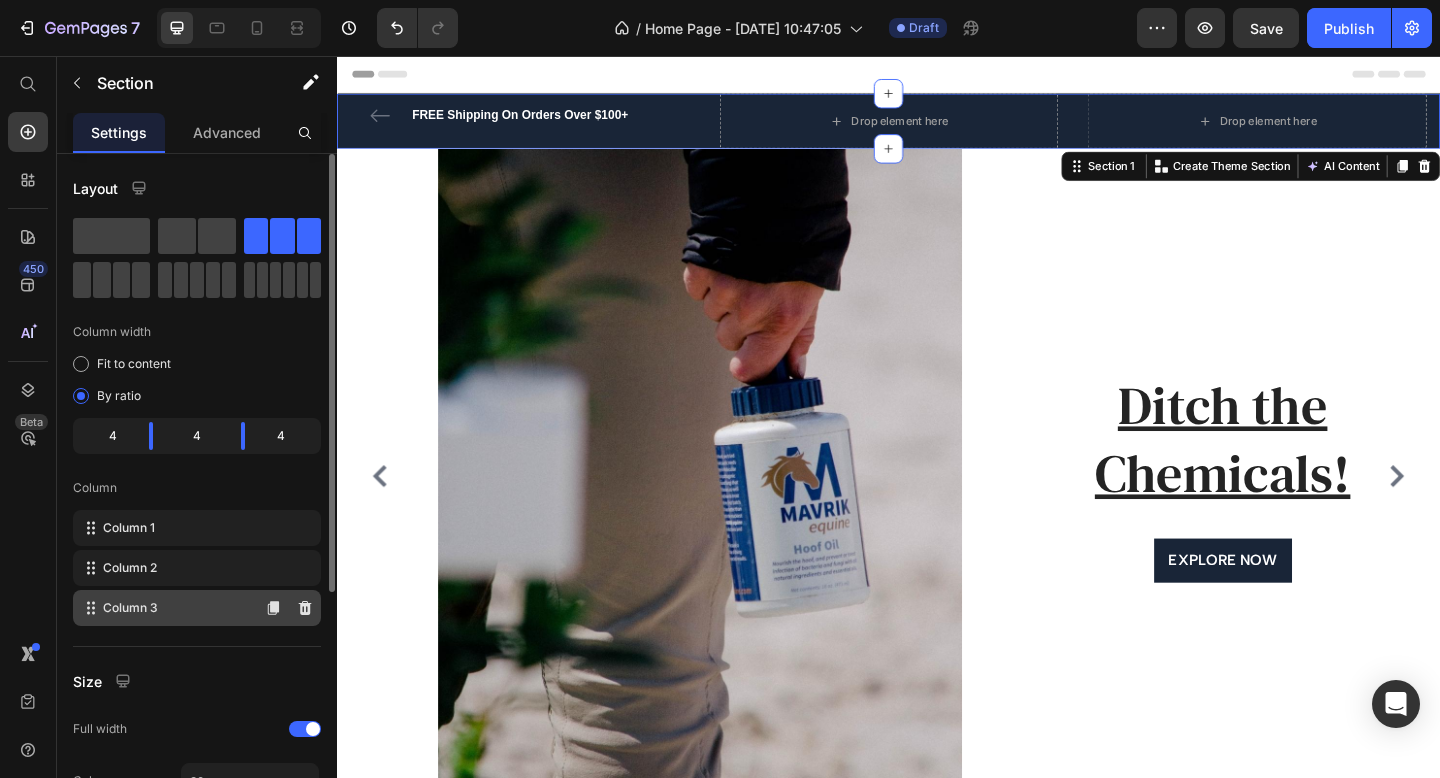 click on "Column 3" at bounding box center (130, 608) 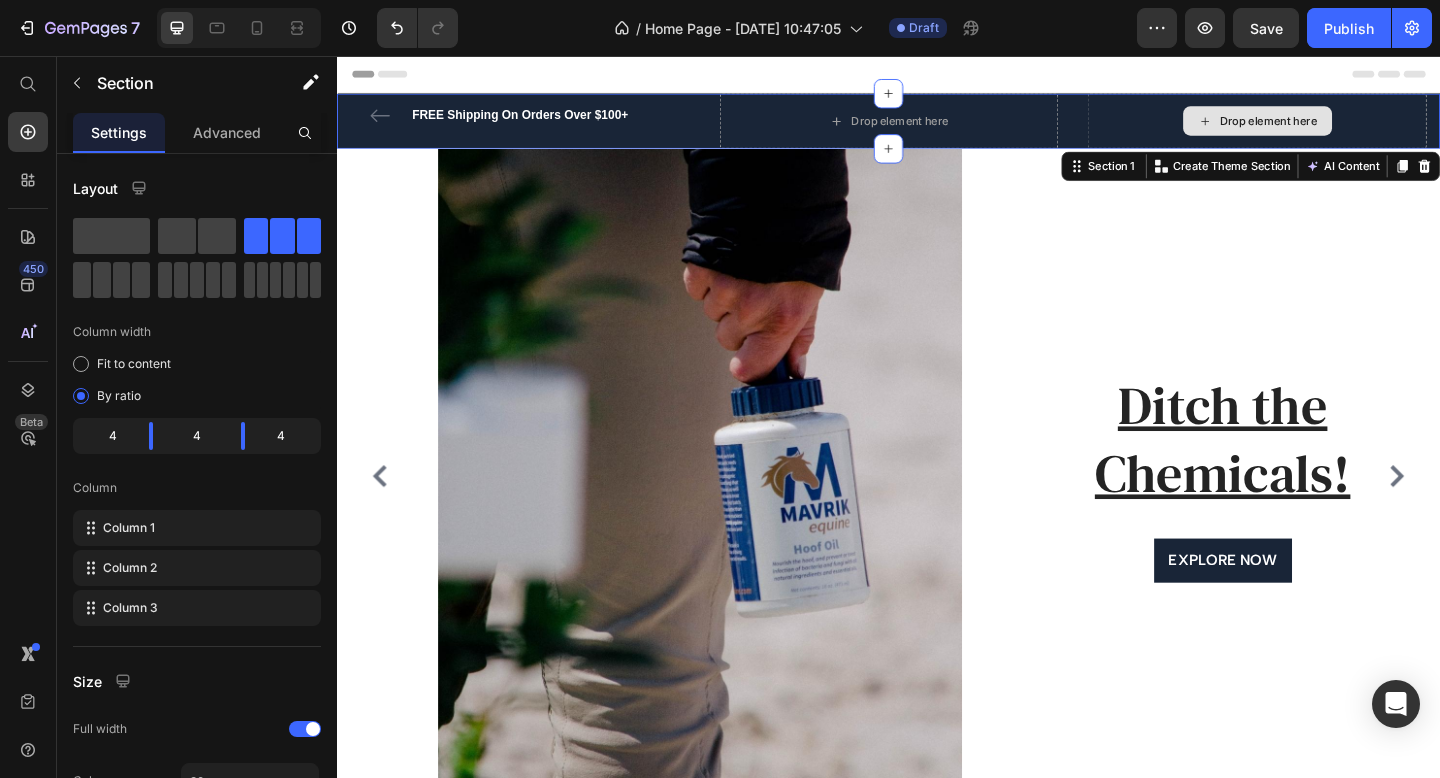 click on "Drop element here" at bounding box center [1337, 127] 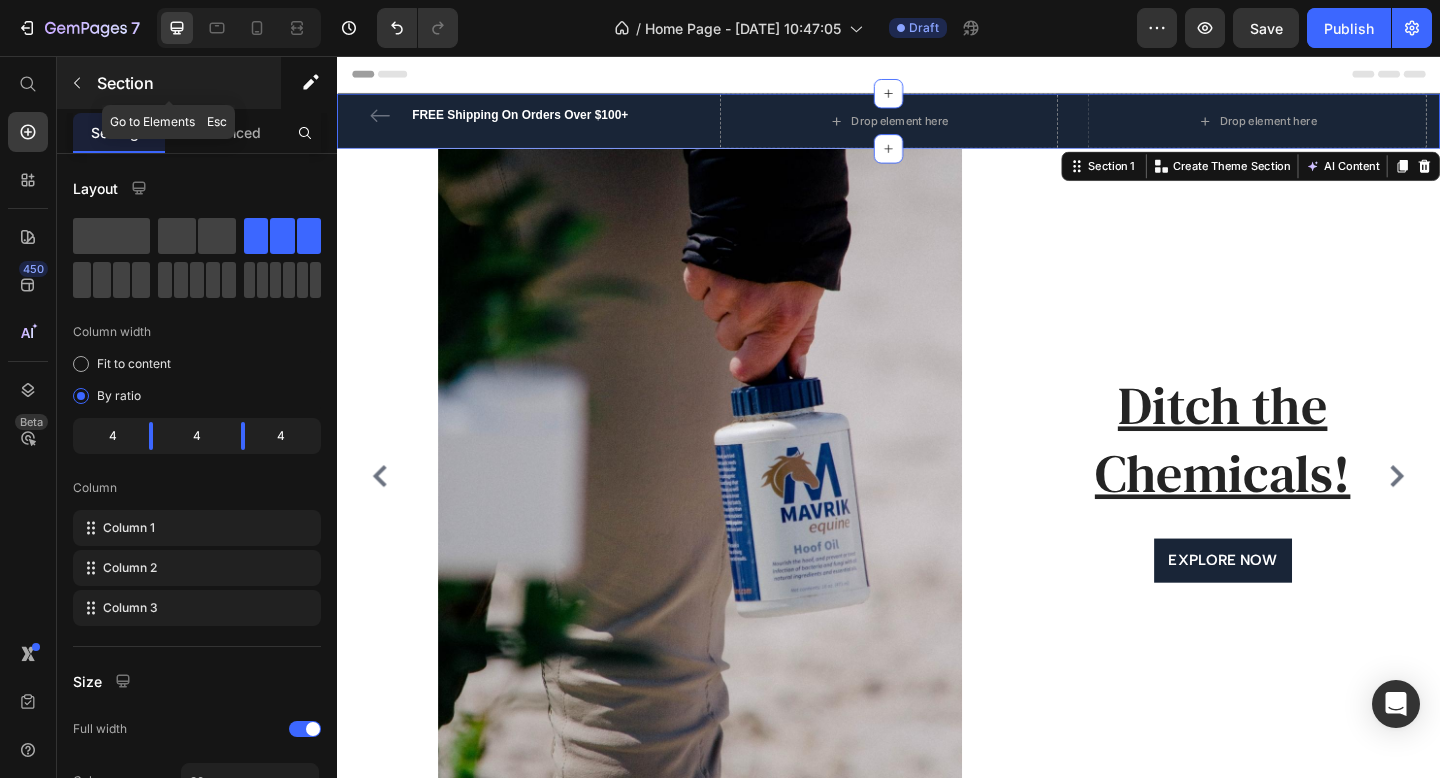 click 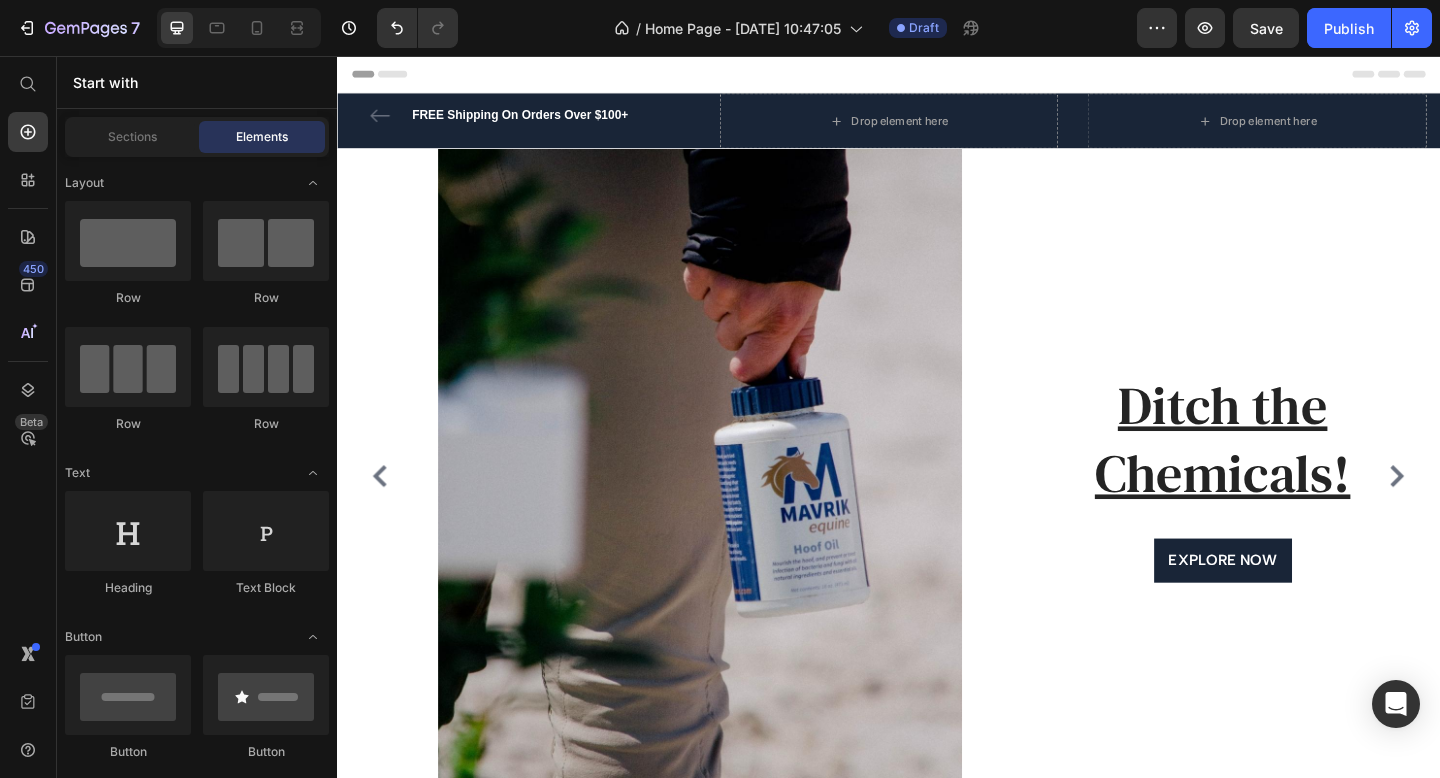 click on "Header" at bounding box center (394, 76) 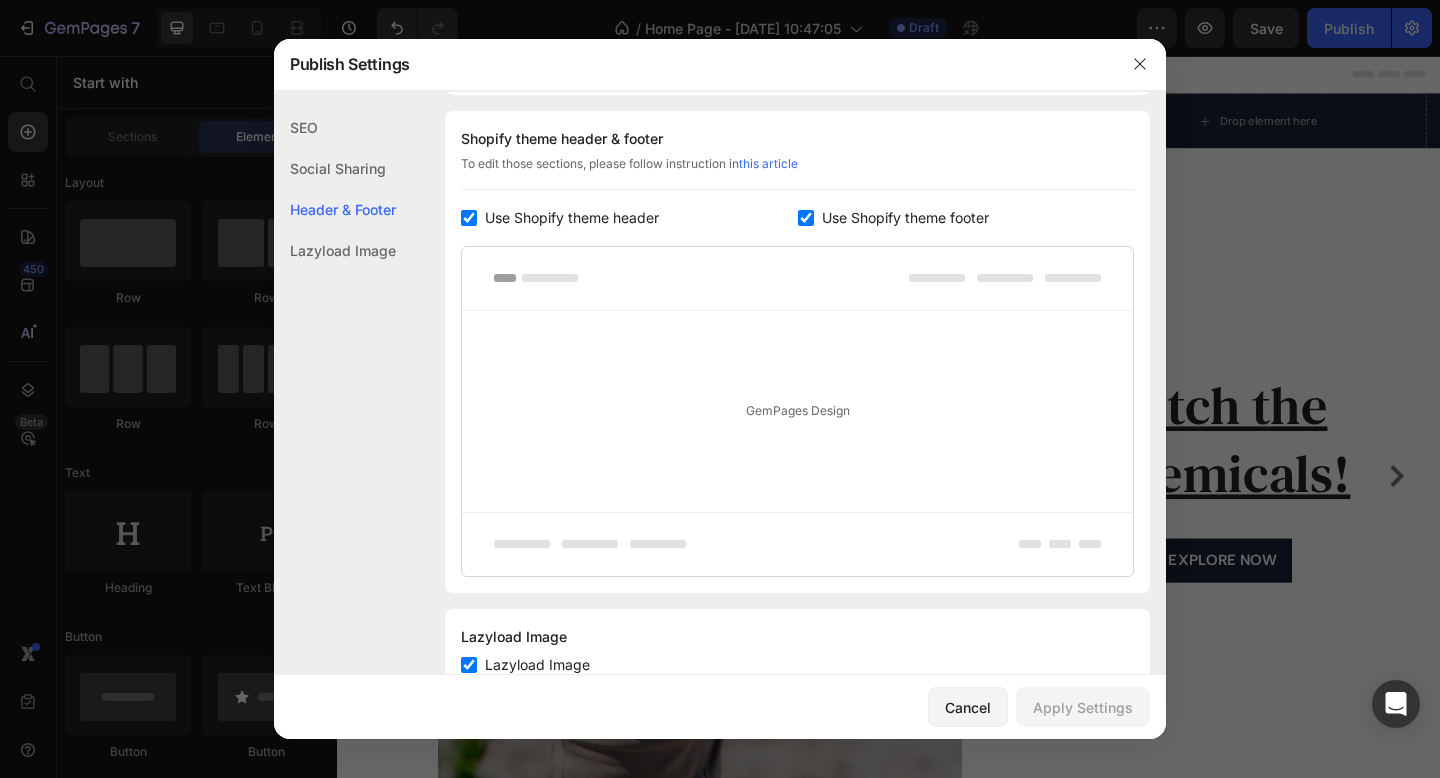 scroll, scrollTop: 336, scrollLeft: 0, axis: vertical 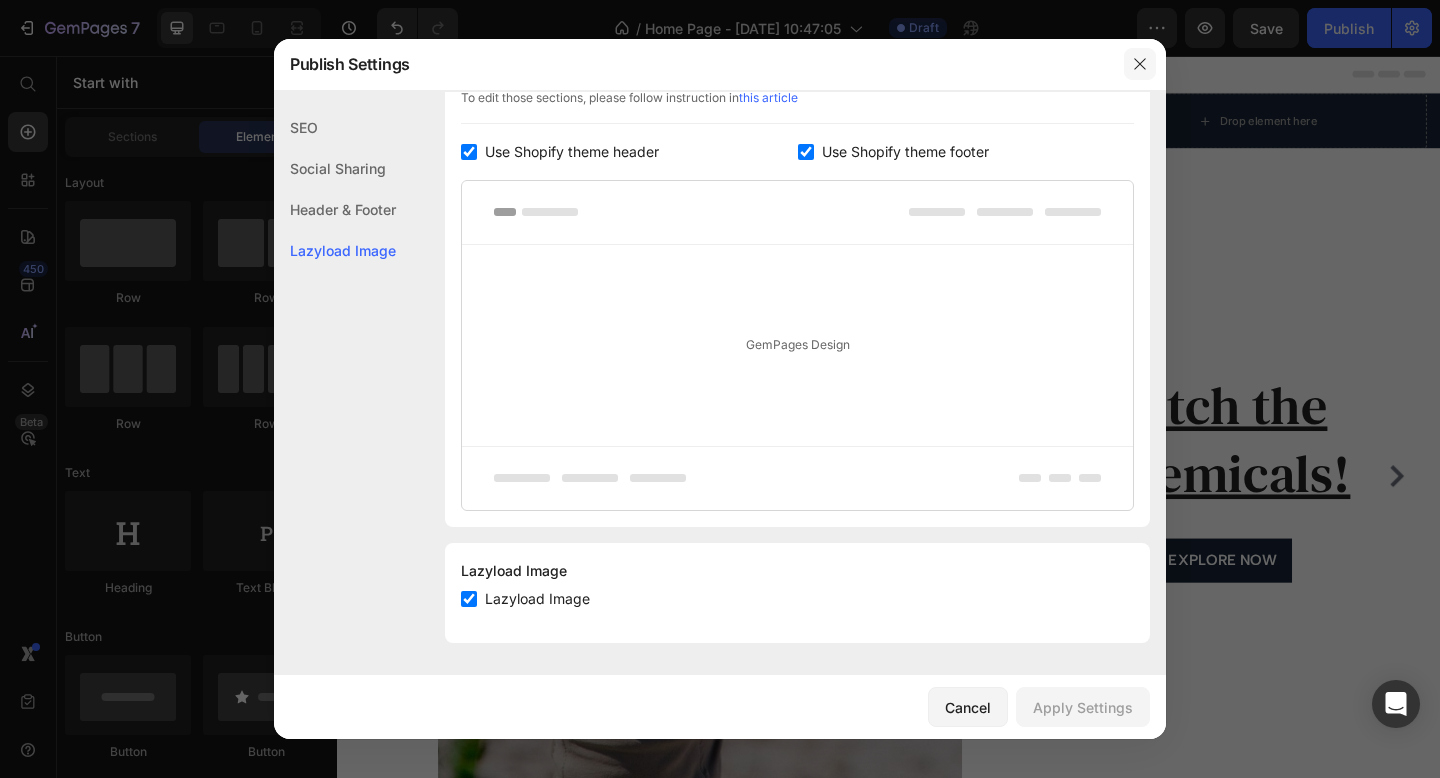 click 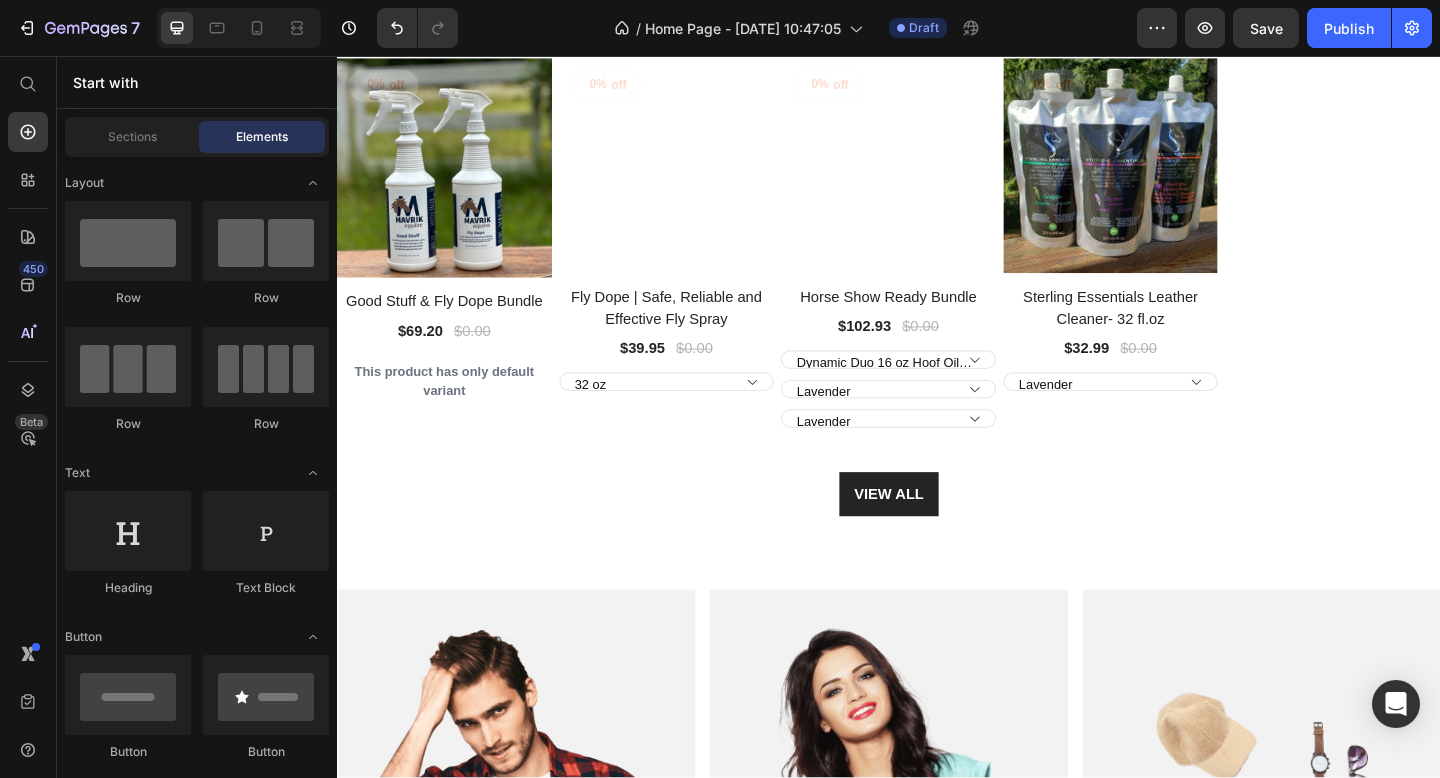 scroll, scrollTop: 988, scrollLeft: 0, axis: vertical 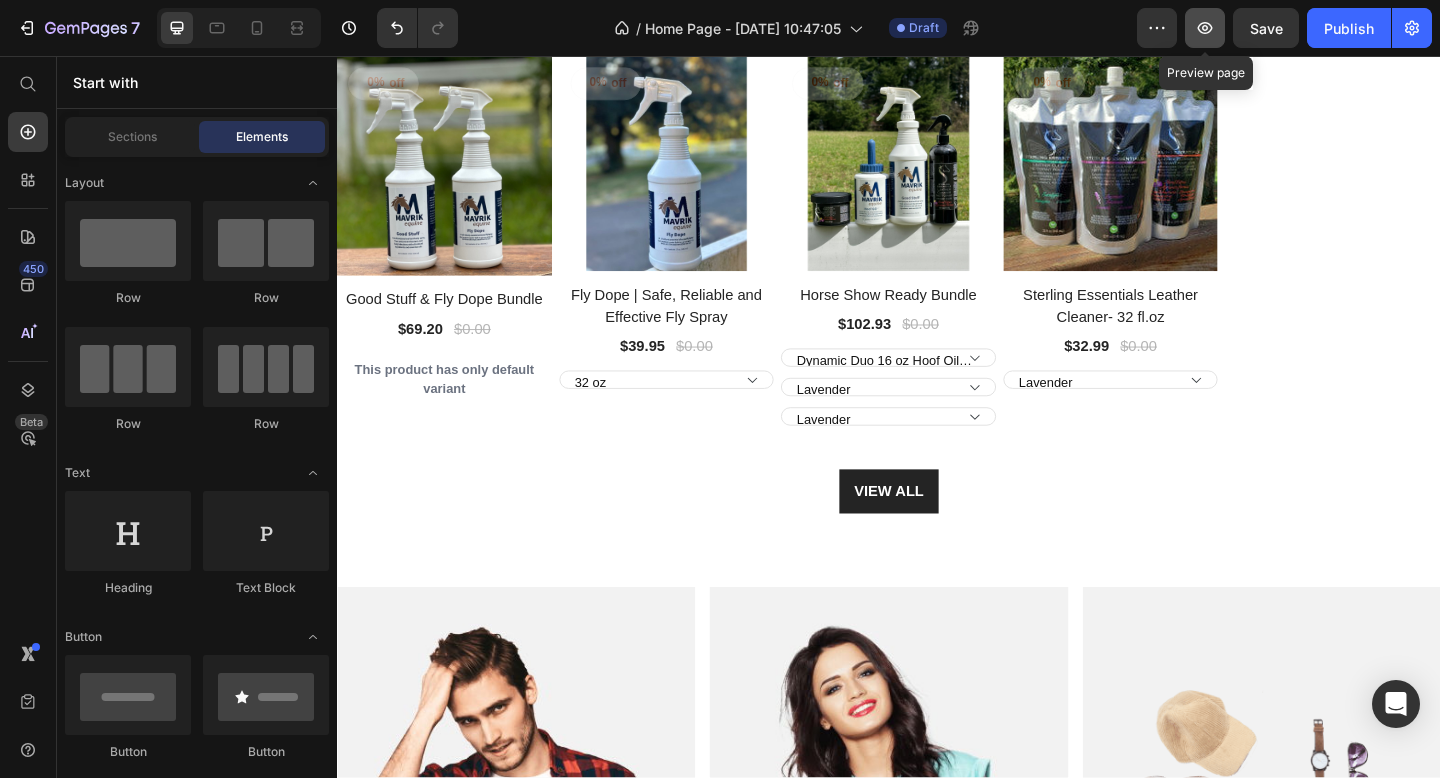 click 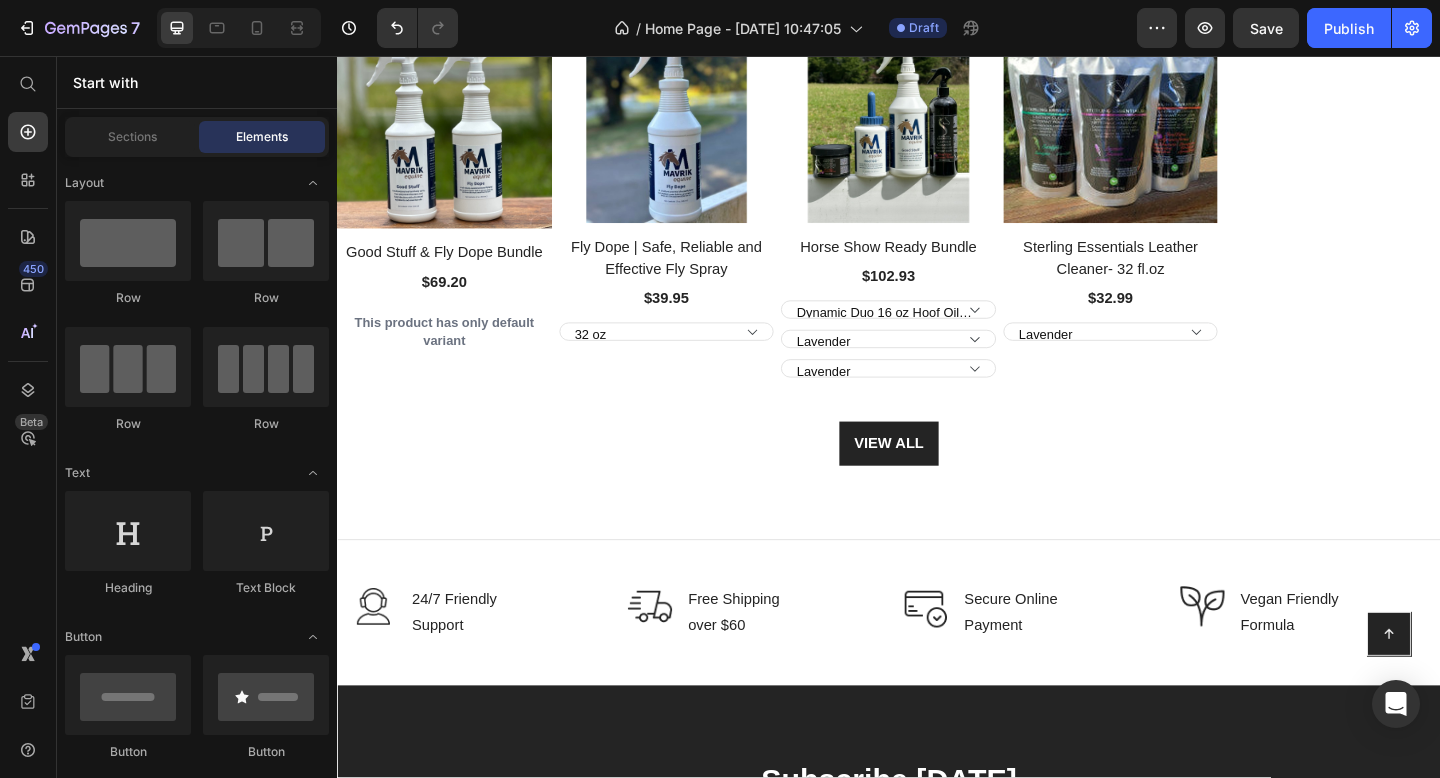 scroll, scrollTop: 0, scrollLeft: 0, axis: both 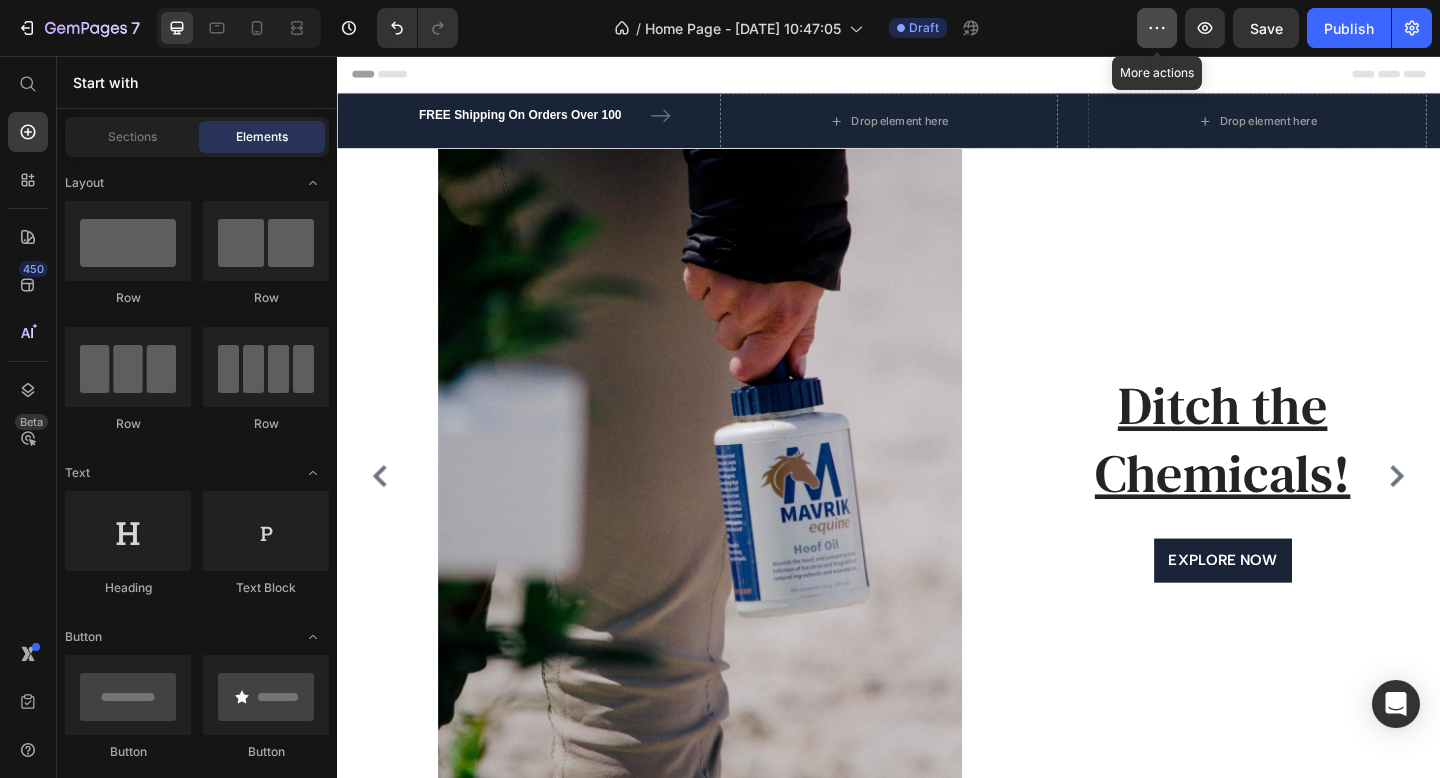click 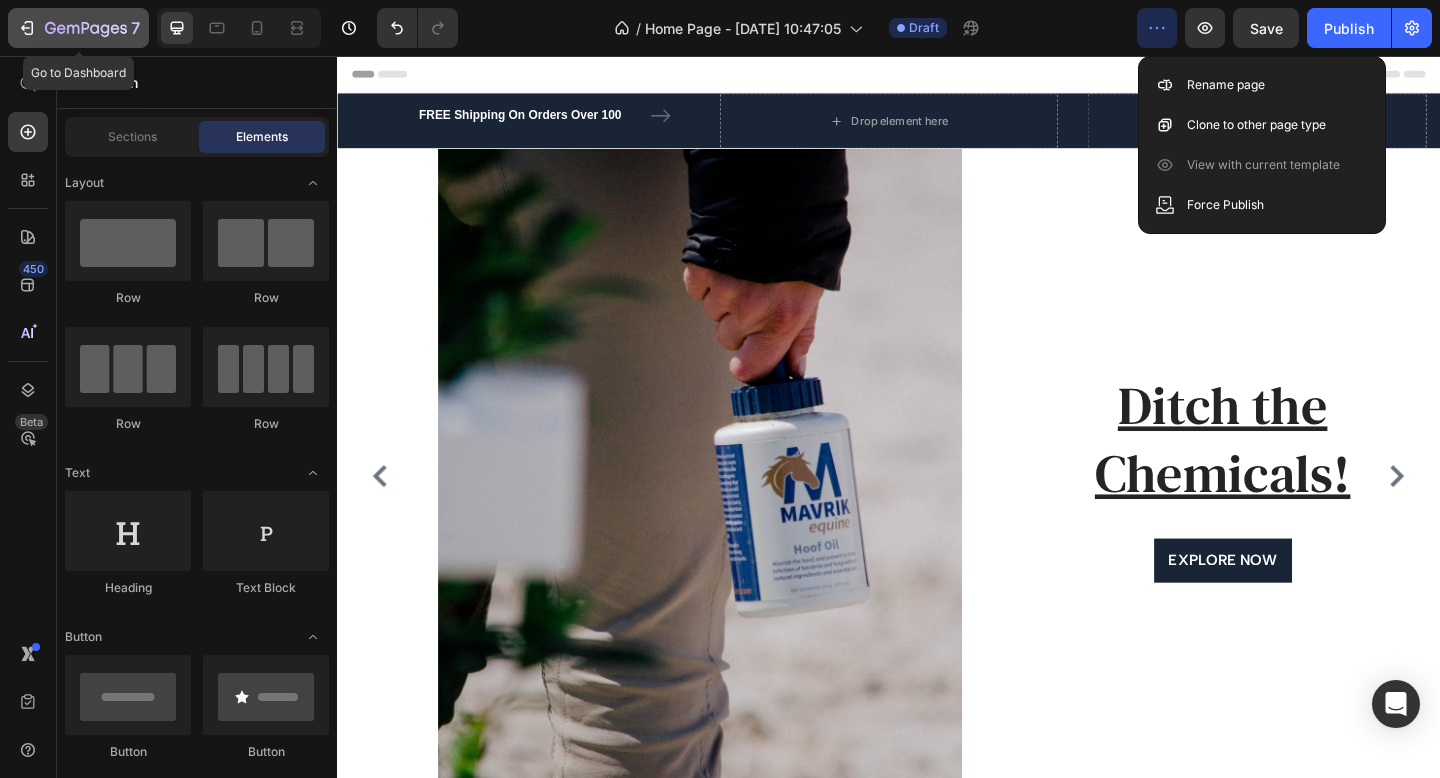 click 